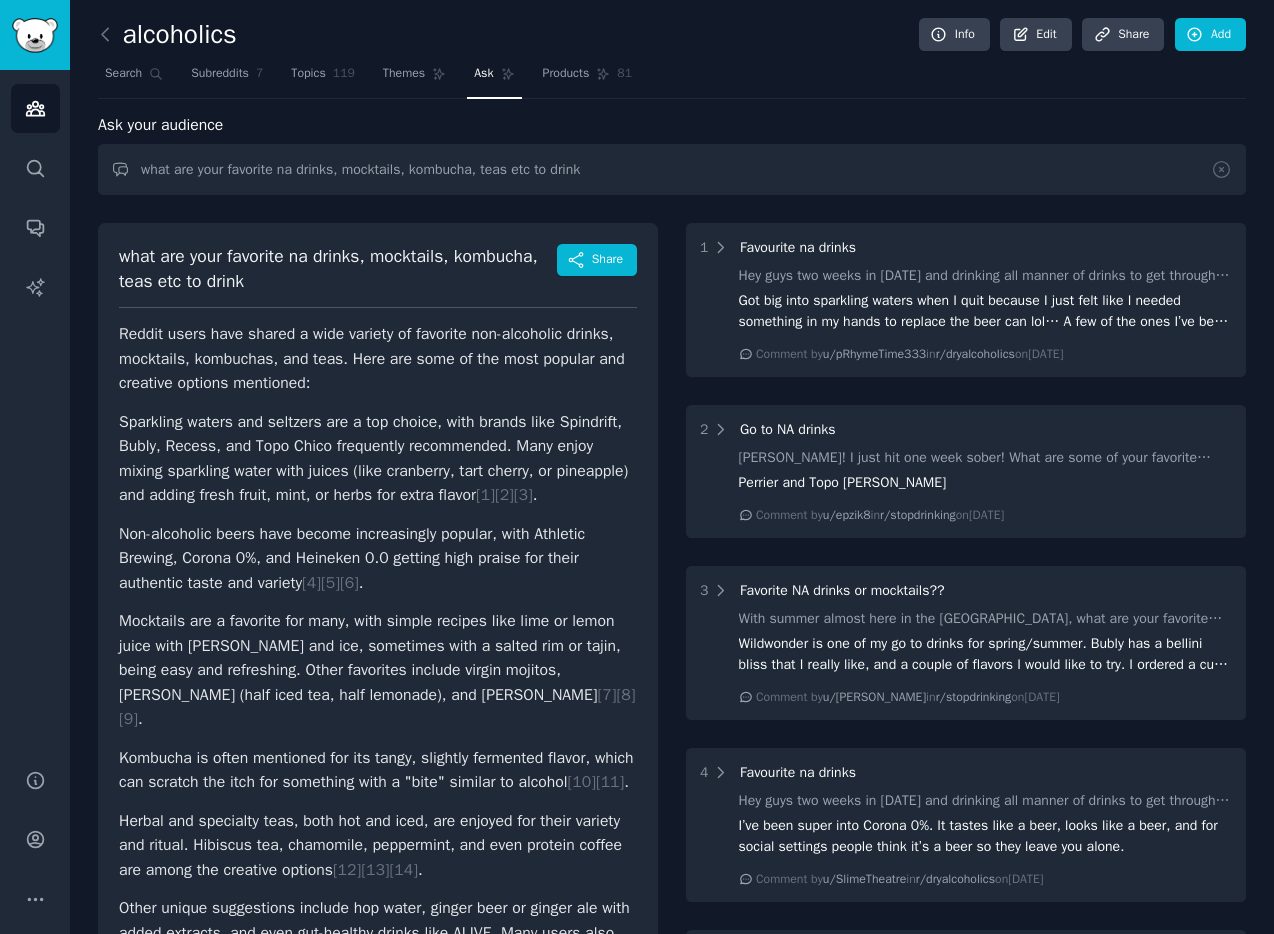 scroll, scrollTop: 0, scrollLeft: 0, axis: both 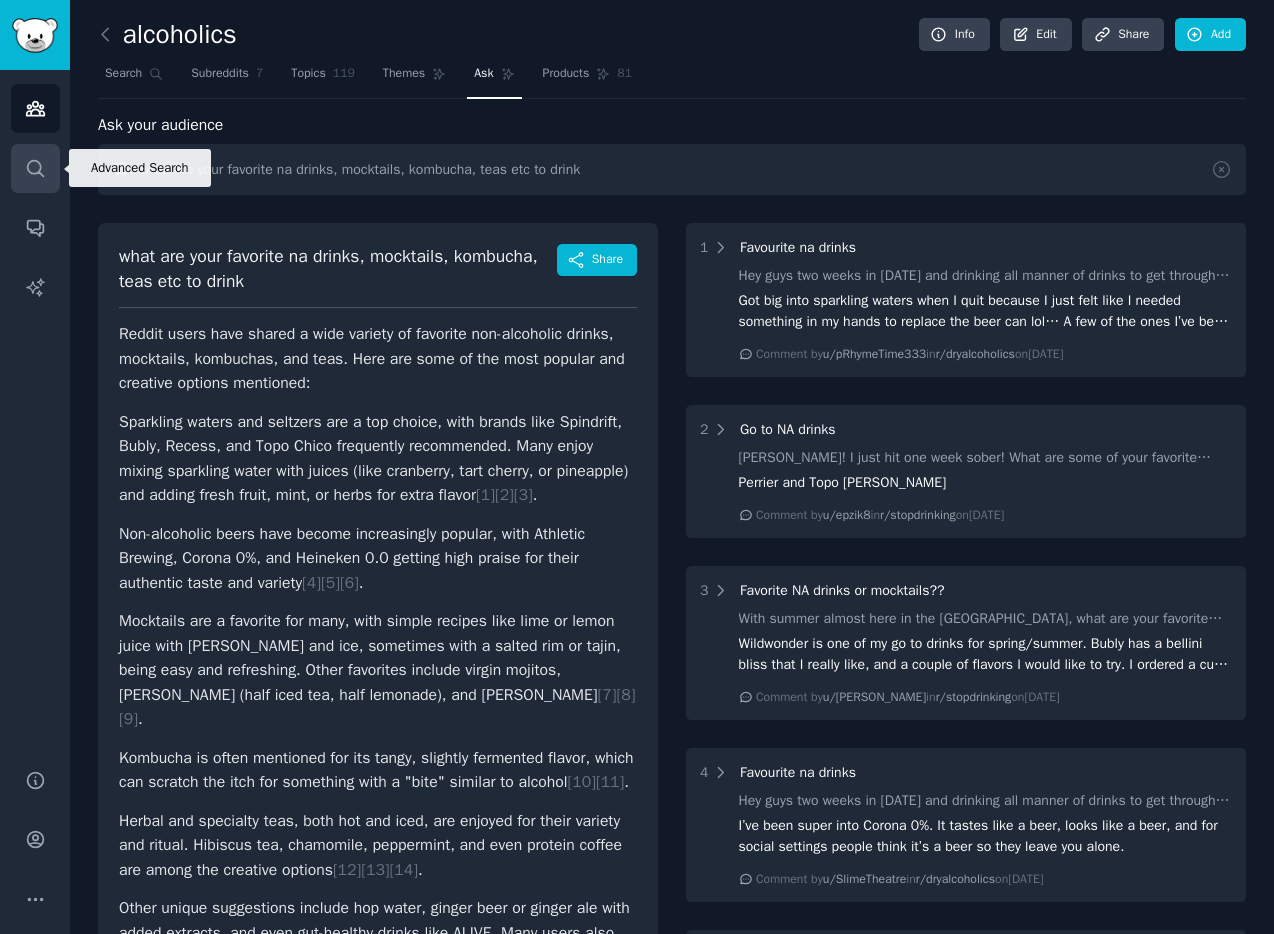 click 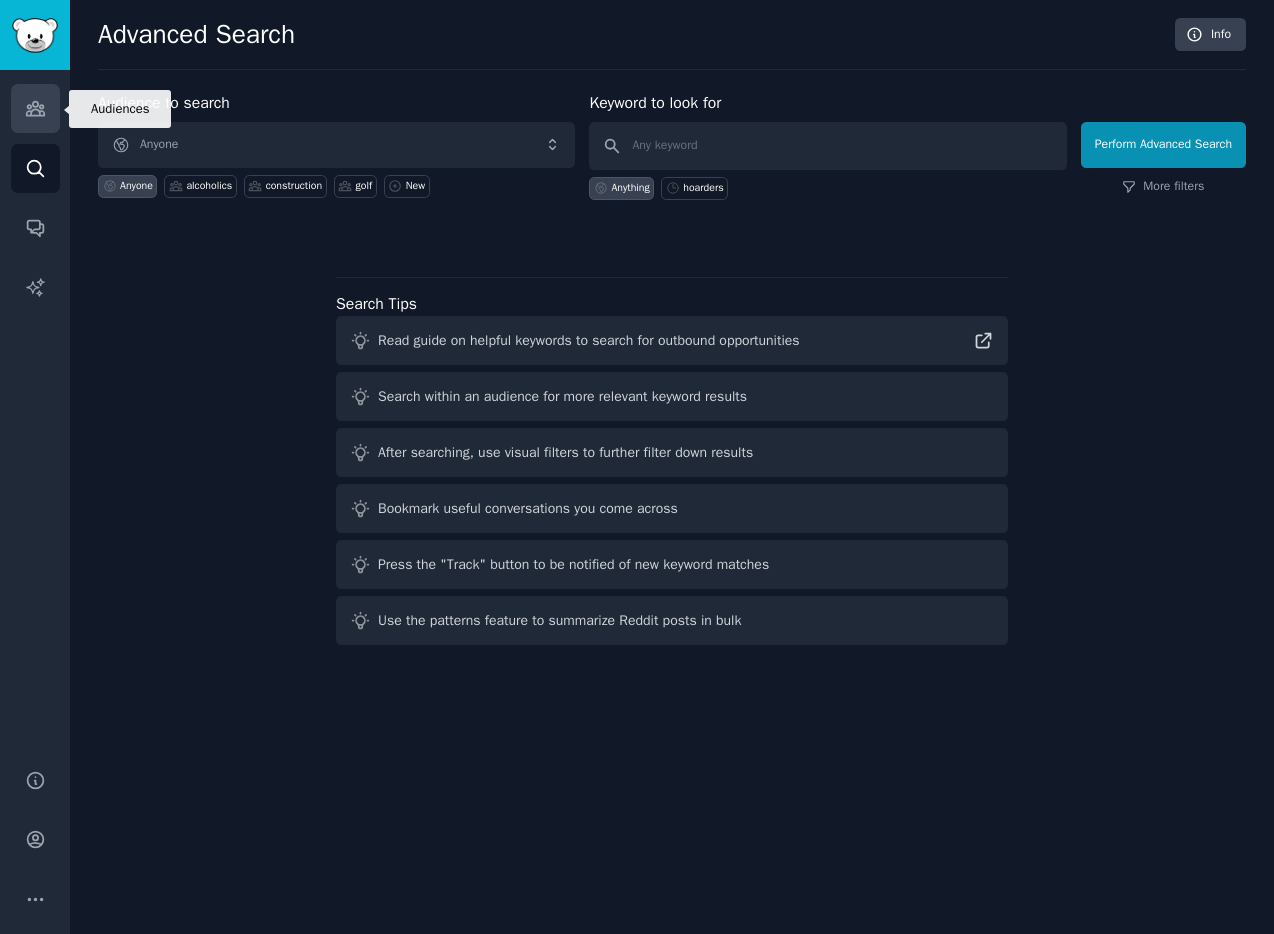 click on "Audiences" at bounding box center [35, 108] 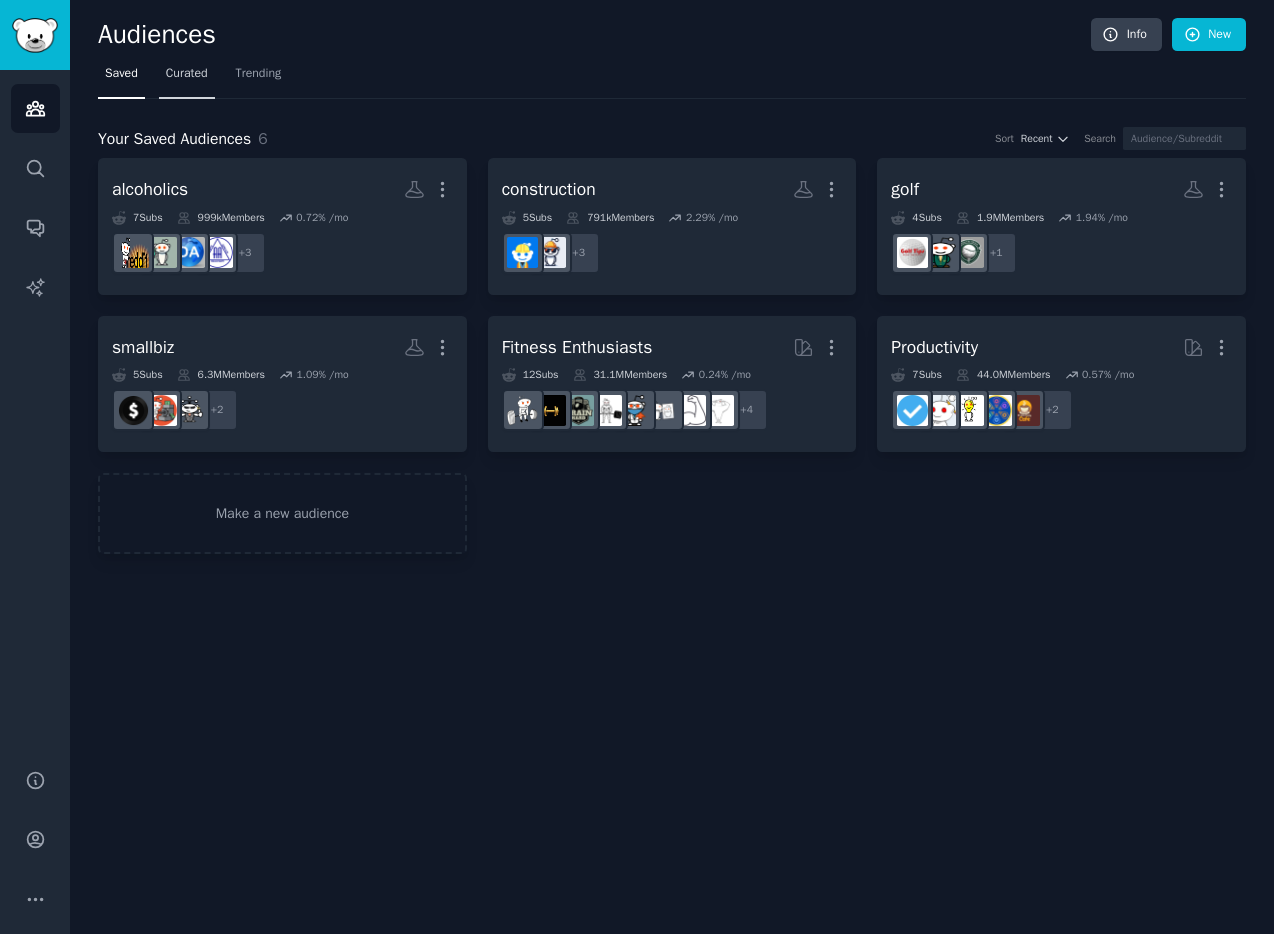 click on "Curated" at bounding box center (187, 74) 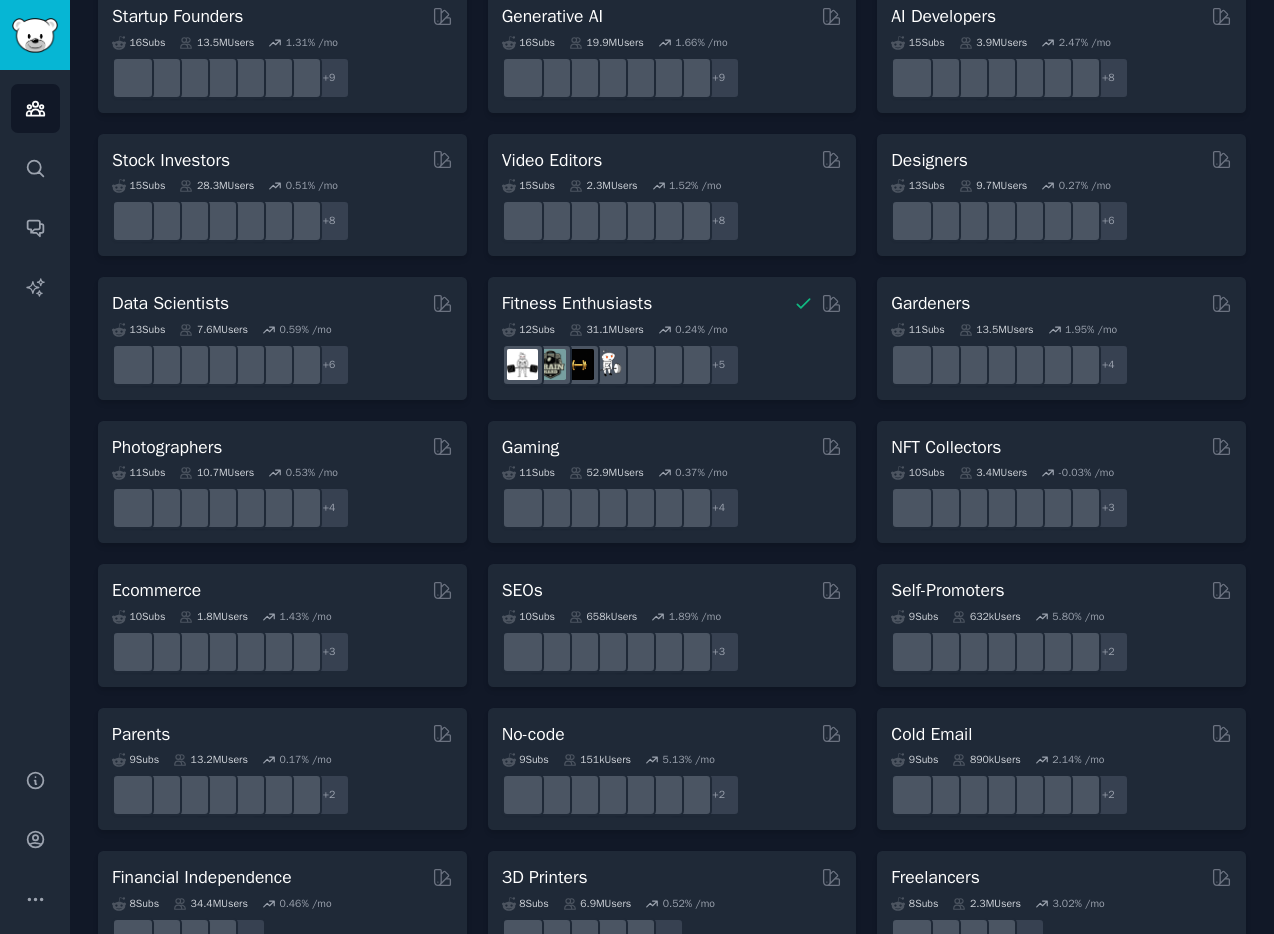 scroll, scrollTop: 578, scrollLeft: 0, axis: vertical 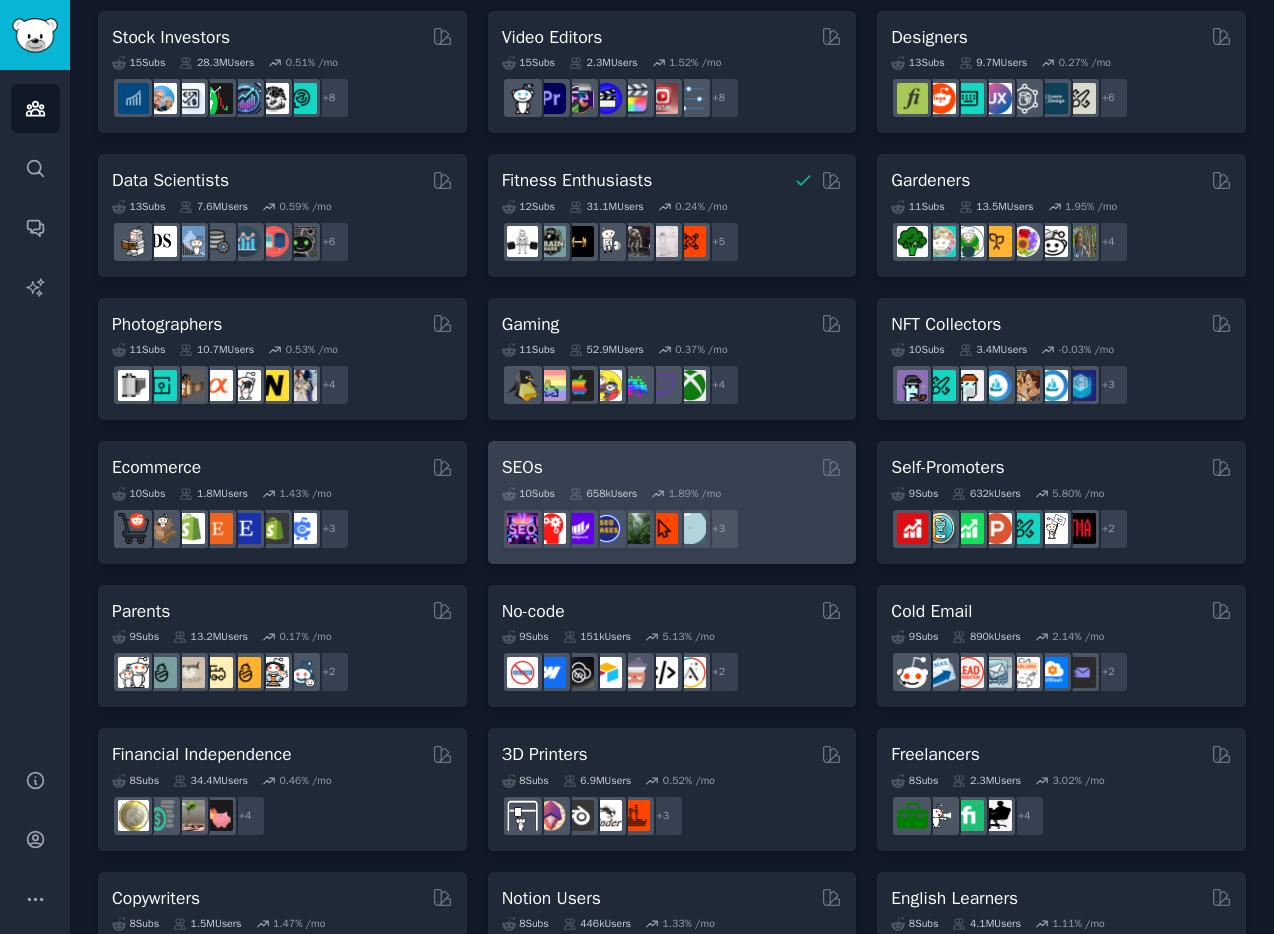 click on "SEOs" at bounding box center [672, 467] 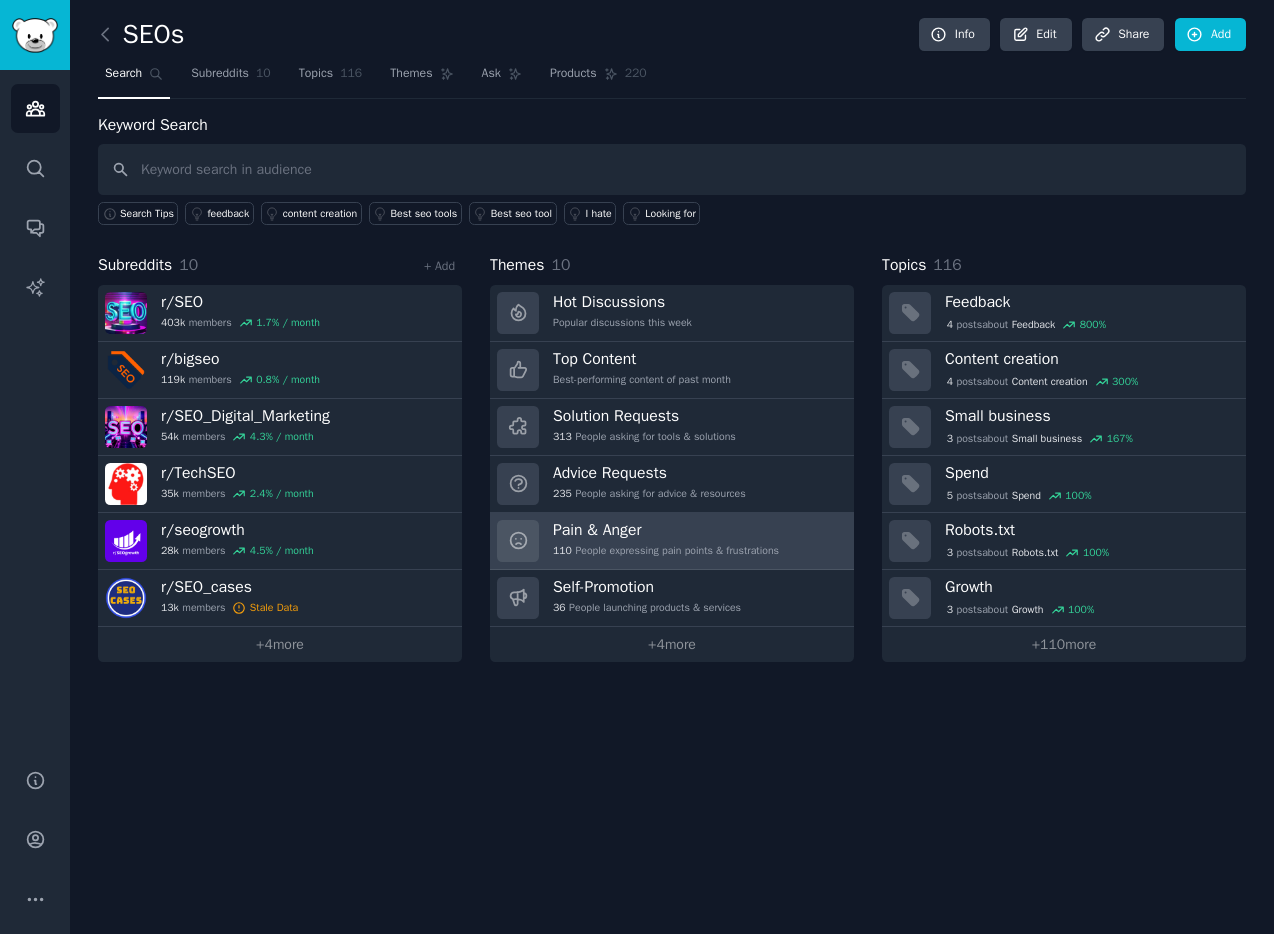 click on "Pain & Anger" at bounding box center [666, 530] 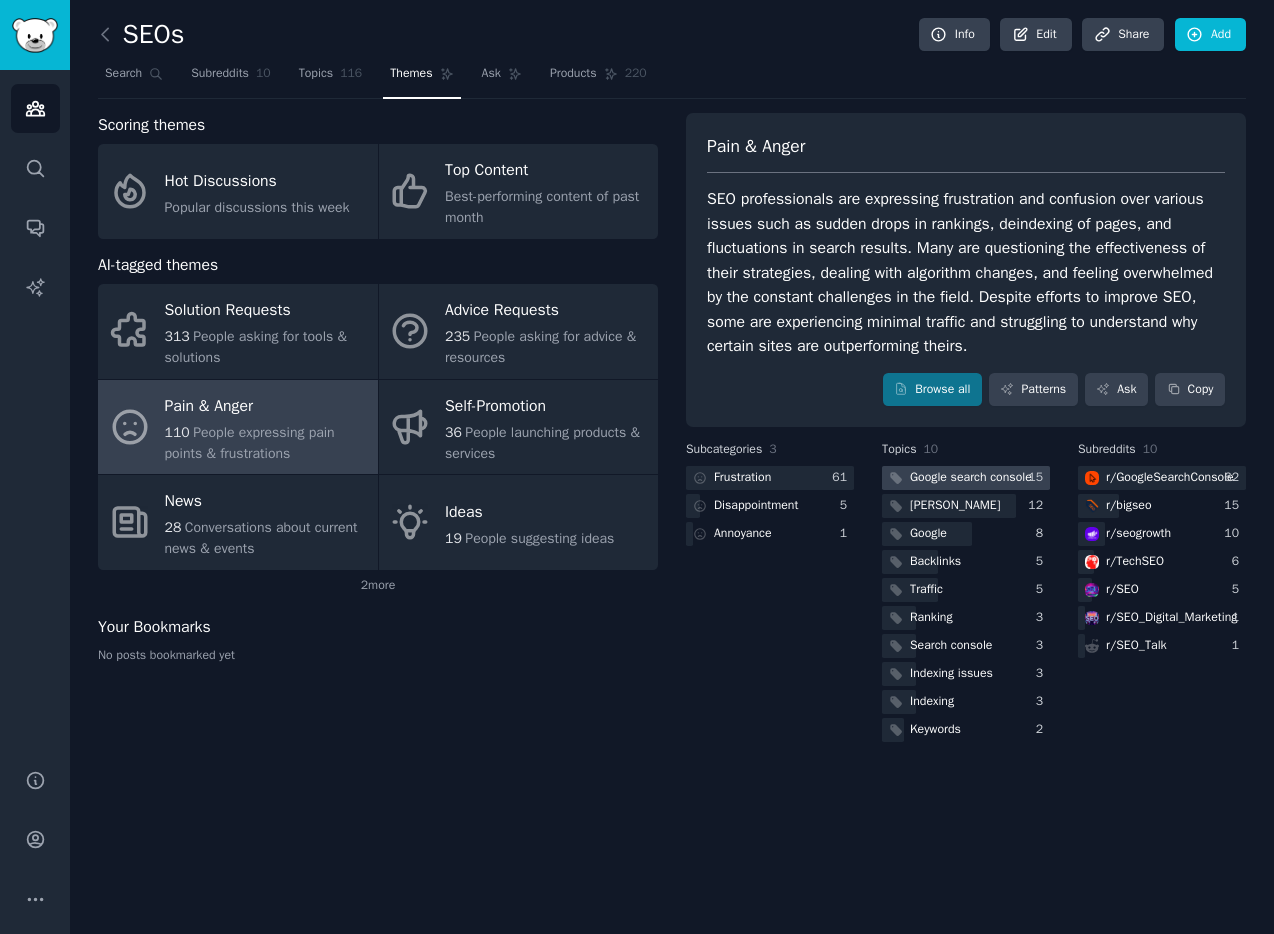 click on "Google search console" at bounding box center (971, 478) 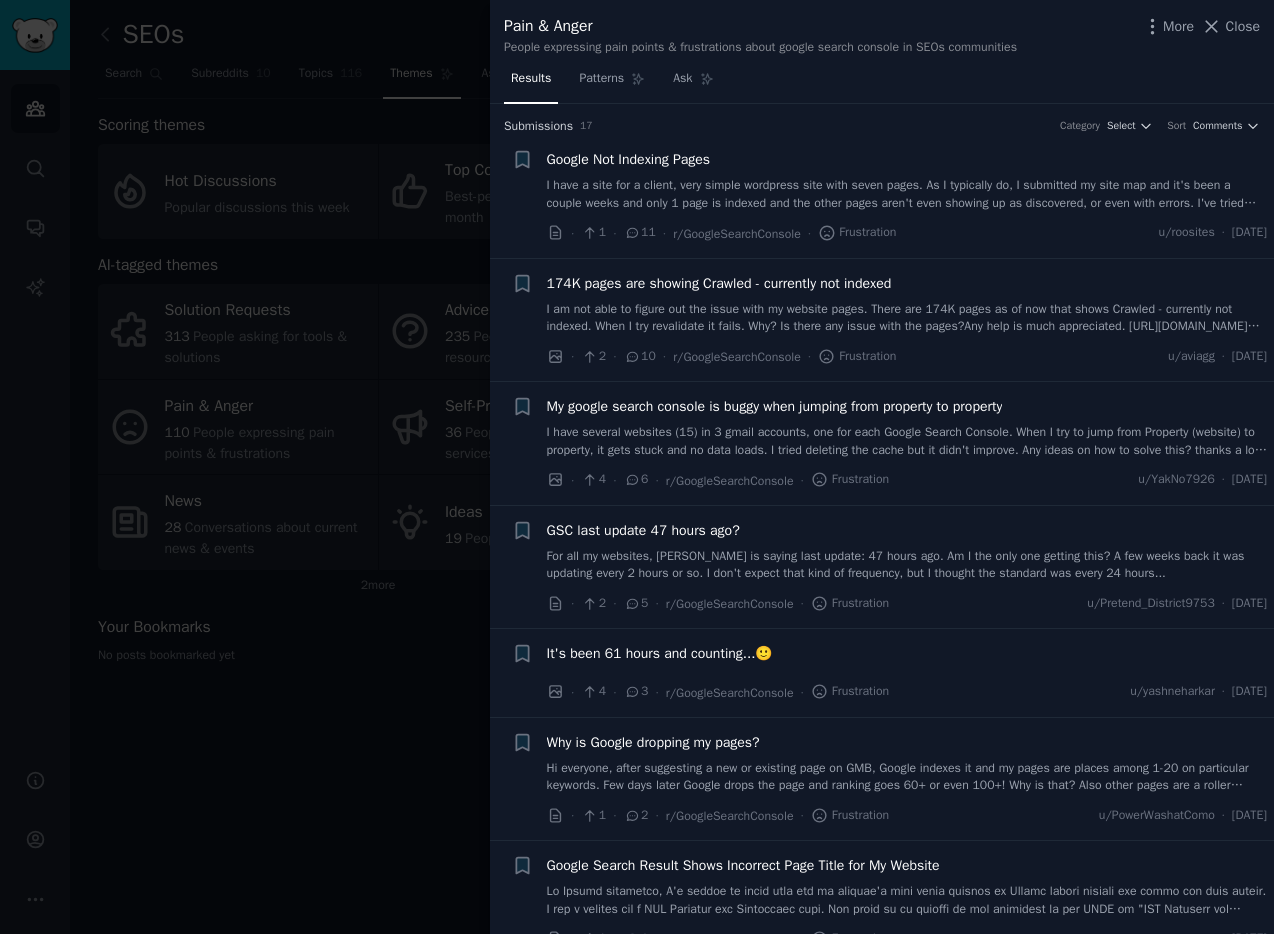 click at bounding box center (637, 467) 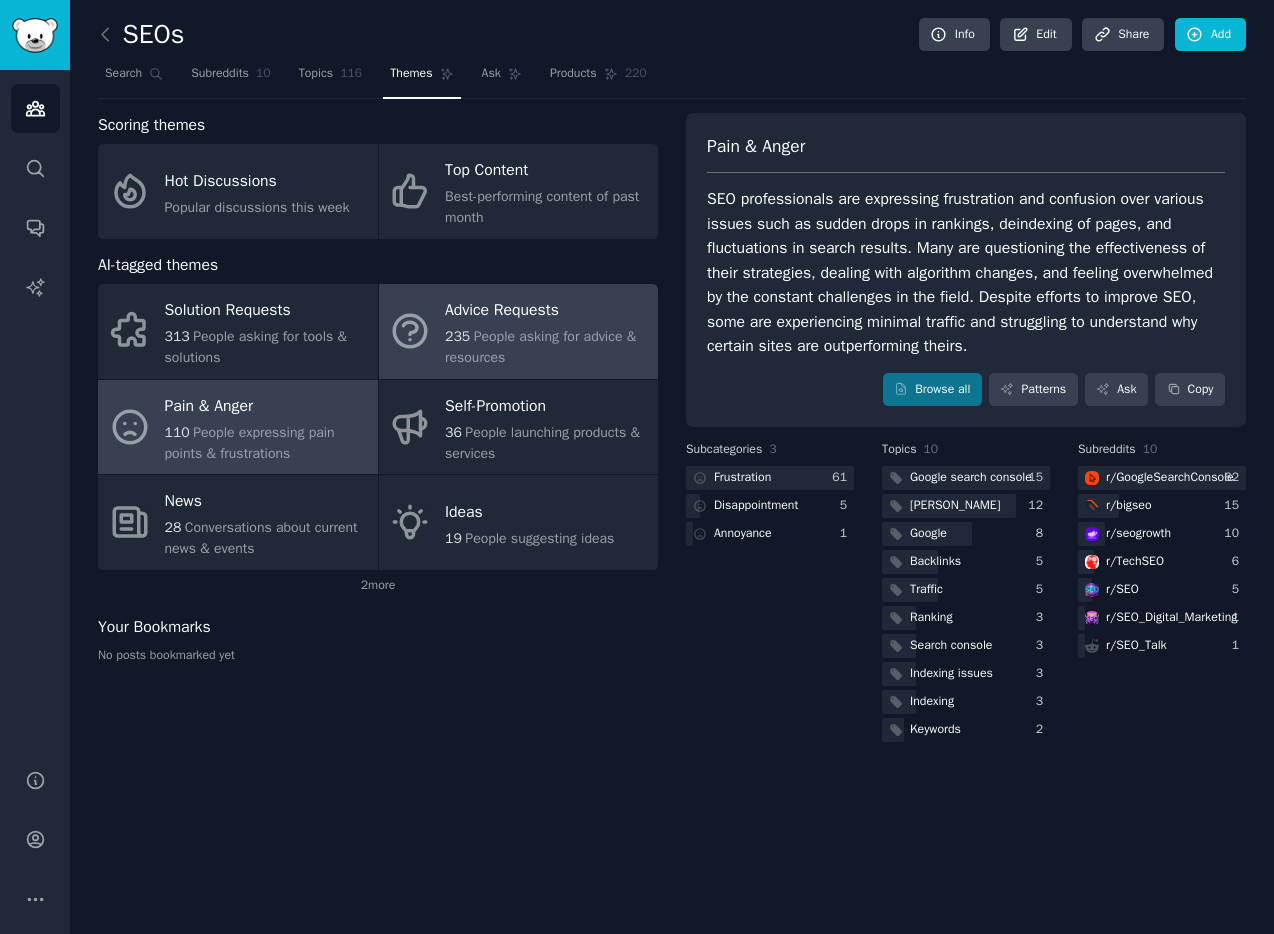 click on "People asking for advice & resources" at bounding box center (540, 347) 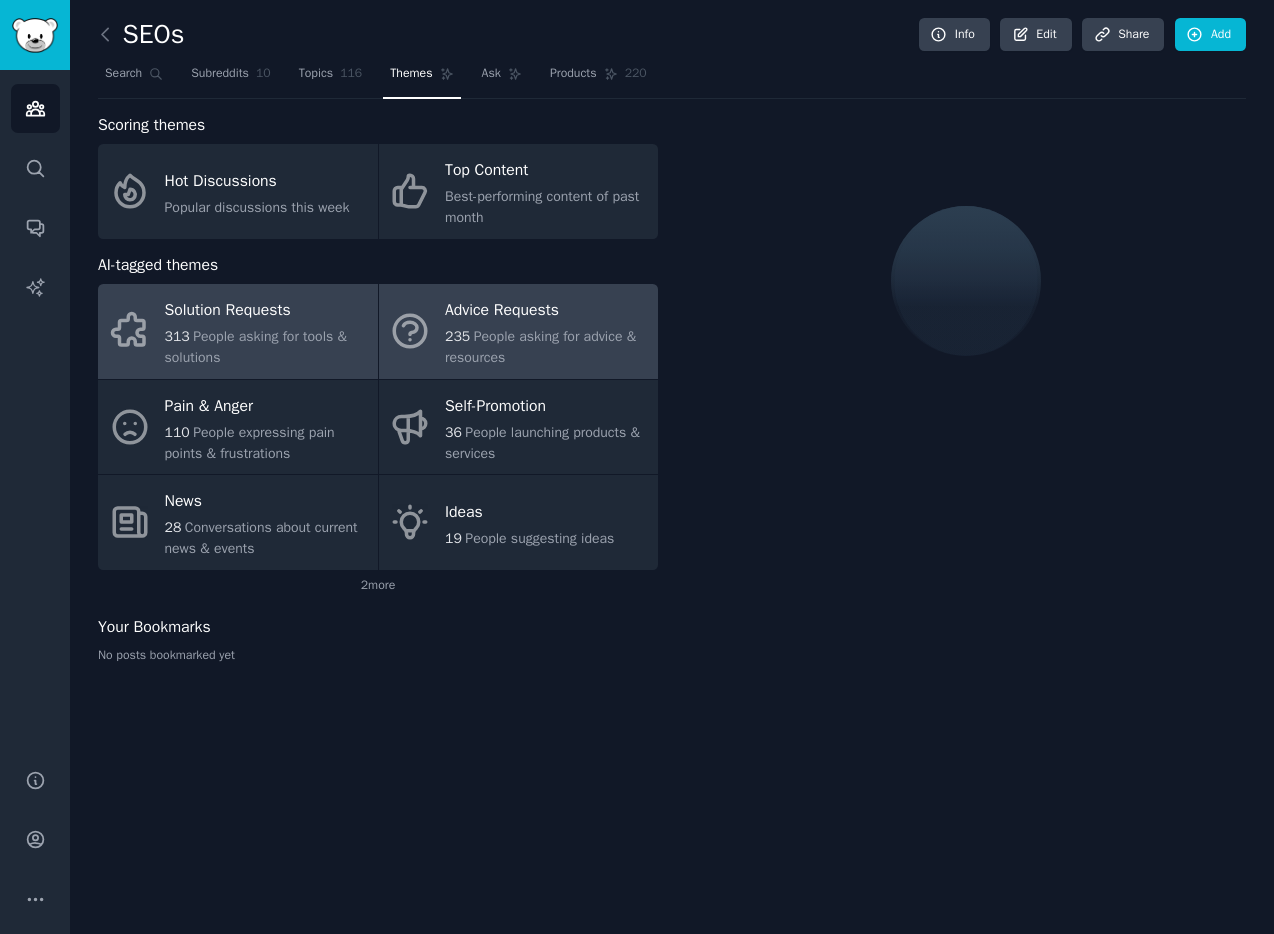 click on "People asking for tools & solutions" at bounding box center [256, 347] 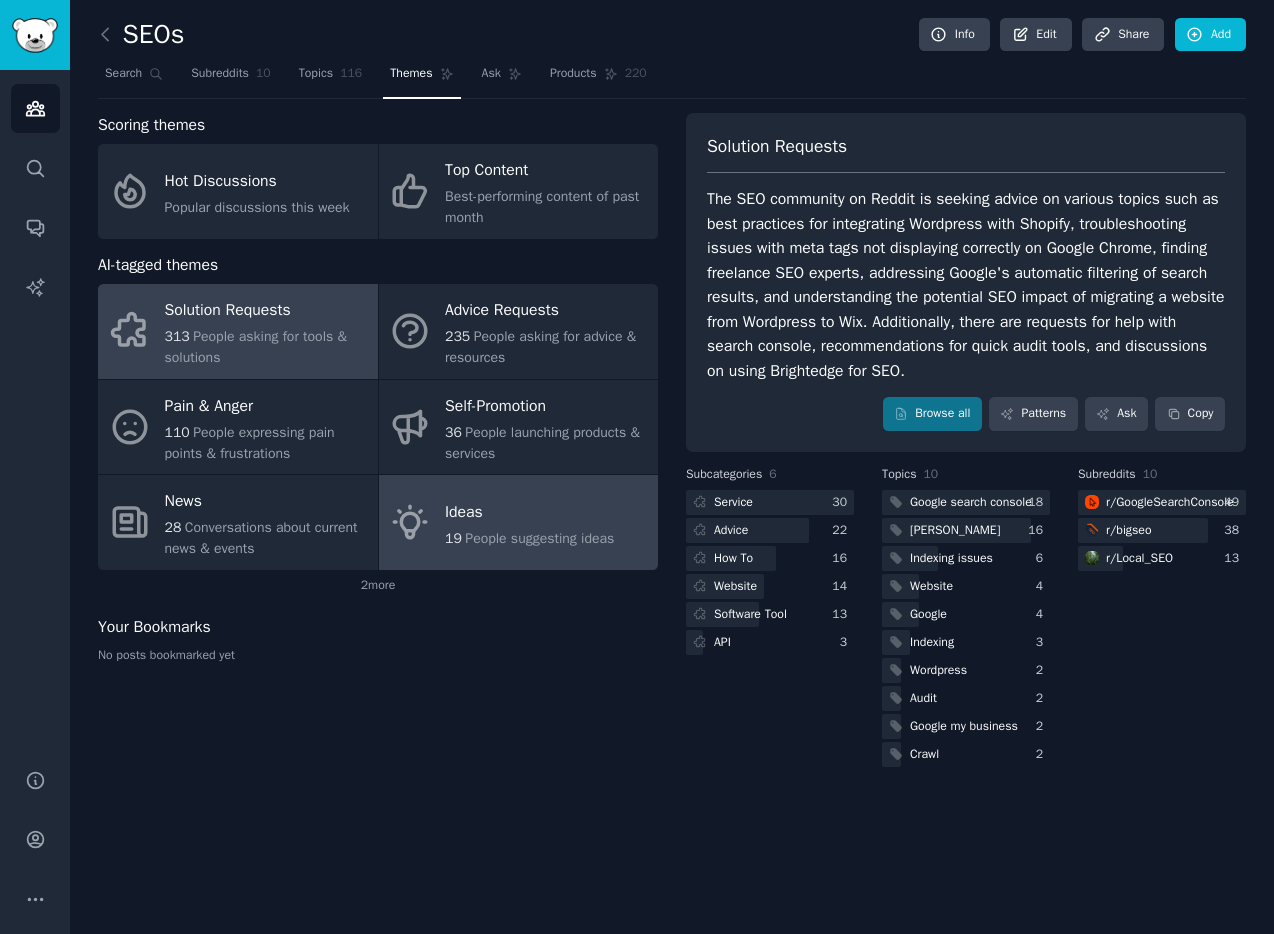 click on "Ideas" at bounding box center (529, 512) 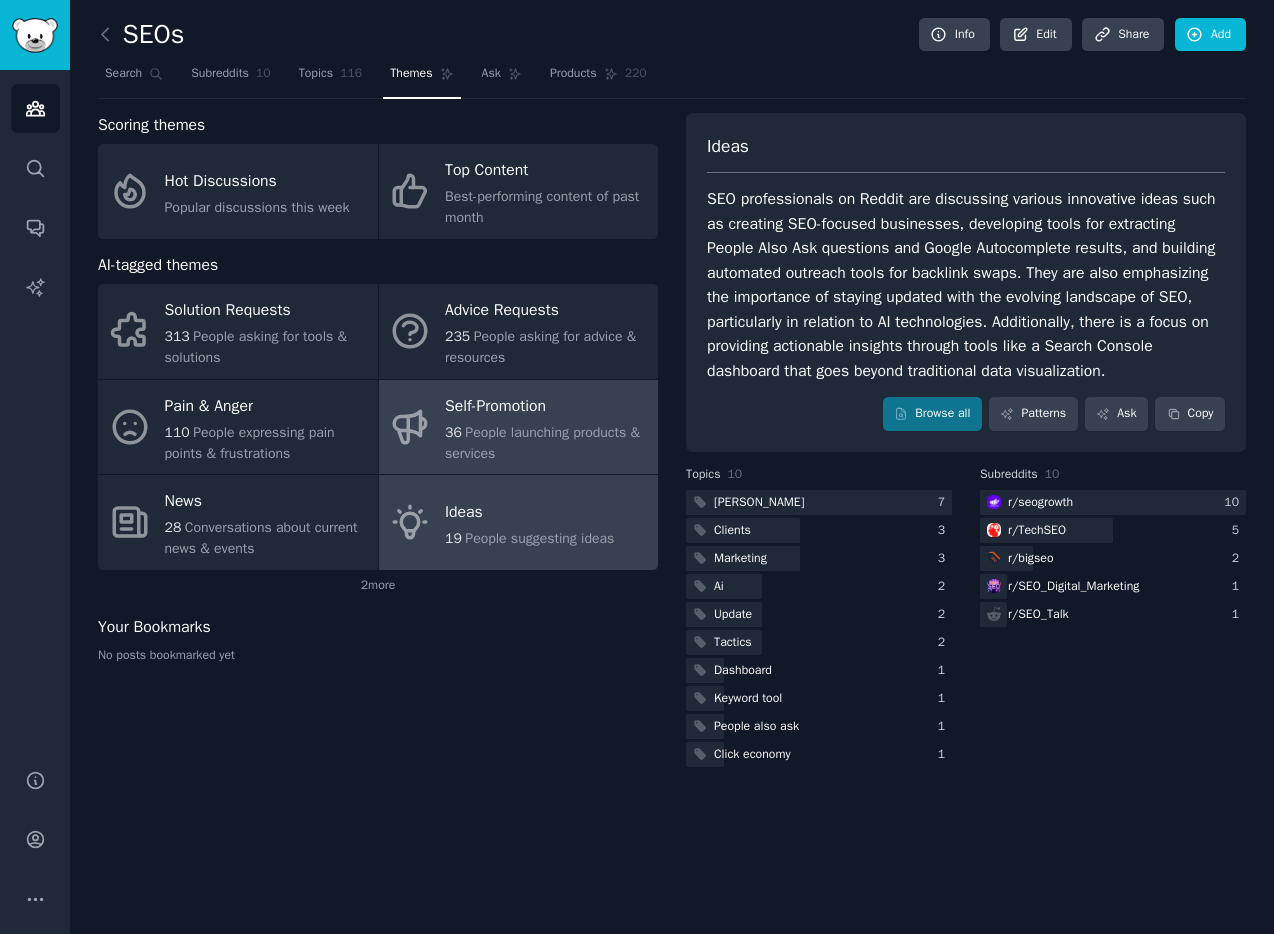 click on "36 People launching products & services" at bounding box center (546, 443) 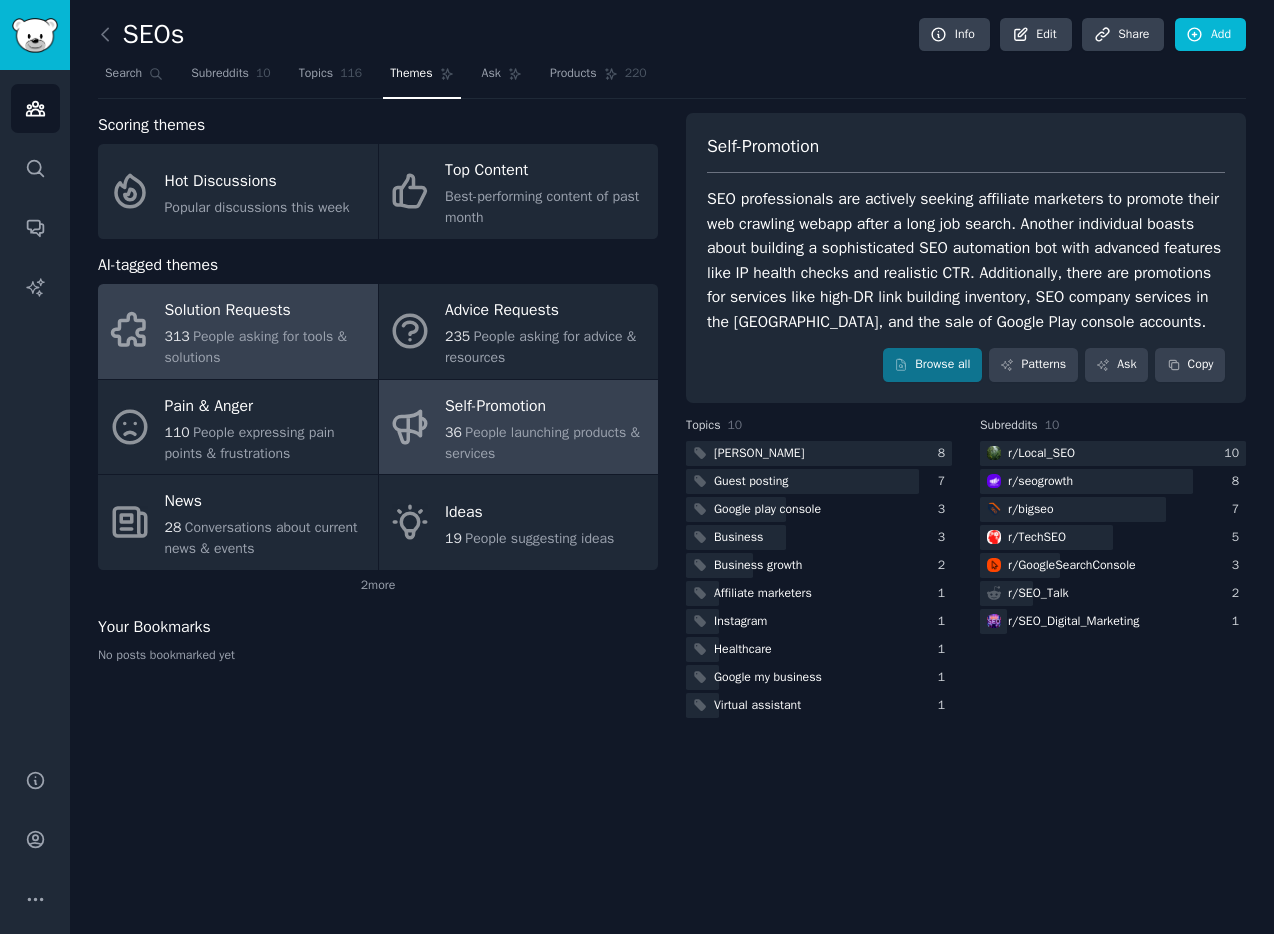click on "313 People asking for tools & solutions" at bounding box center [266, 347] 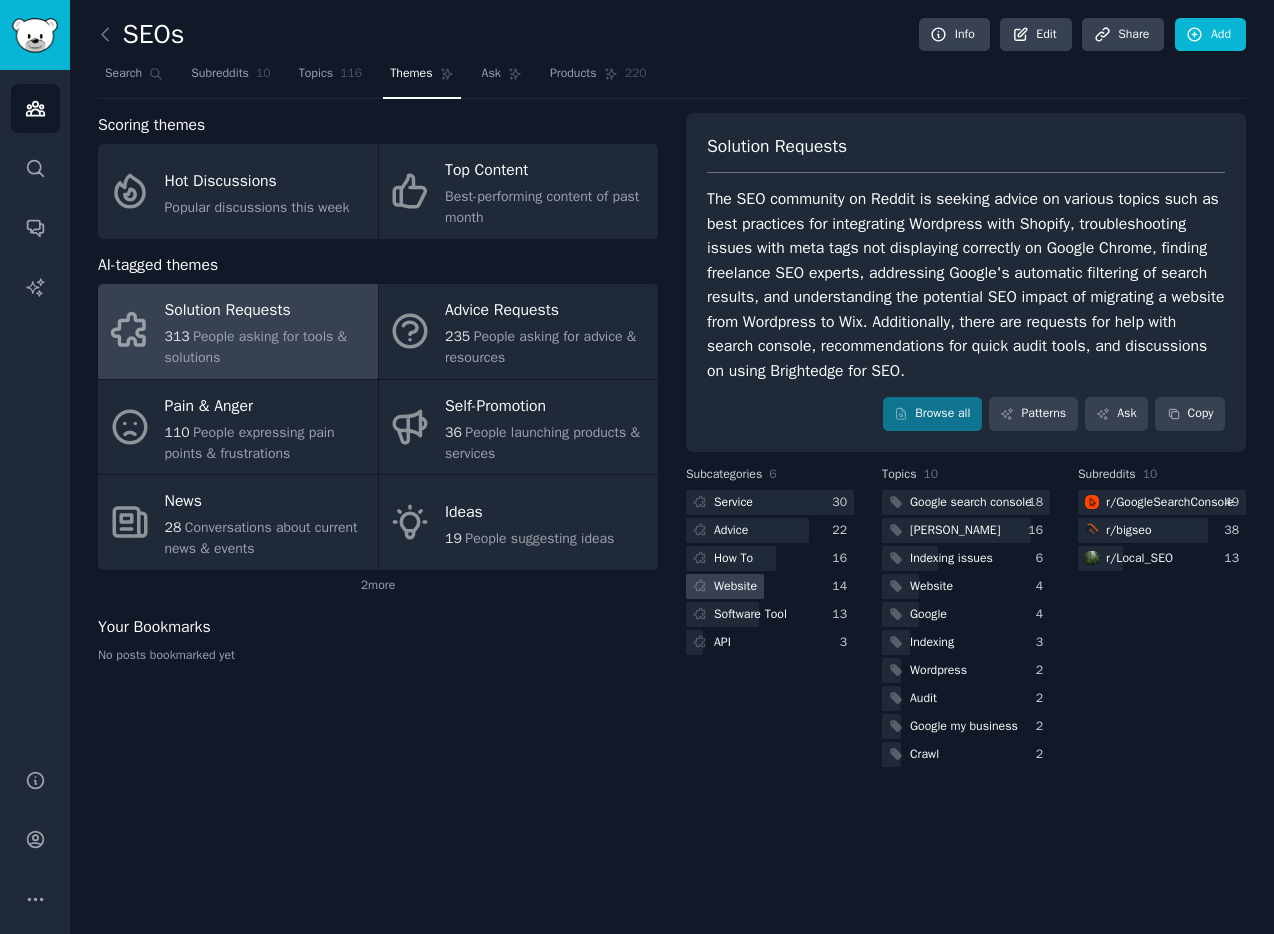 click on "Website" at bounding box center (735, 587) 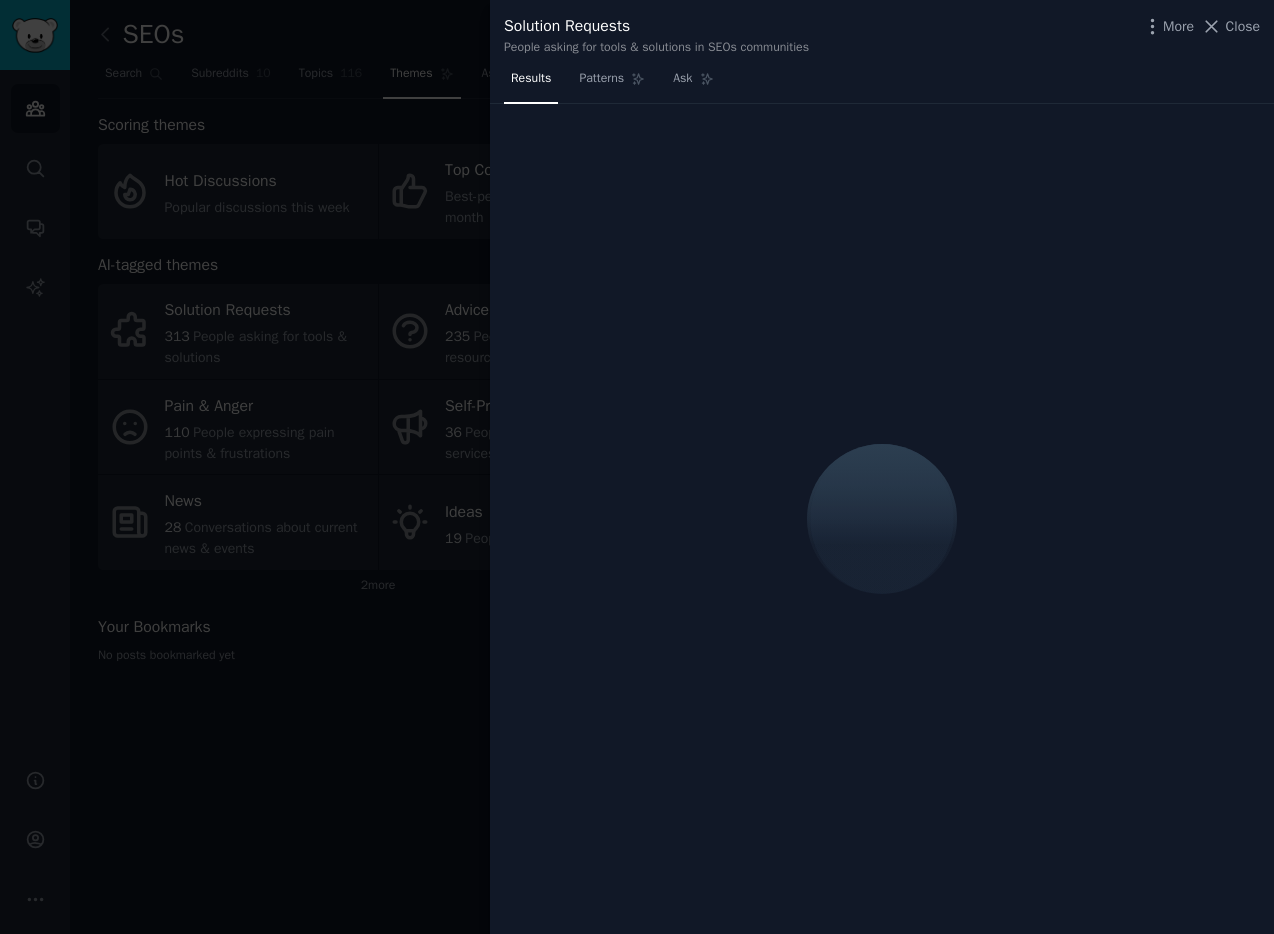 click at bounding box center (637, 467) 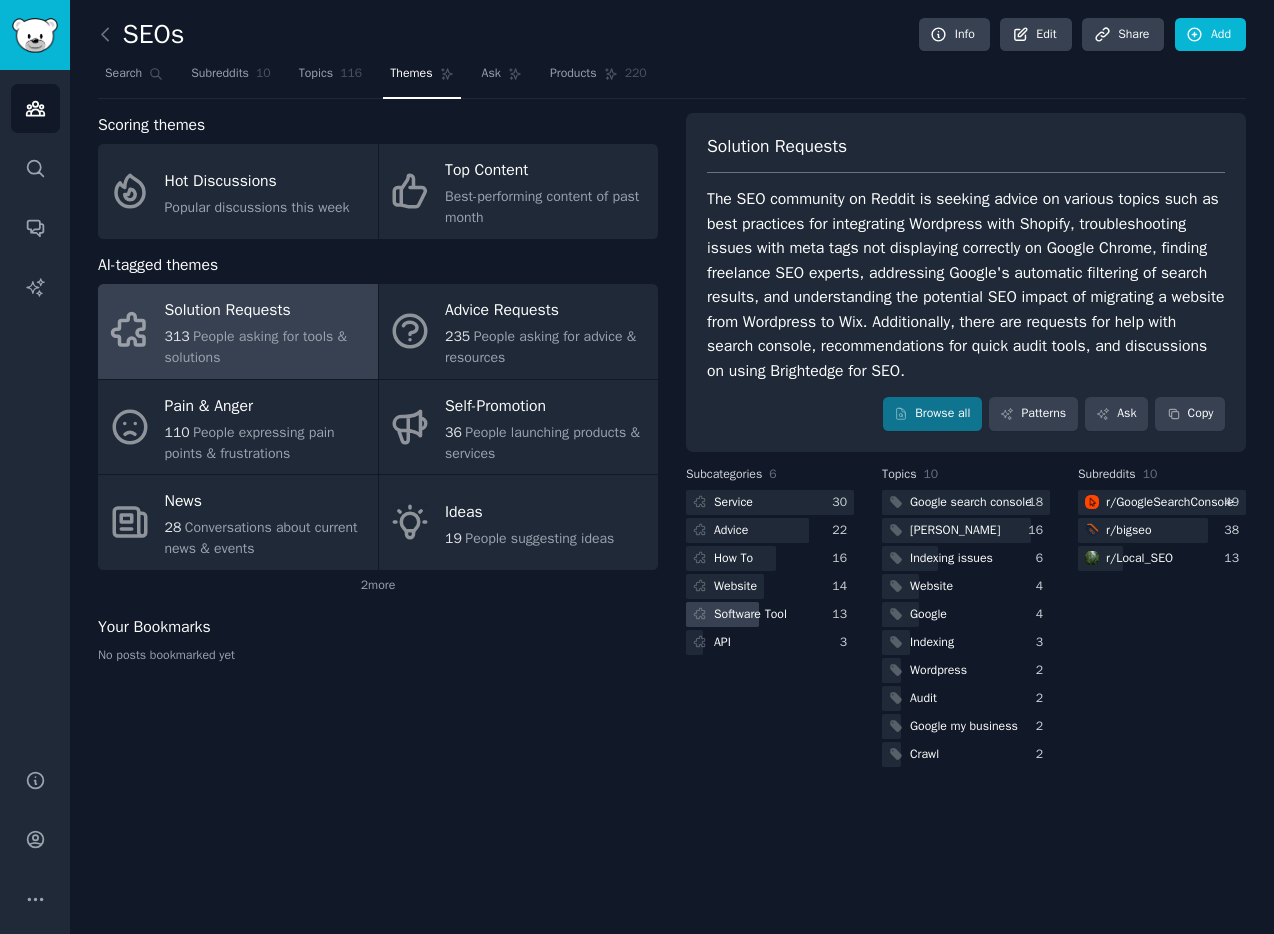 click on "Software Tool" at bounding box center [750, 615] 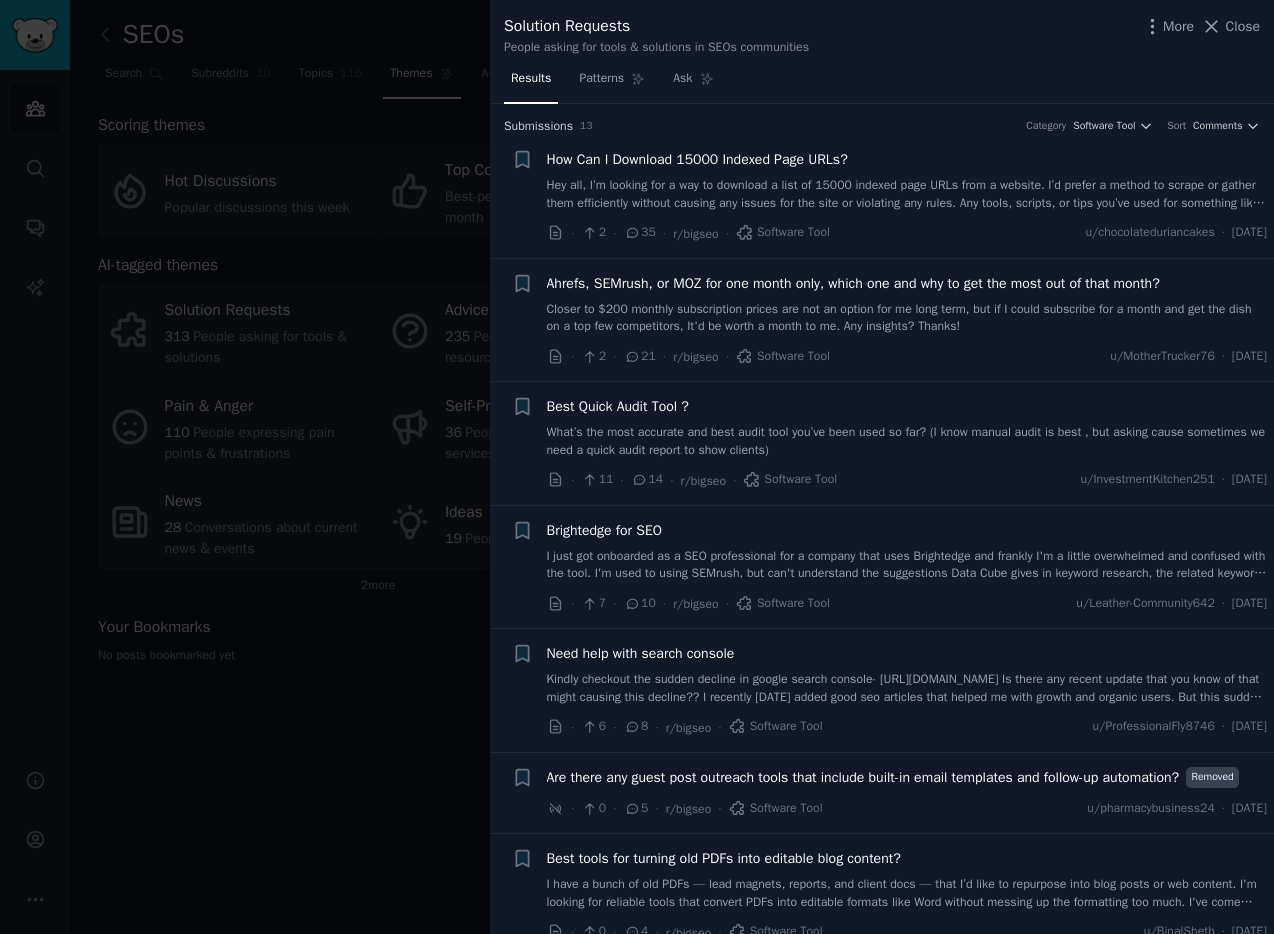 click on "Hey all, I’m looking for a way to download a list of 15000 indexed page URLs from a website. I’d prefer a method to scrape or gather them efficiently without causing any issues for the site or violating any rules. Any tools, scripts, or tips you’ve used for something like this? Would really appreciate your input!" at bounding box center [907, 194] 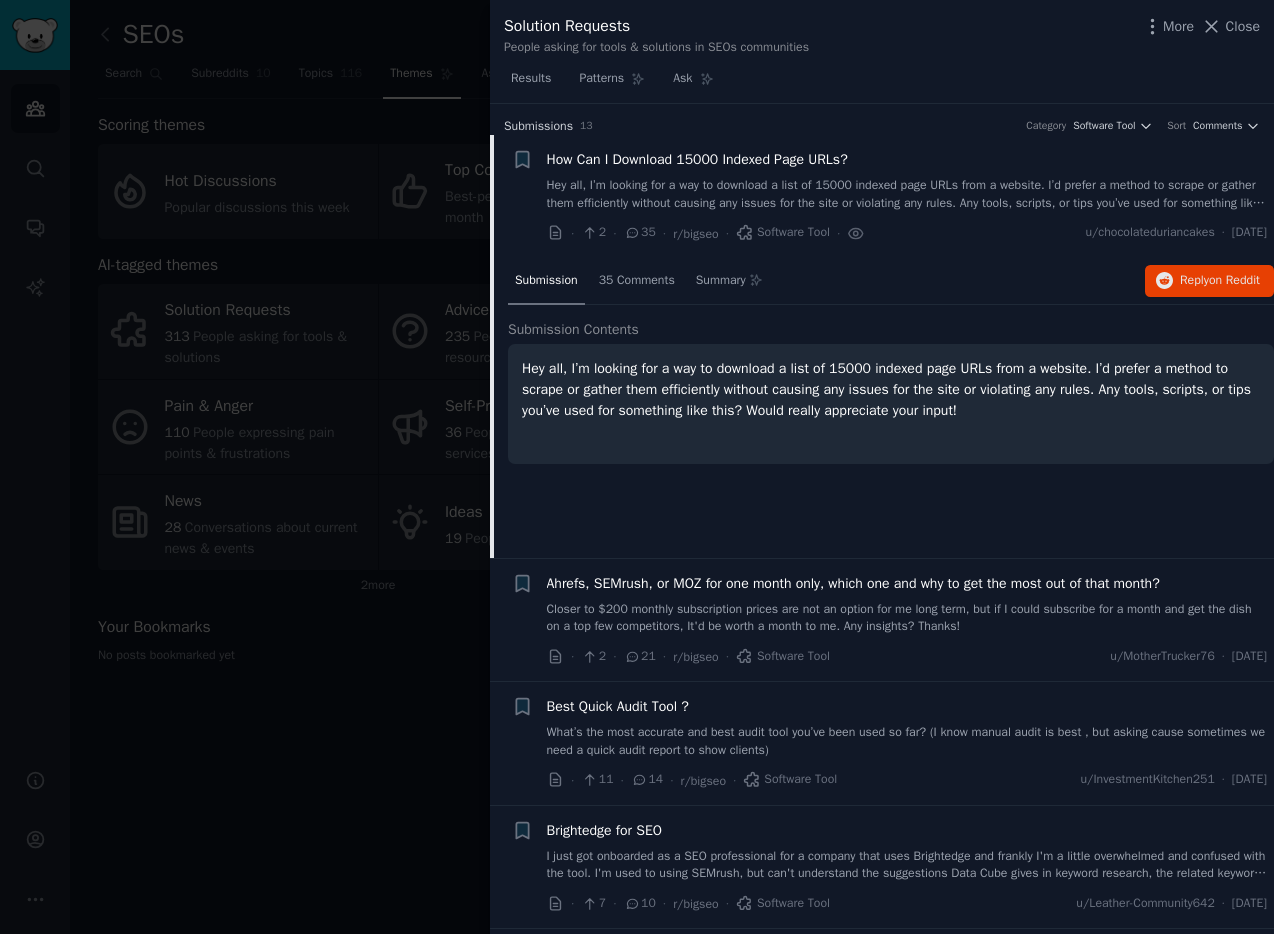 scroll, scrollTop: 32, scrollLeft: 0, axis: vertical 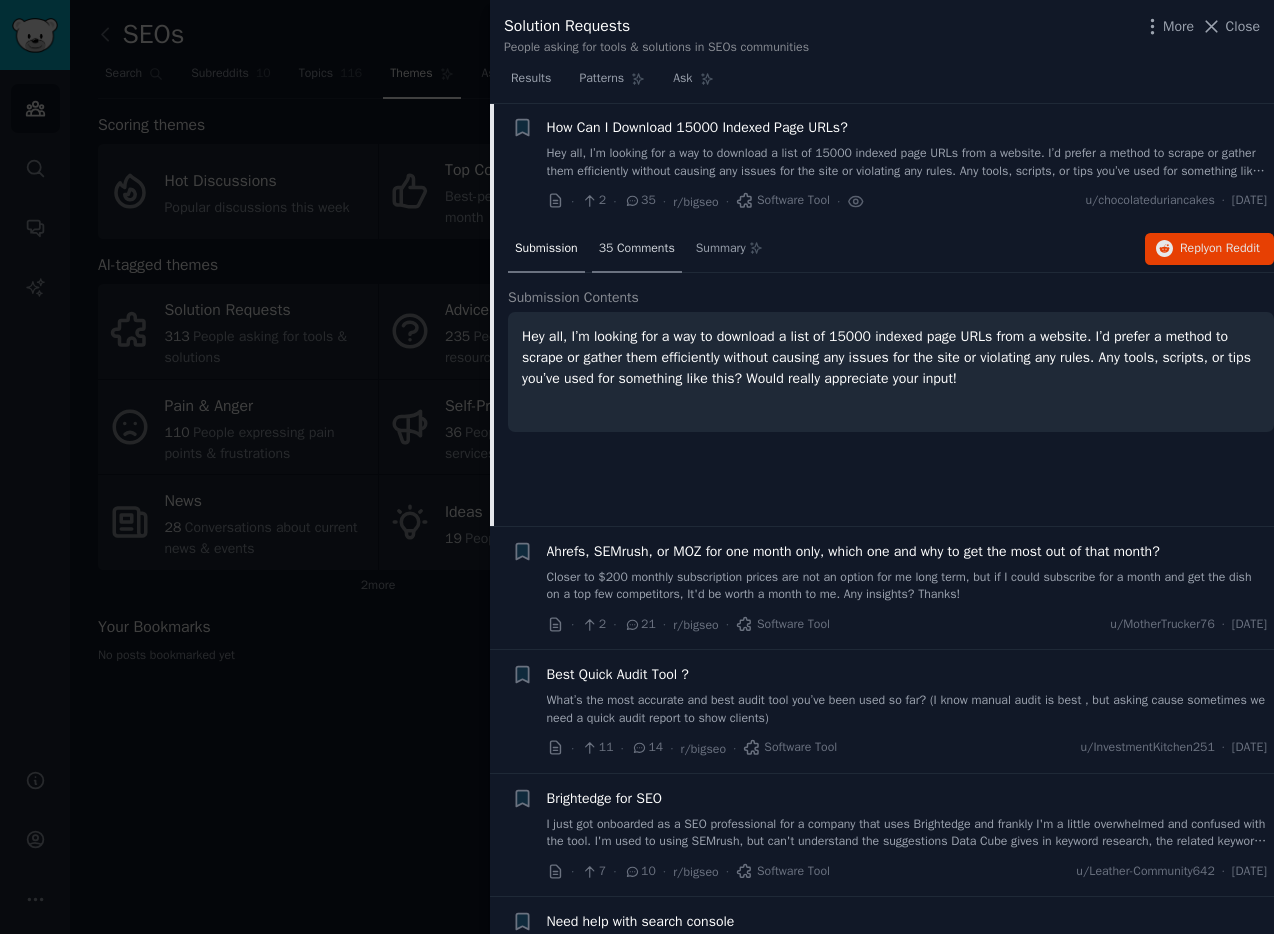 click on "35 Comments" at bounding box center (637, 250) 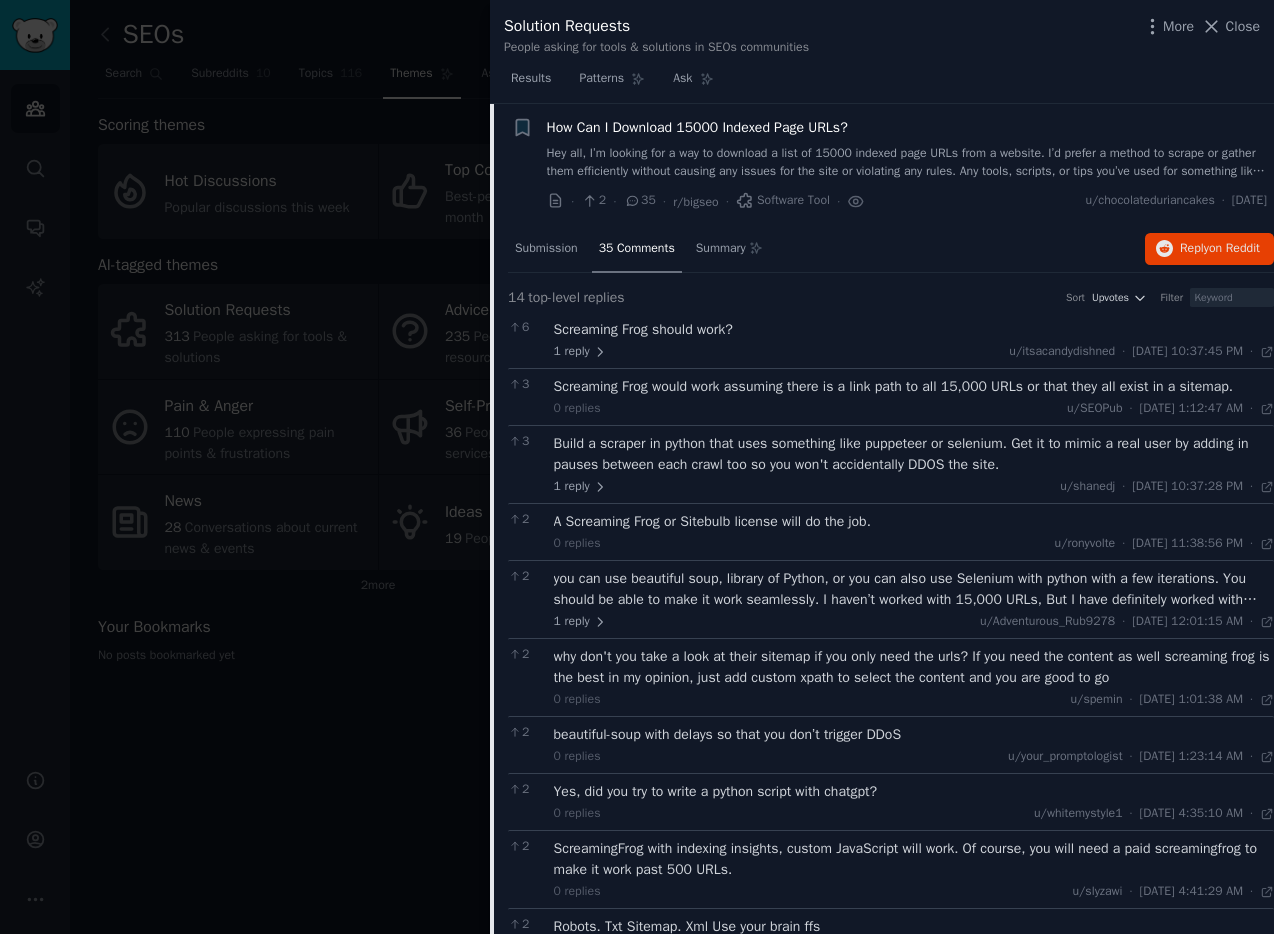 click on "Screaming Frog should work?" at bounding box center (914, 329) 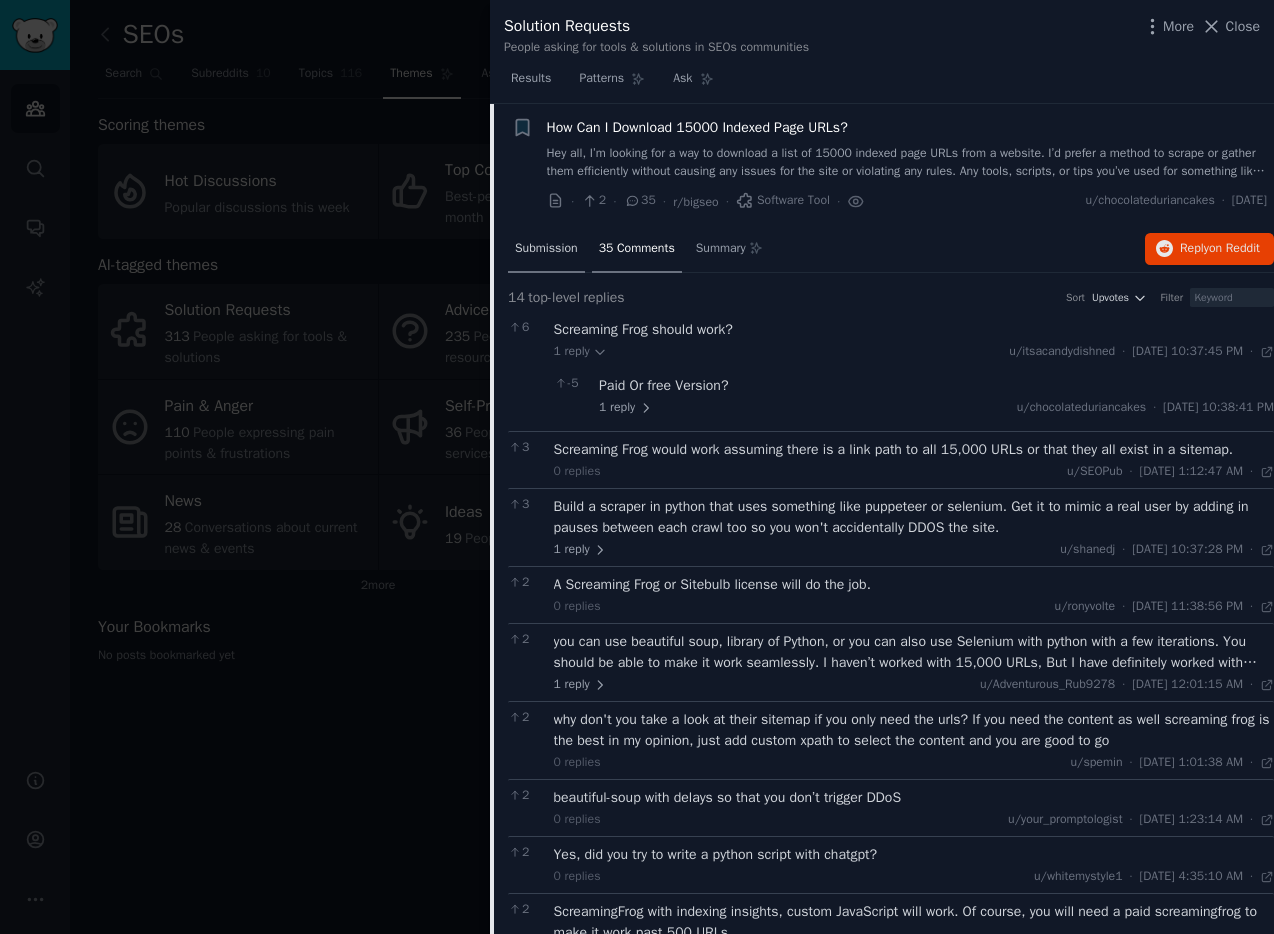 click on "Submission" at bounding box center (546, 249) 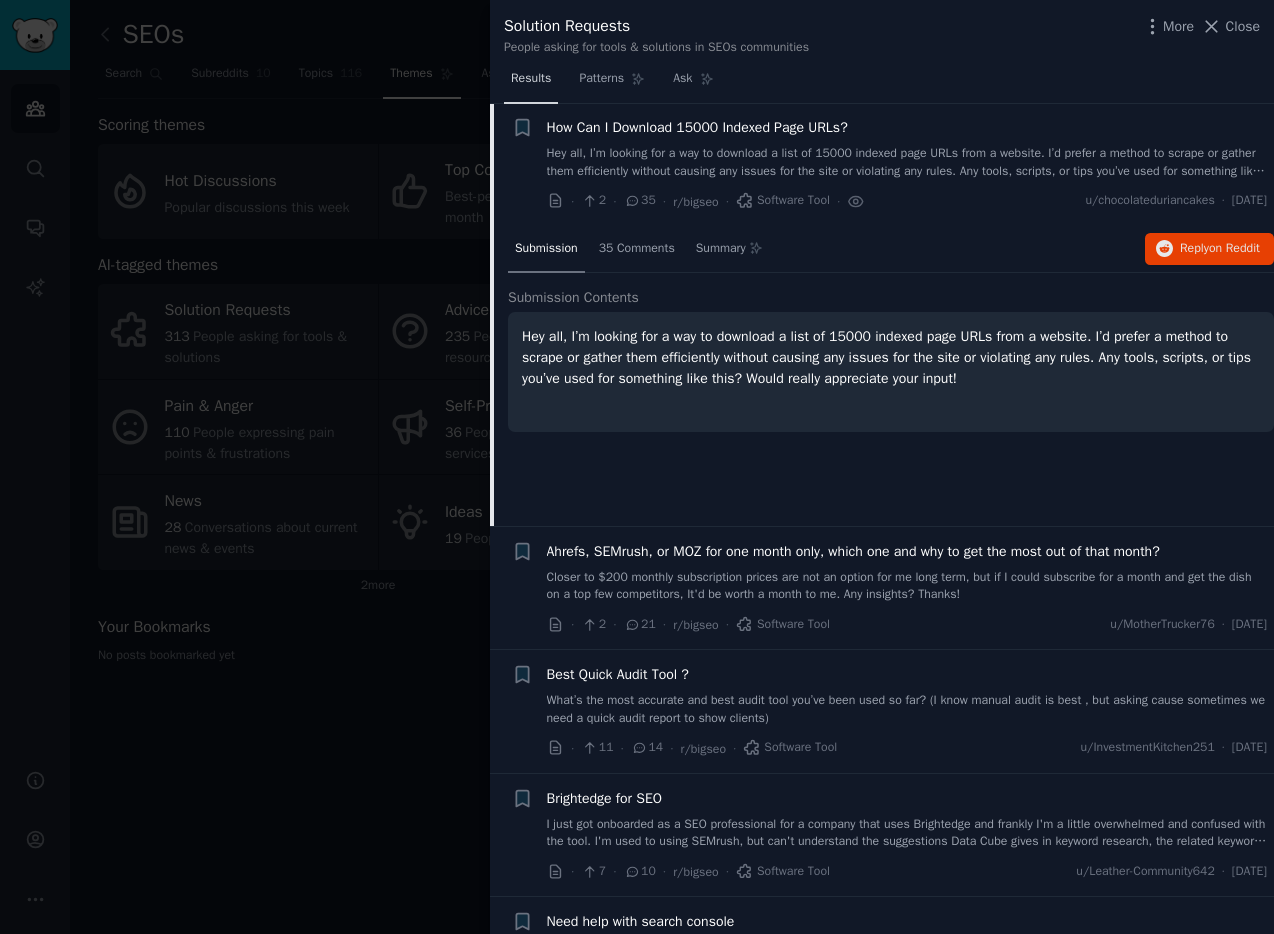 click on "Results" at bounding box center (531, 79) 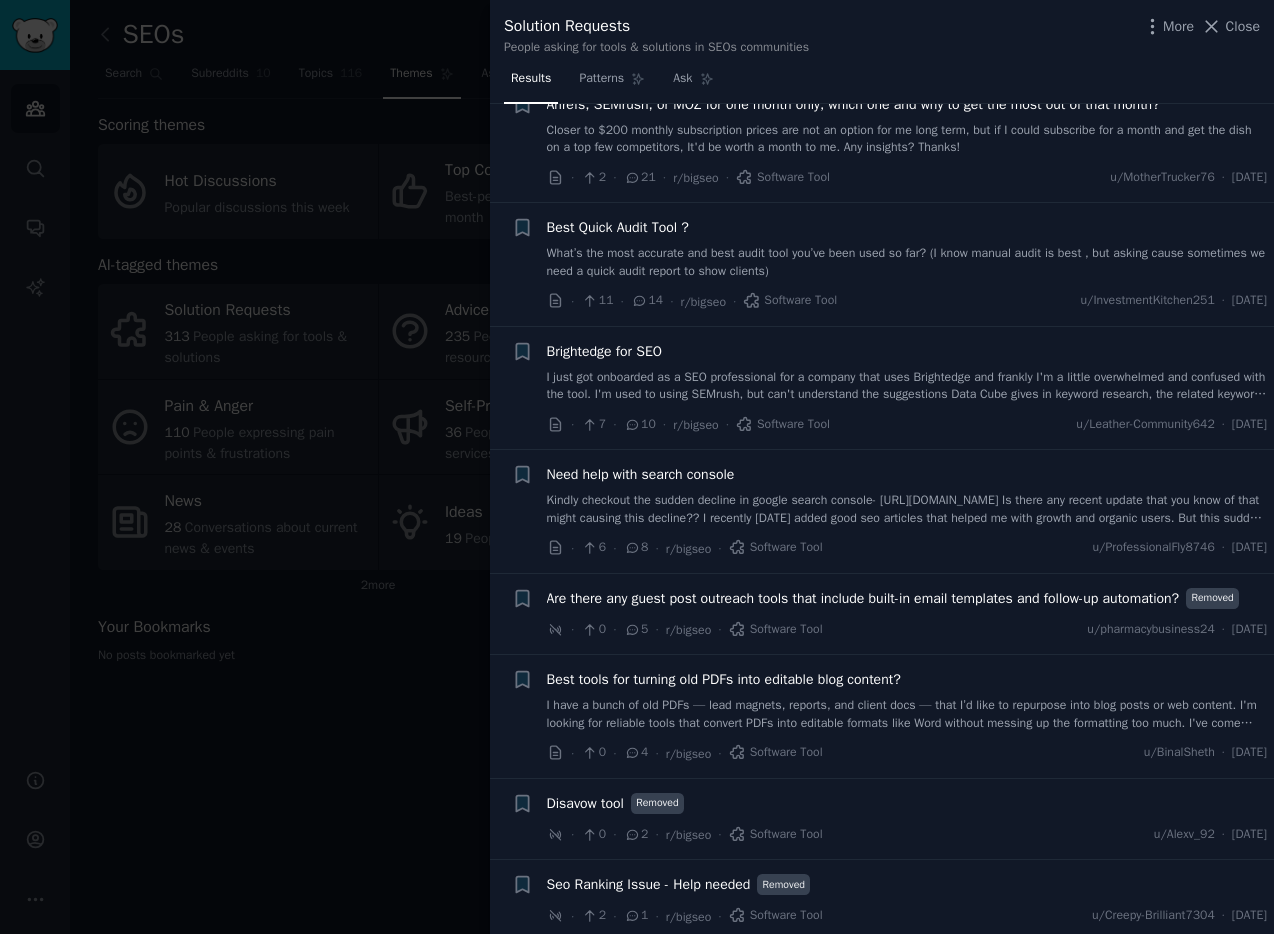 scroll, scrollTop: 181, scrollLeft: 0, axis: vertical 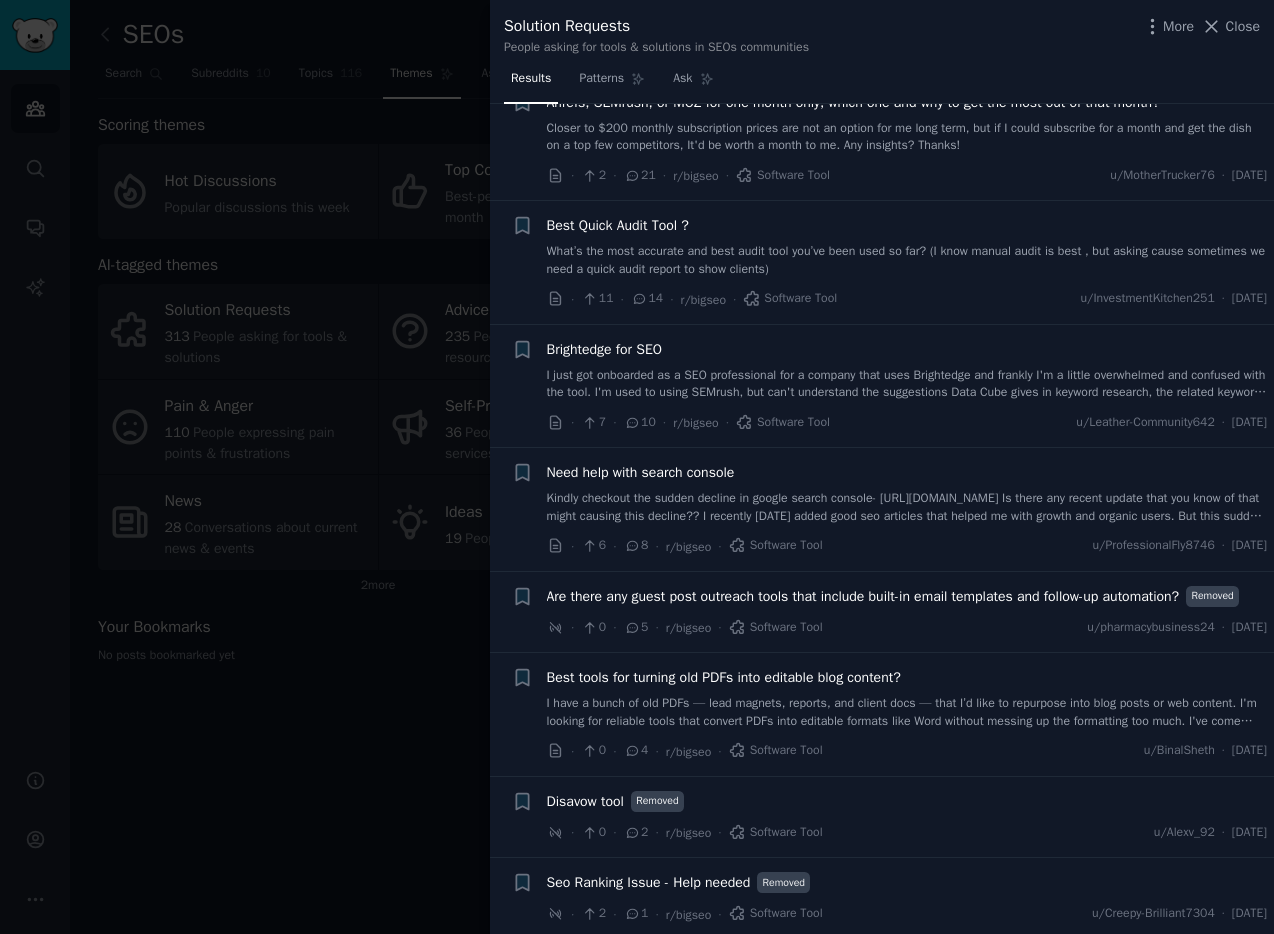 click at bounding box center [637, 467] 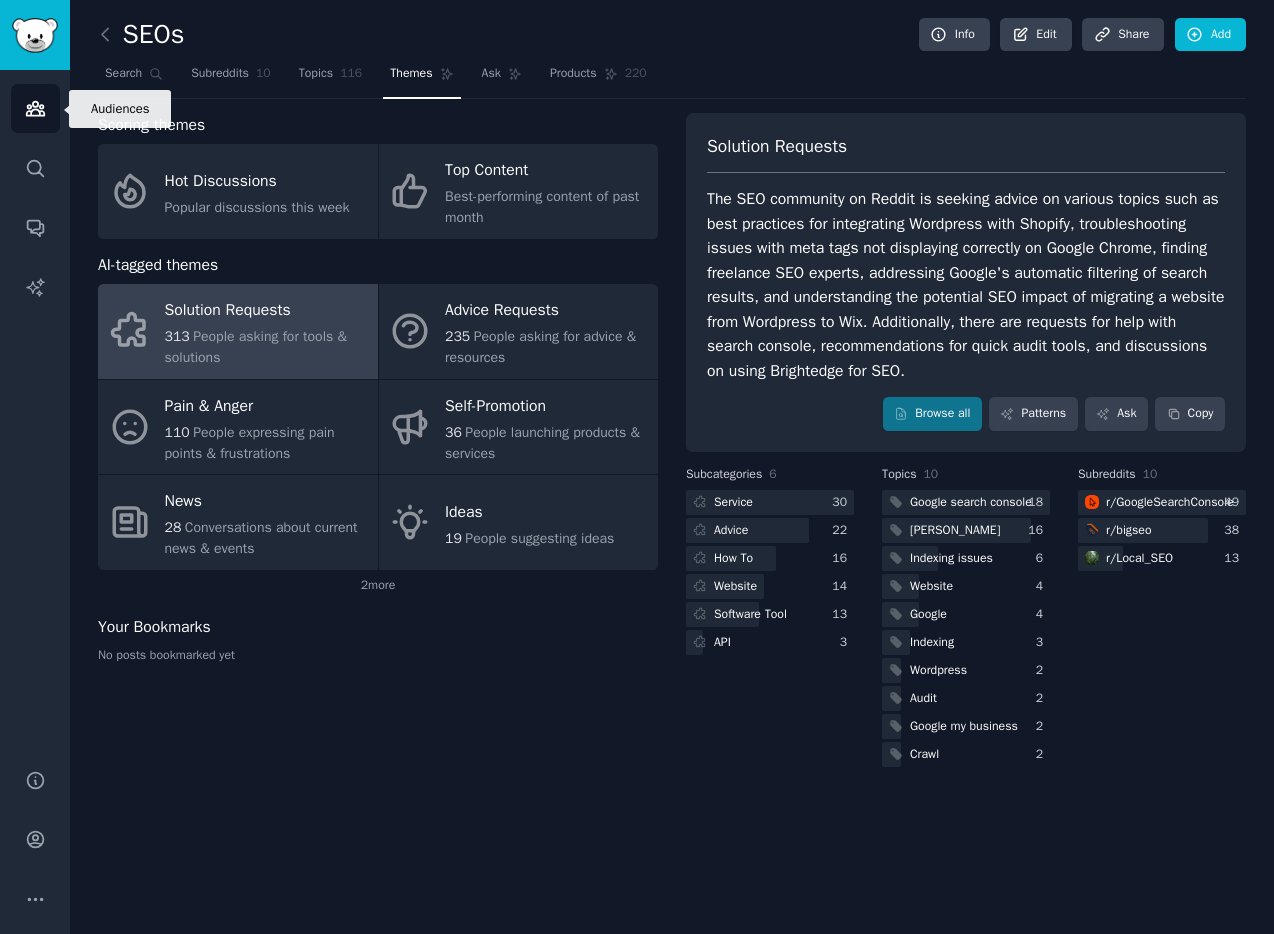 click 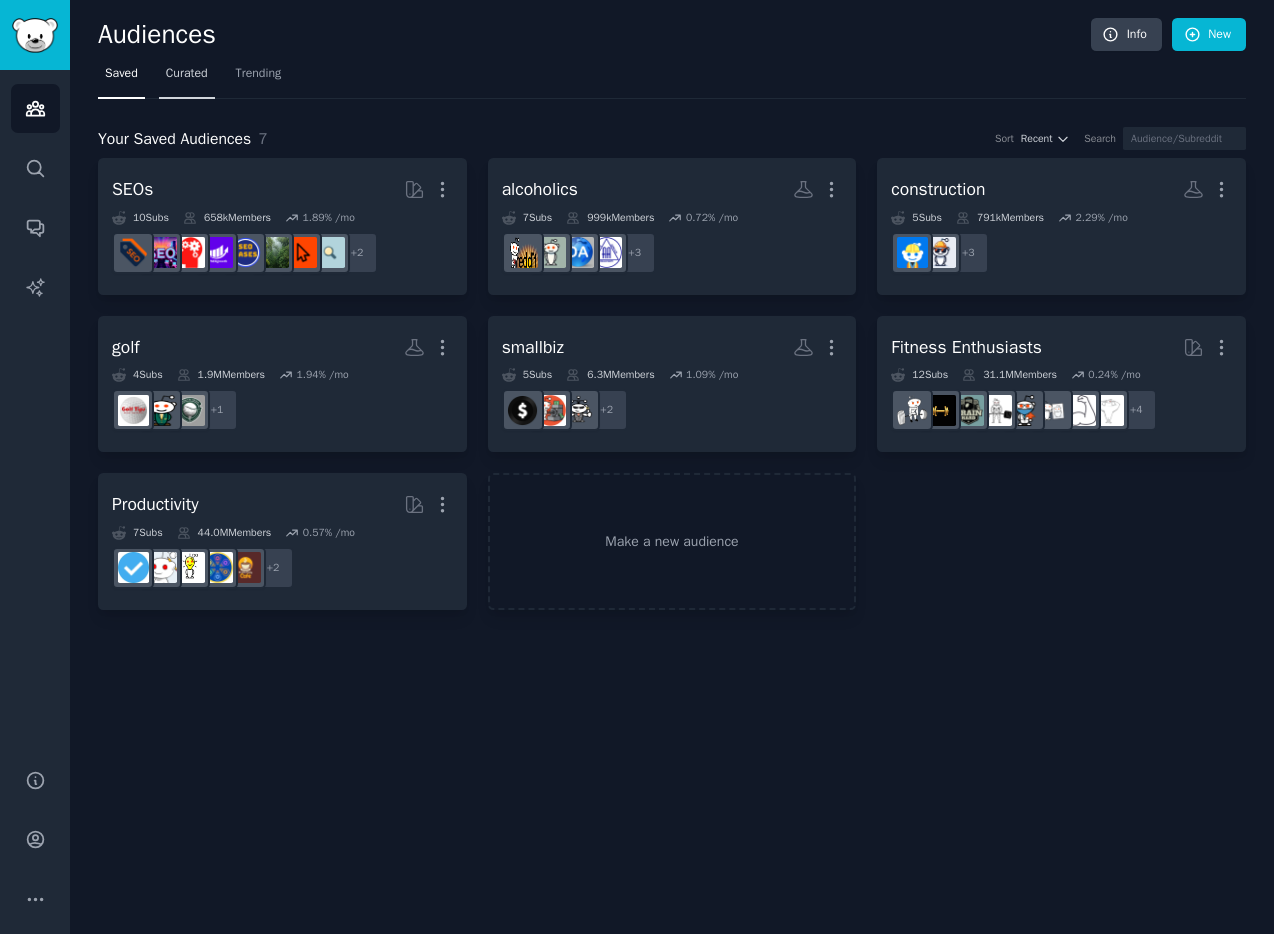 click on "Curated" at bounding box center (187, 74) 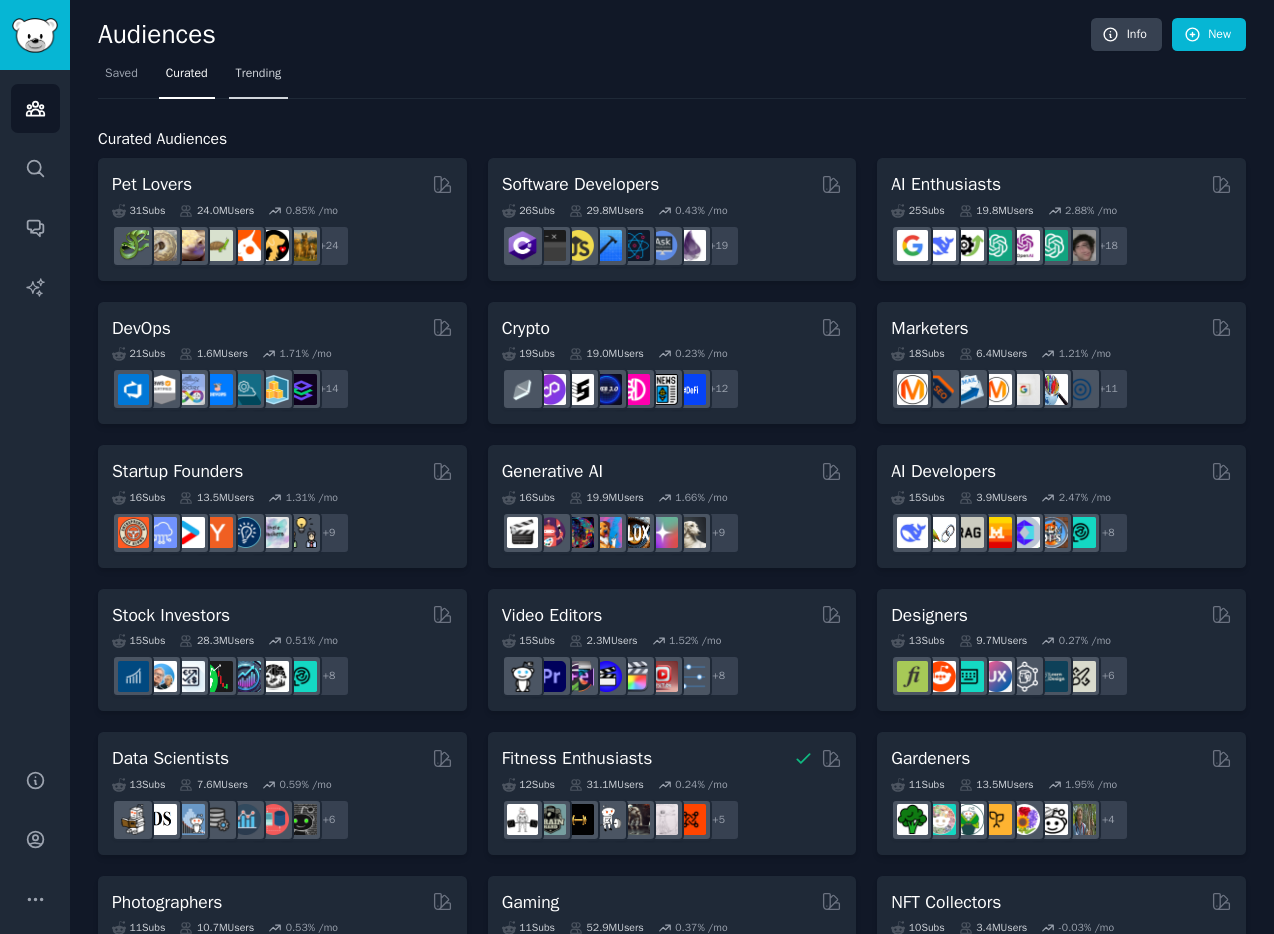 click on "Trending" at bounding box center (259, 74) 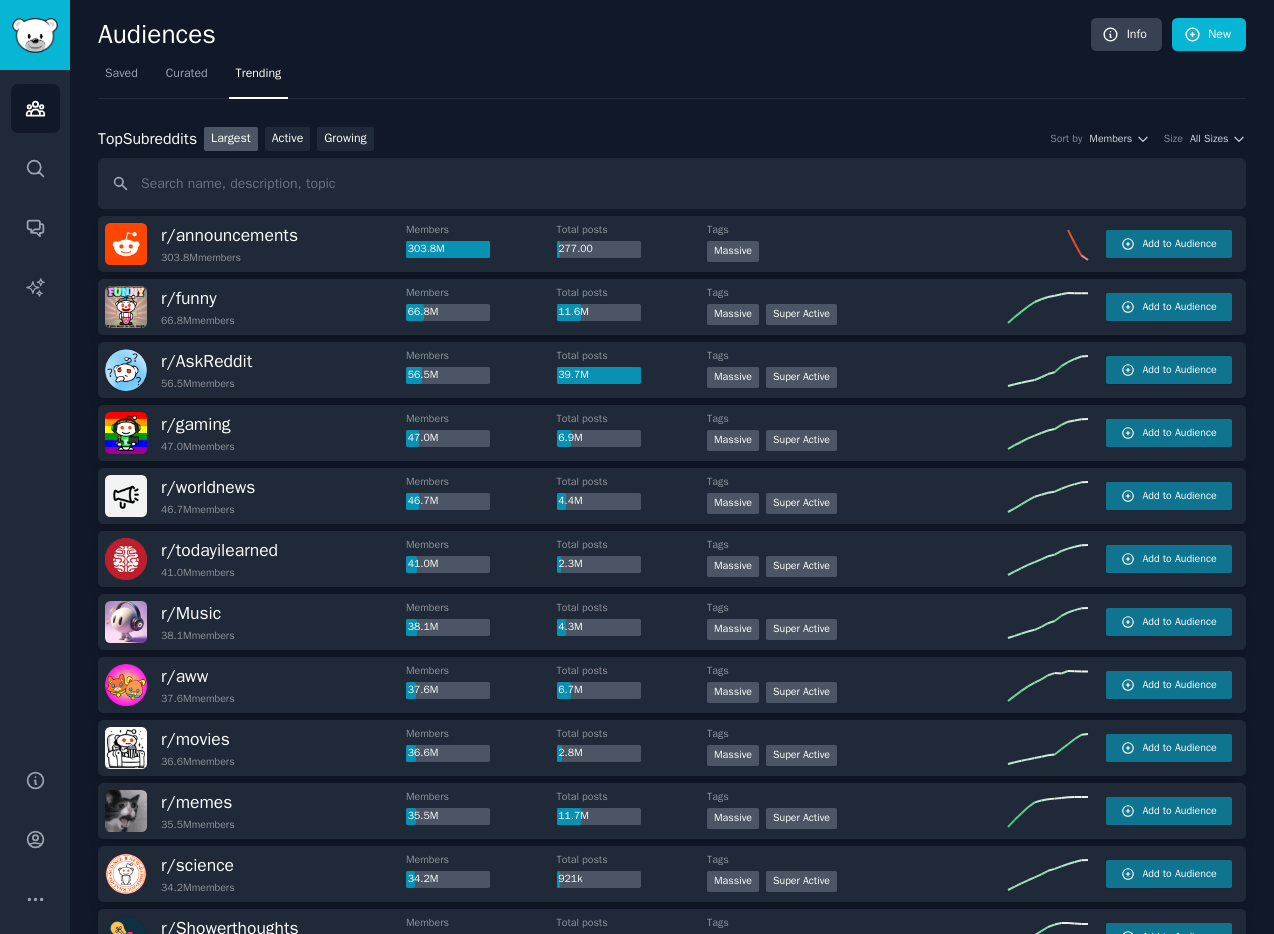 click on "All Sizes" at bounding box center [1209, 139] 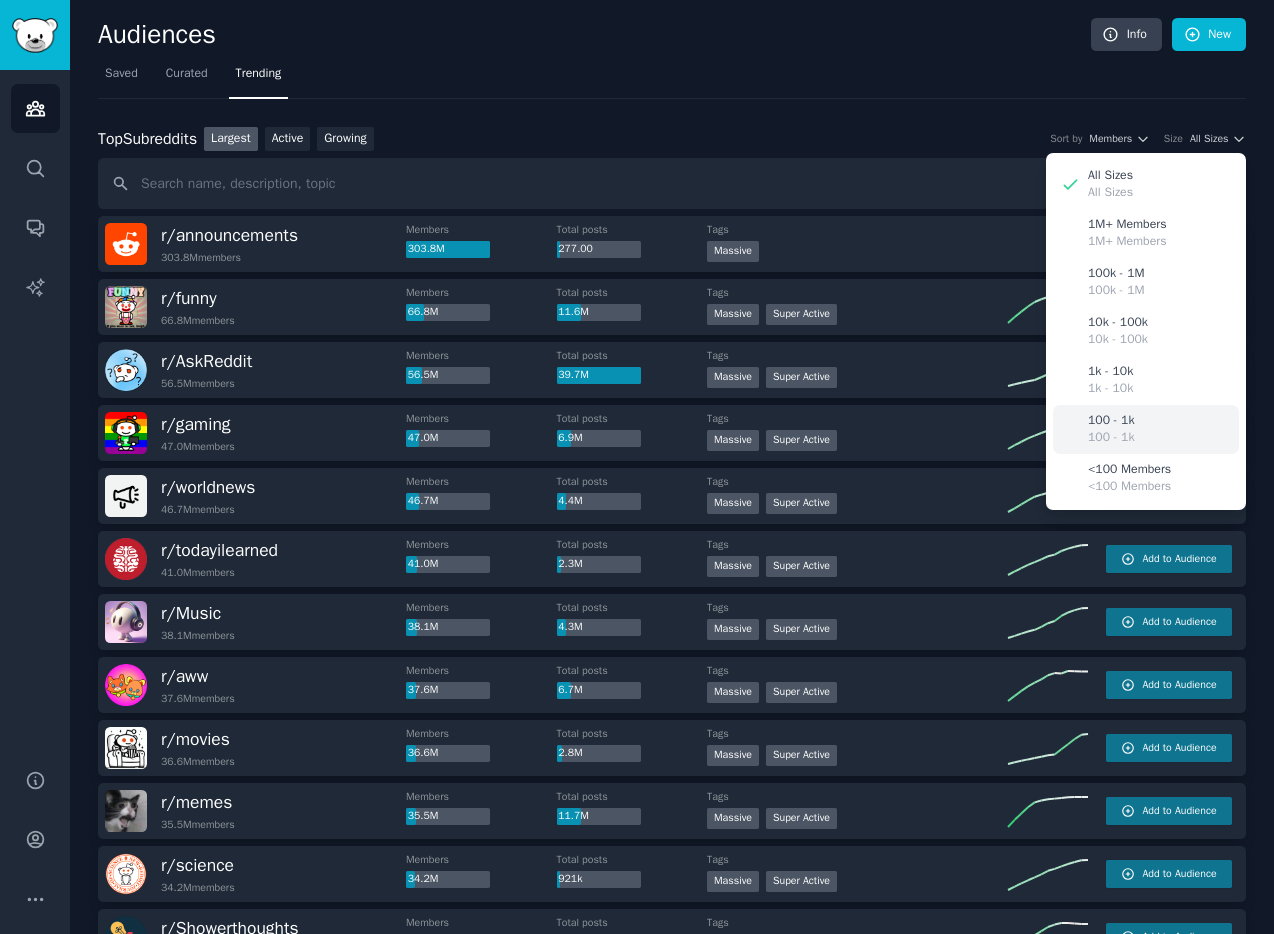 click on "100 - 1k 100 - 1k" at bounding box center (1146, 429) 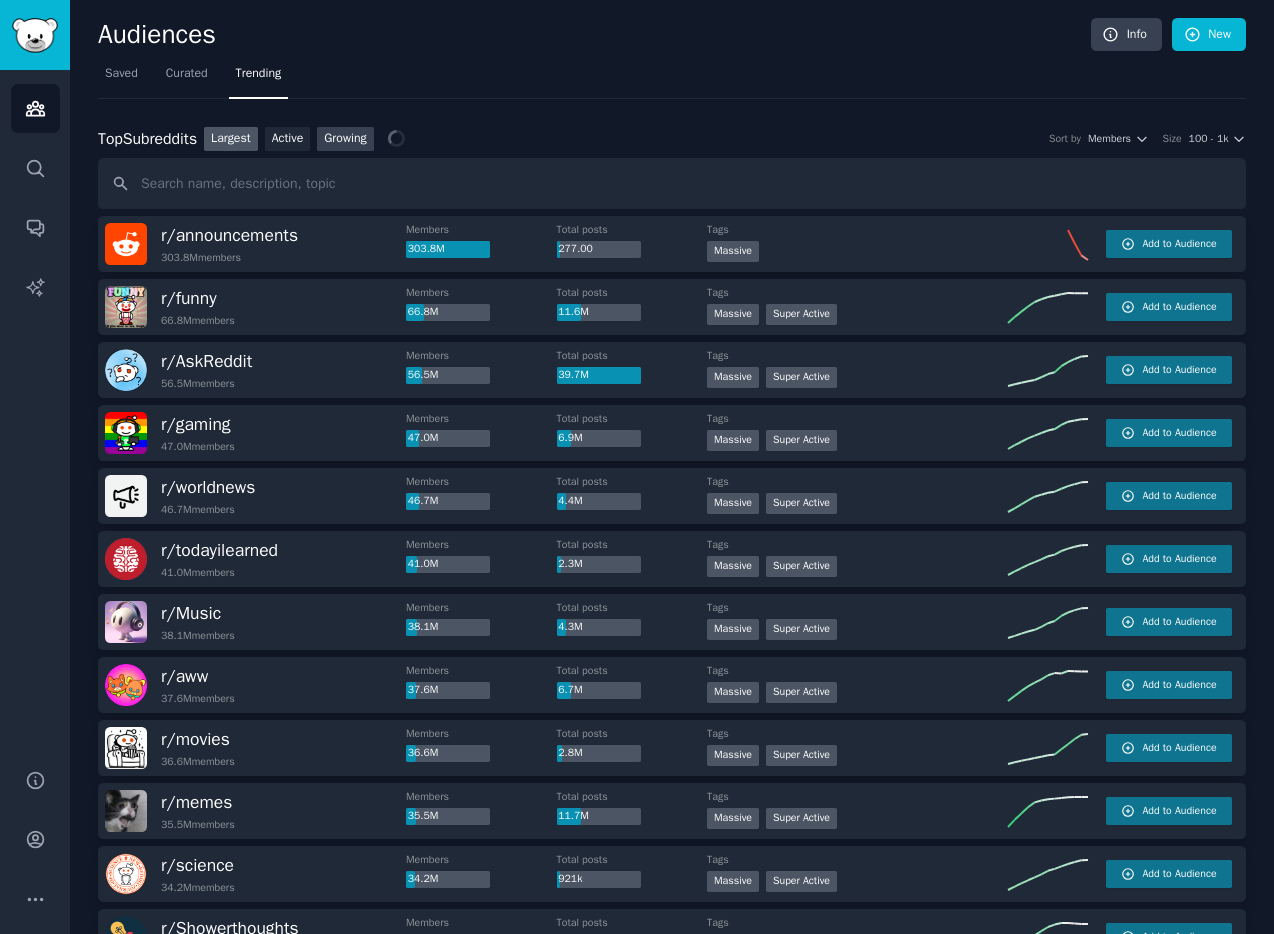 click on "Growing" at bounding box center (345, 139) 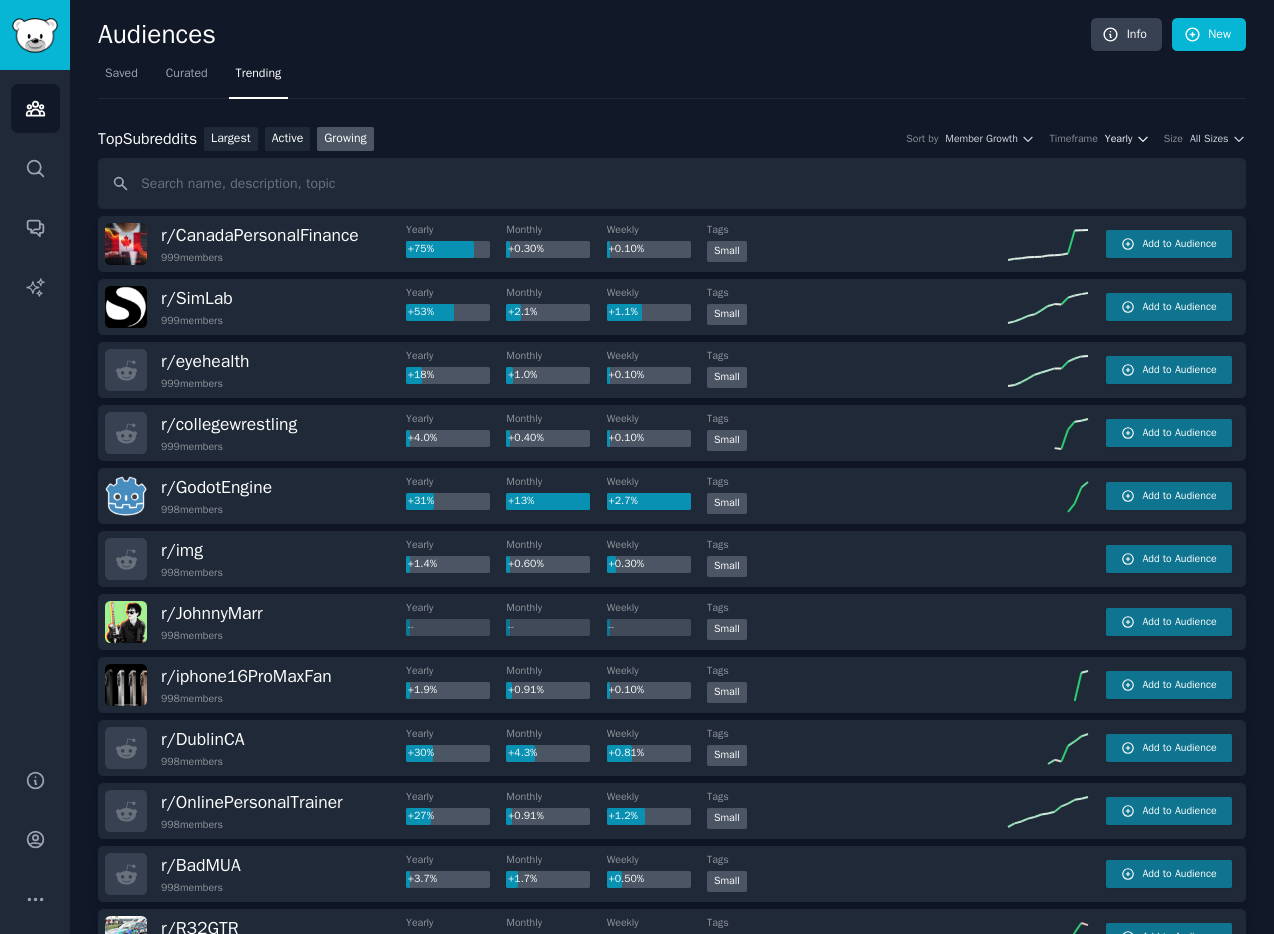 click 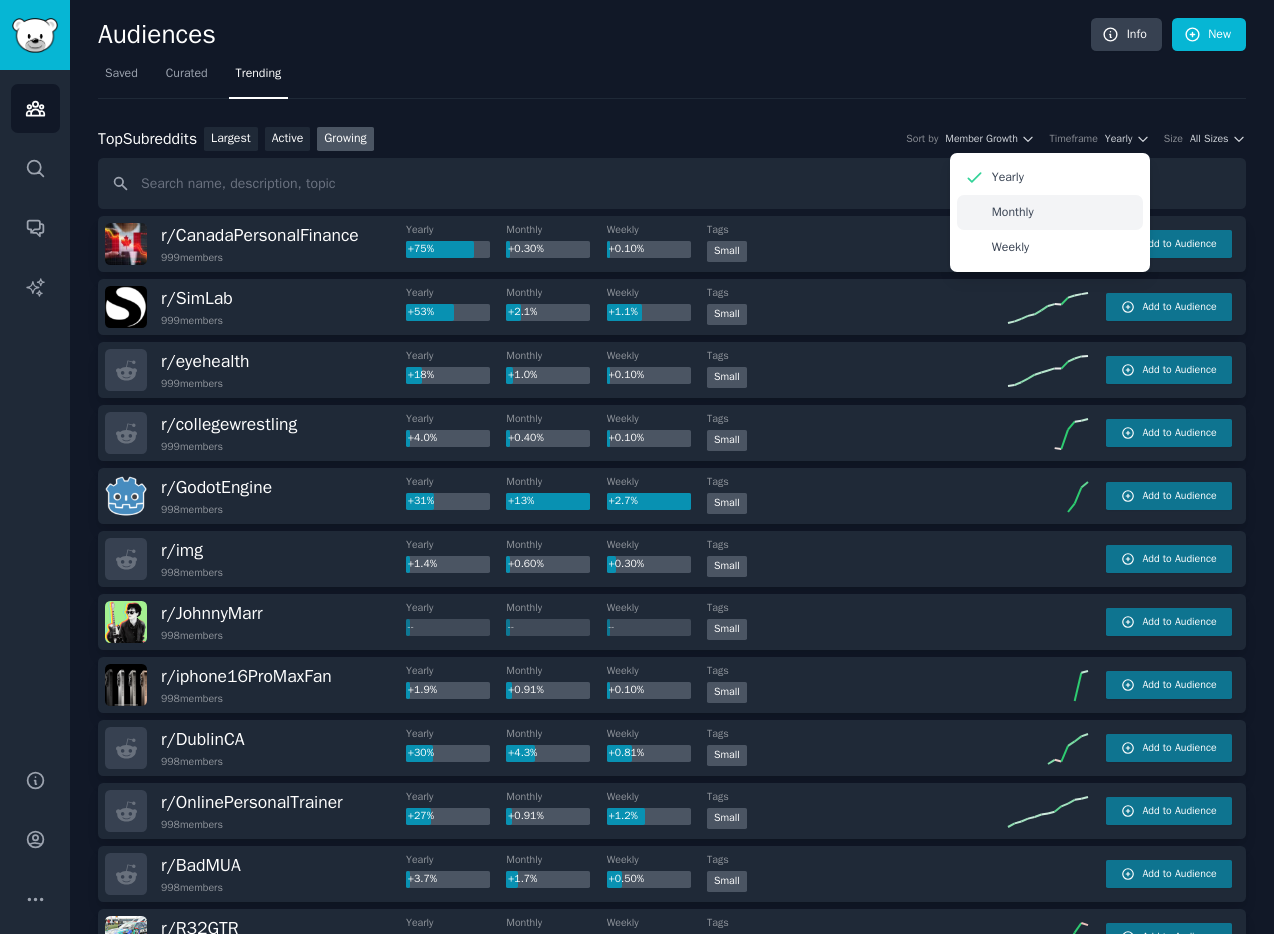click on "Monthly" at bounding box center [1050, 212] 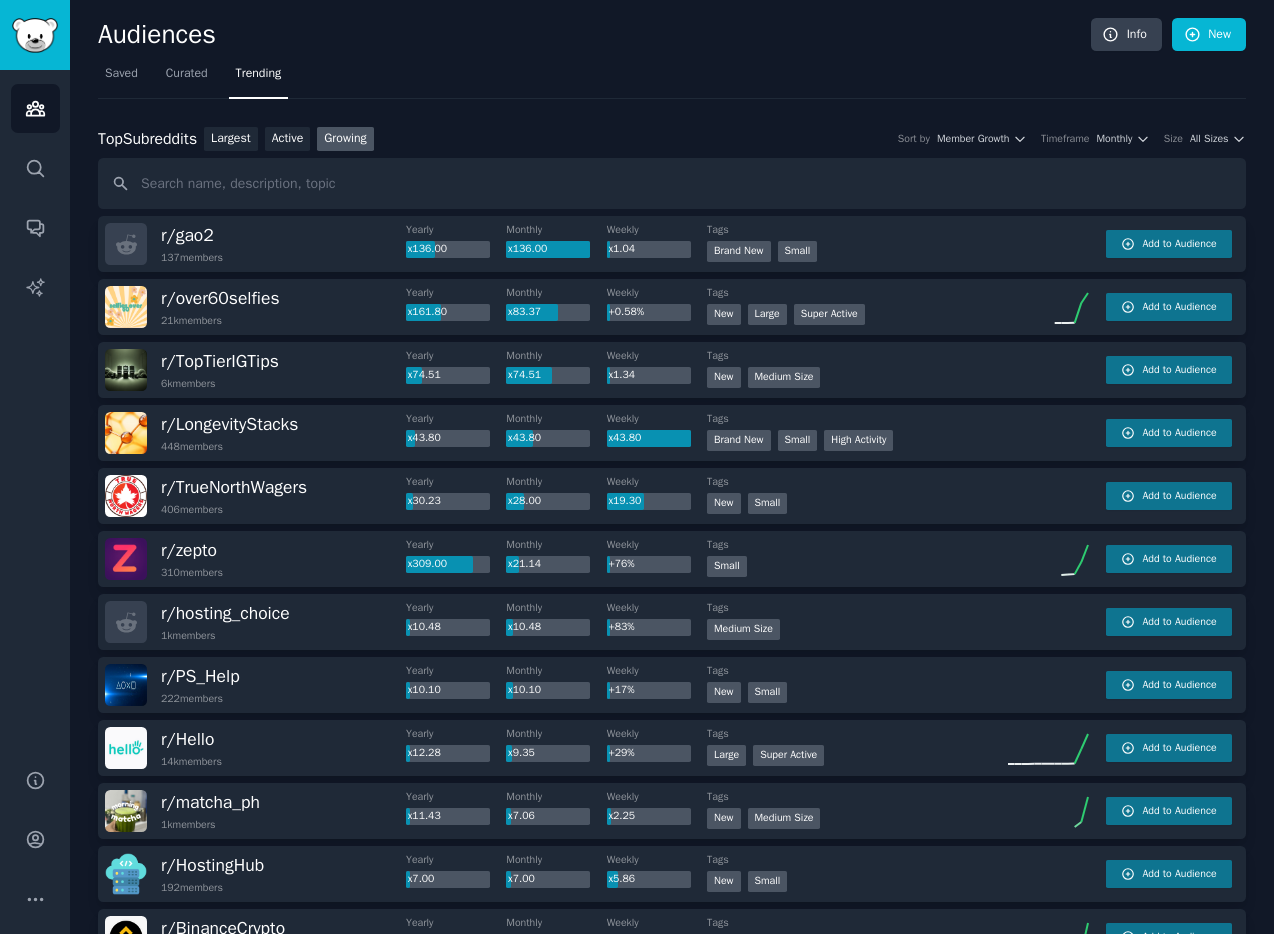 click on "x10.48" at bounding box center [424, 626] 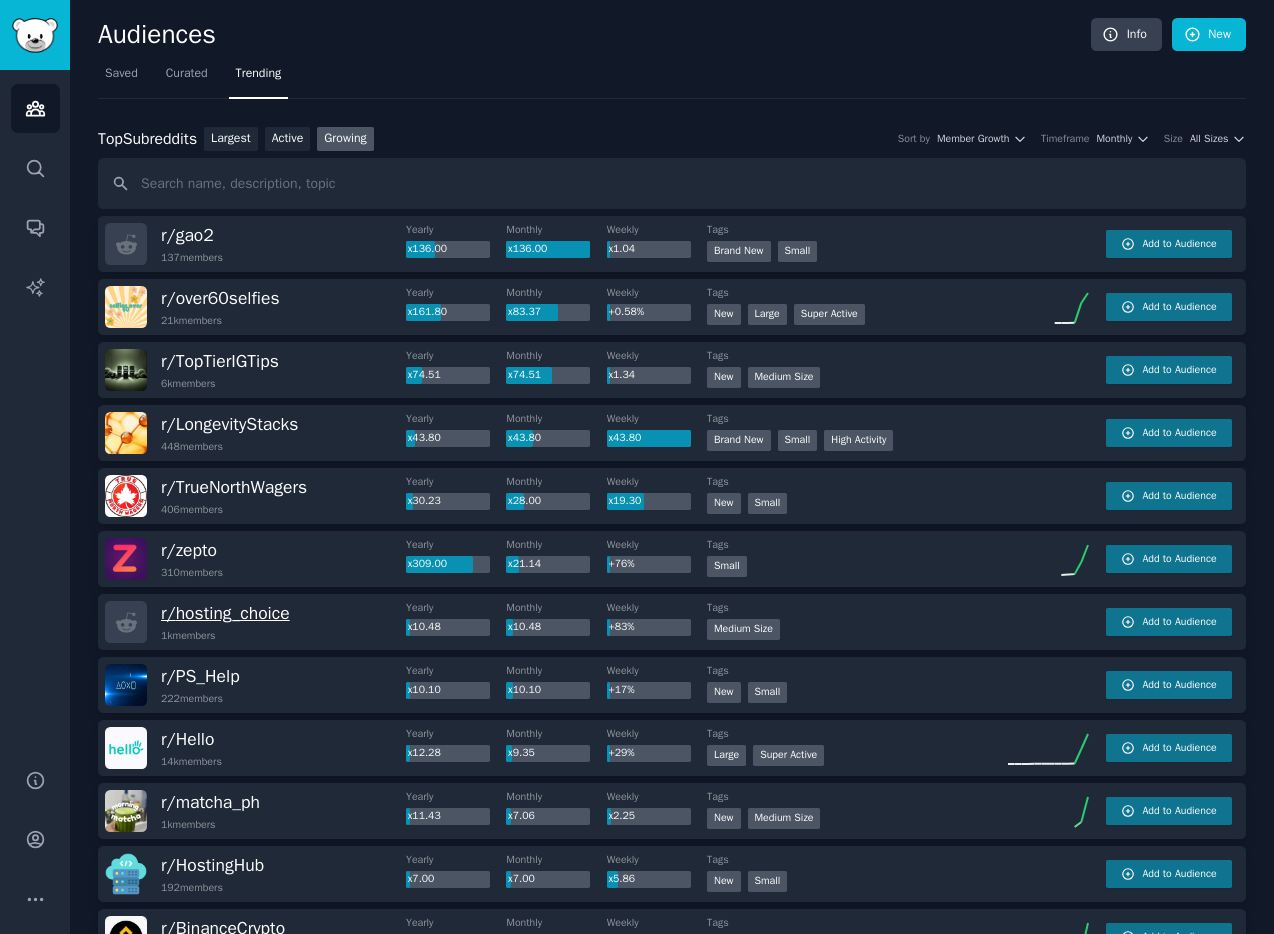click on "r/ hosting_choice" at bounding box center (225, 613) 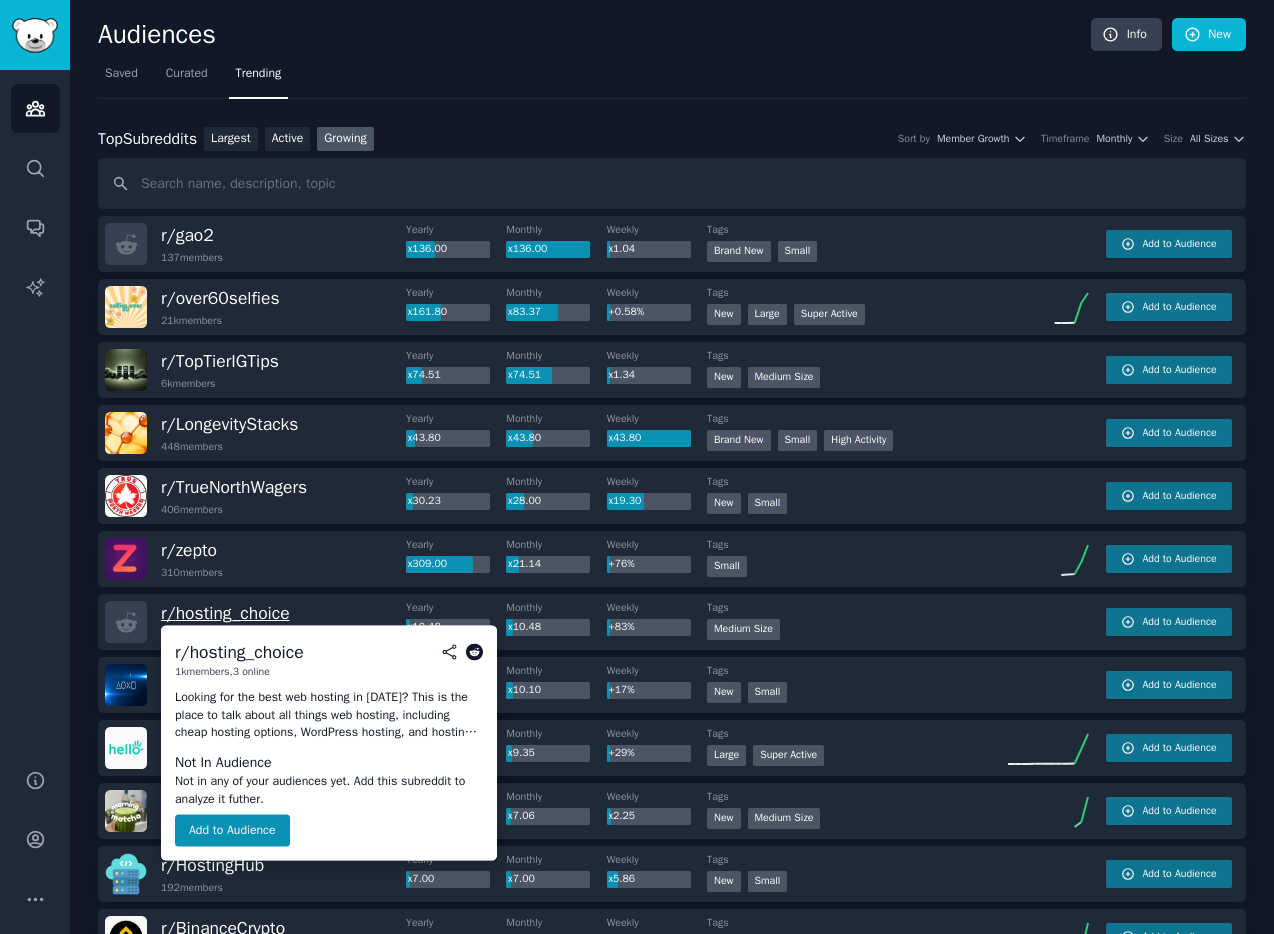 click on "r/ hosting_choice" at bounding box center [225, 613] 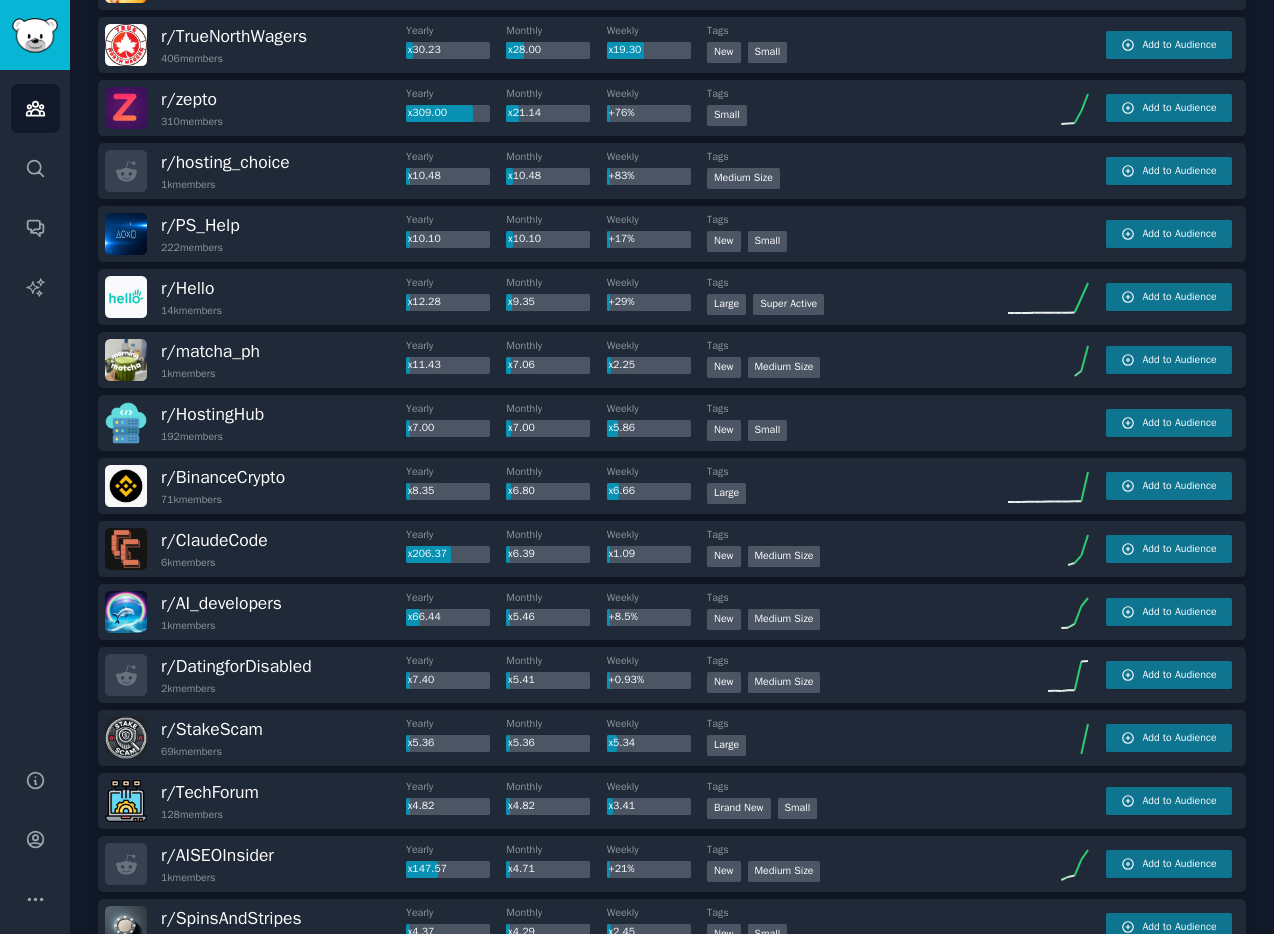 scroll, scrollTop: 0, scrollLeft: 0, axis: both 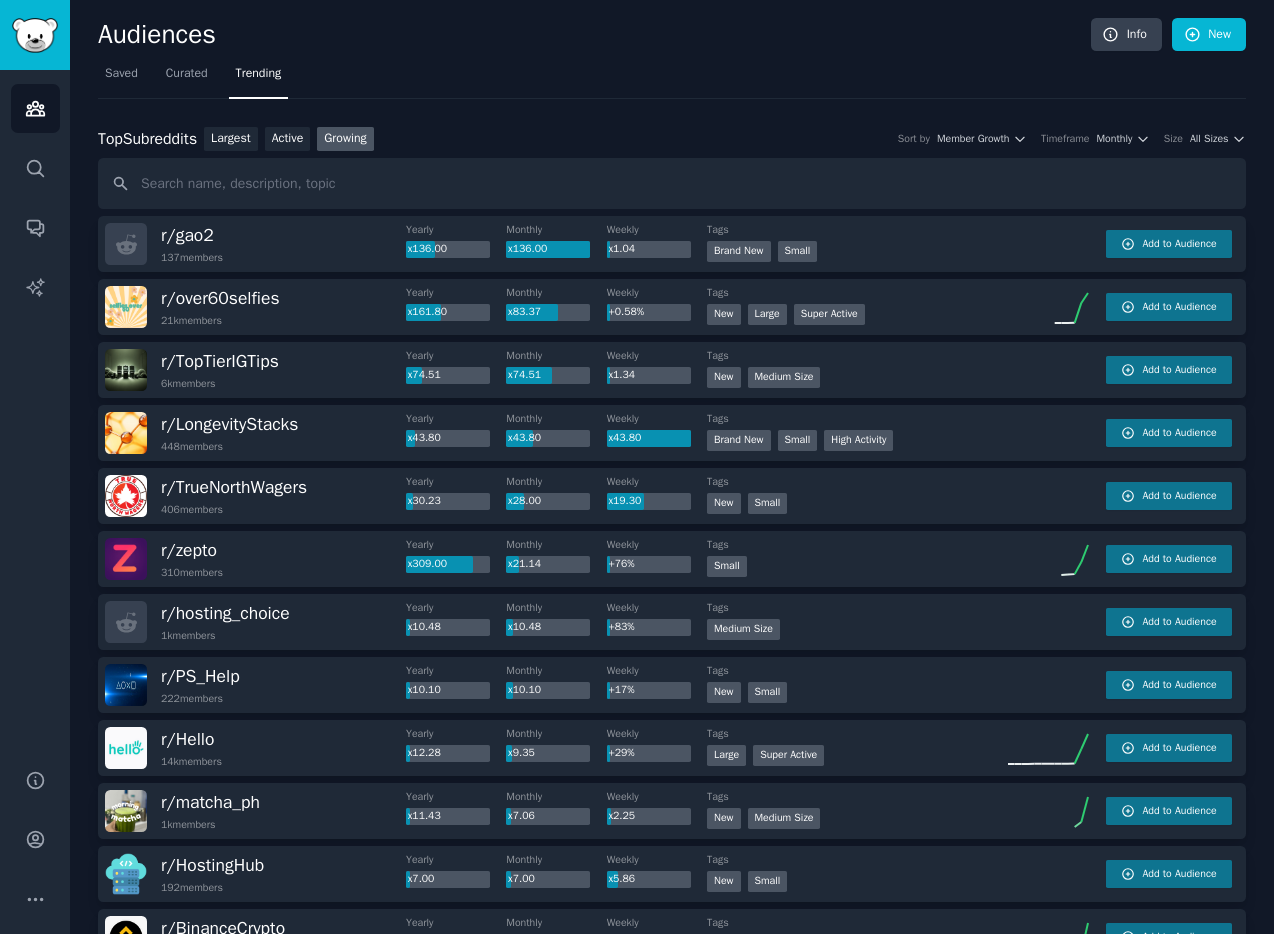 click on "Top   Subreddits Top Subreddits Largest Active Growing Sort by Member Growth Timeframe Monthly Size All Sizes" at bounding box center [672, 139] 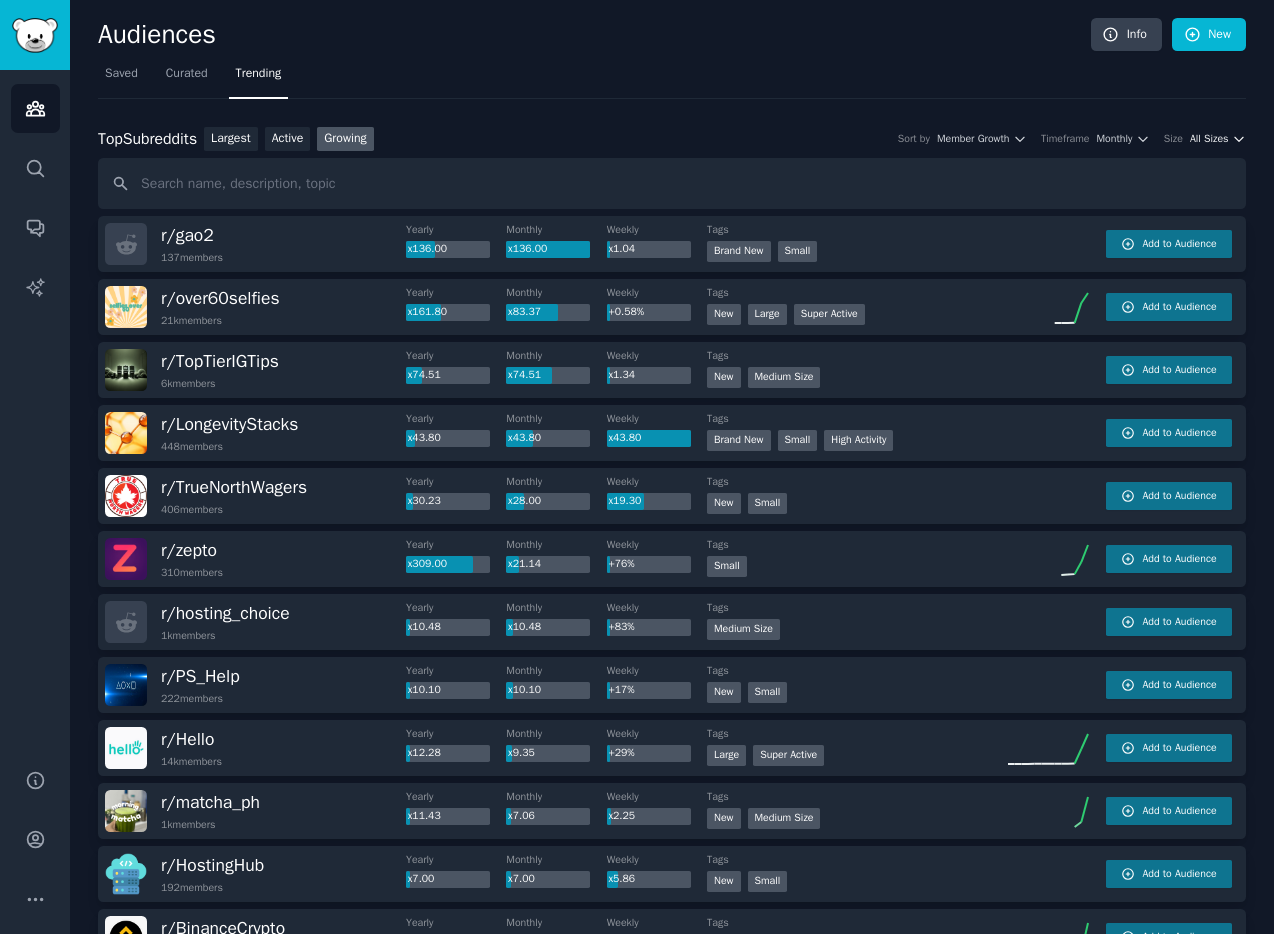 click on "All Sizes" at bounding box center (1209, 139) 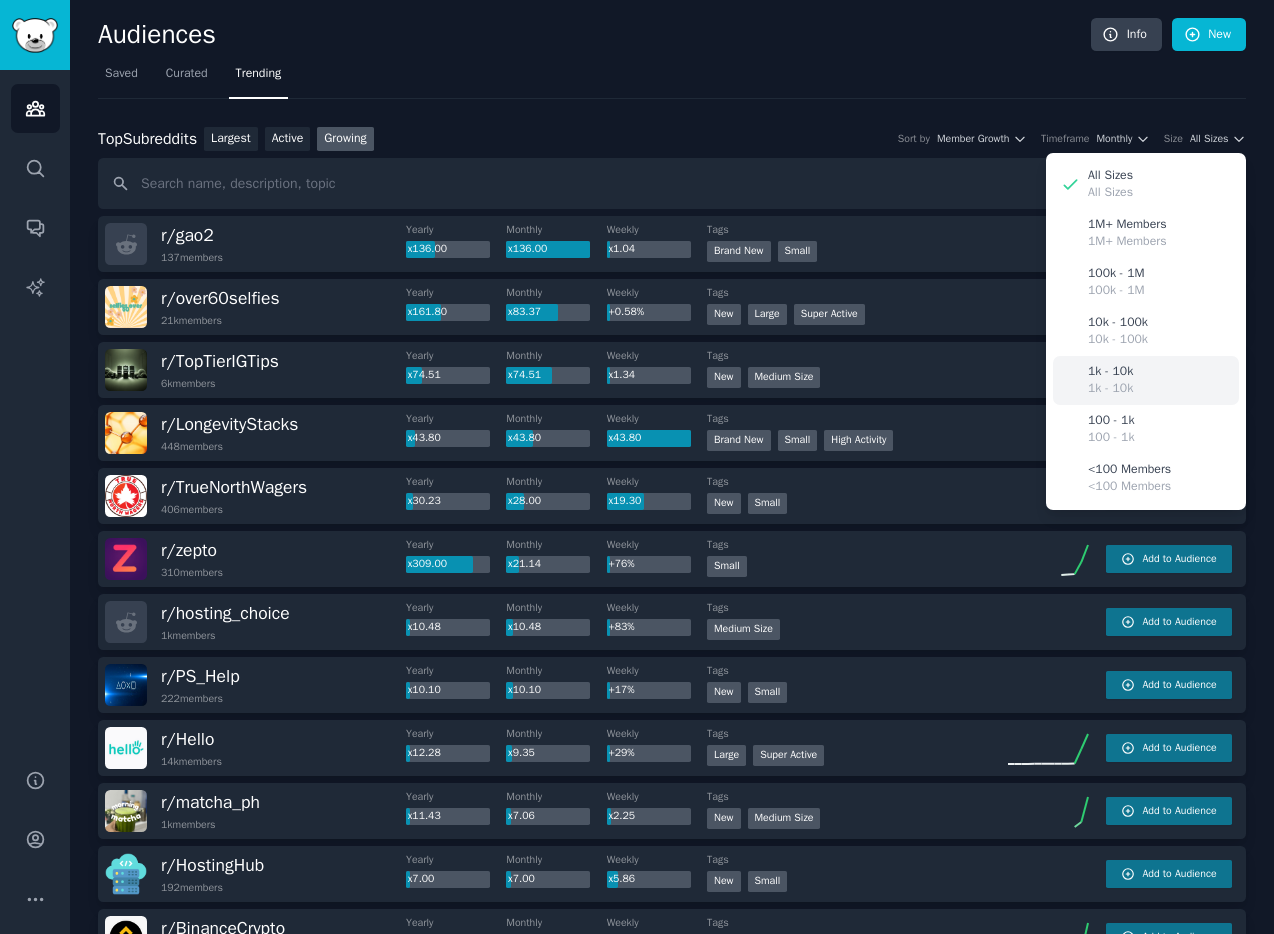 click on "1k - 10k" at bounding box center (1110, 389) 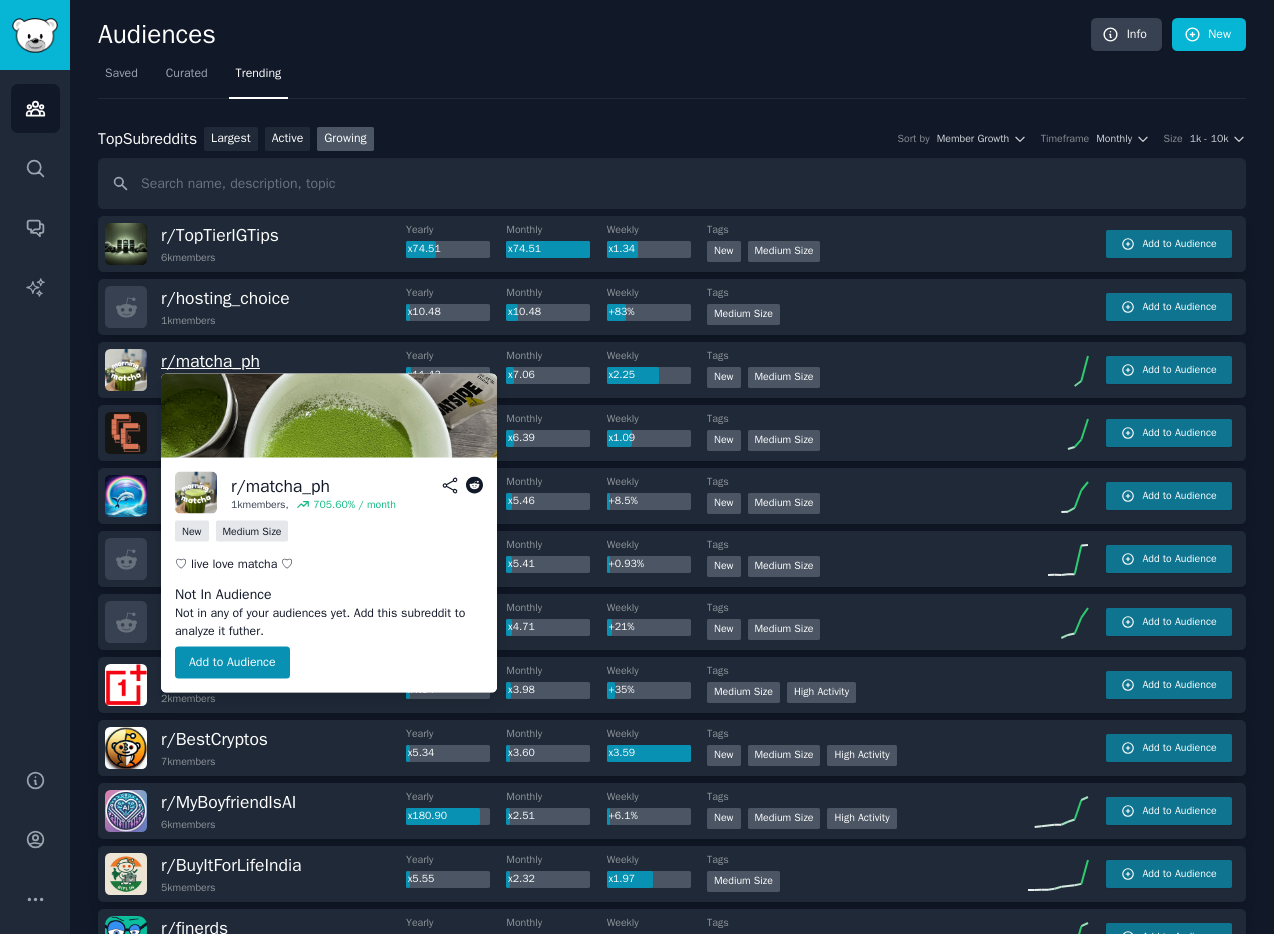 click on "r/ matcha_ph" at bounding box center [210, 361] 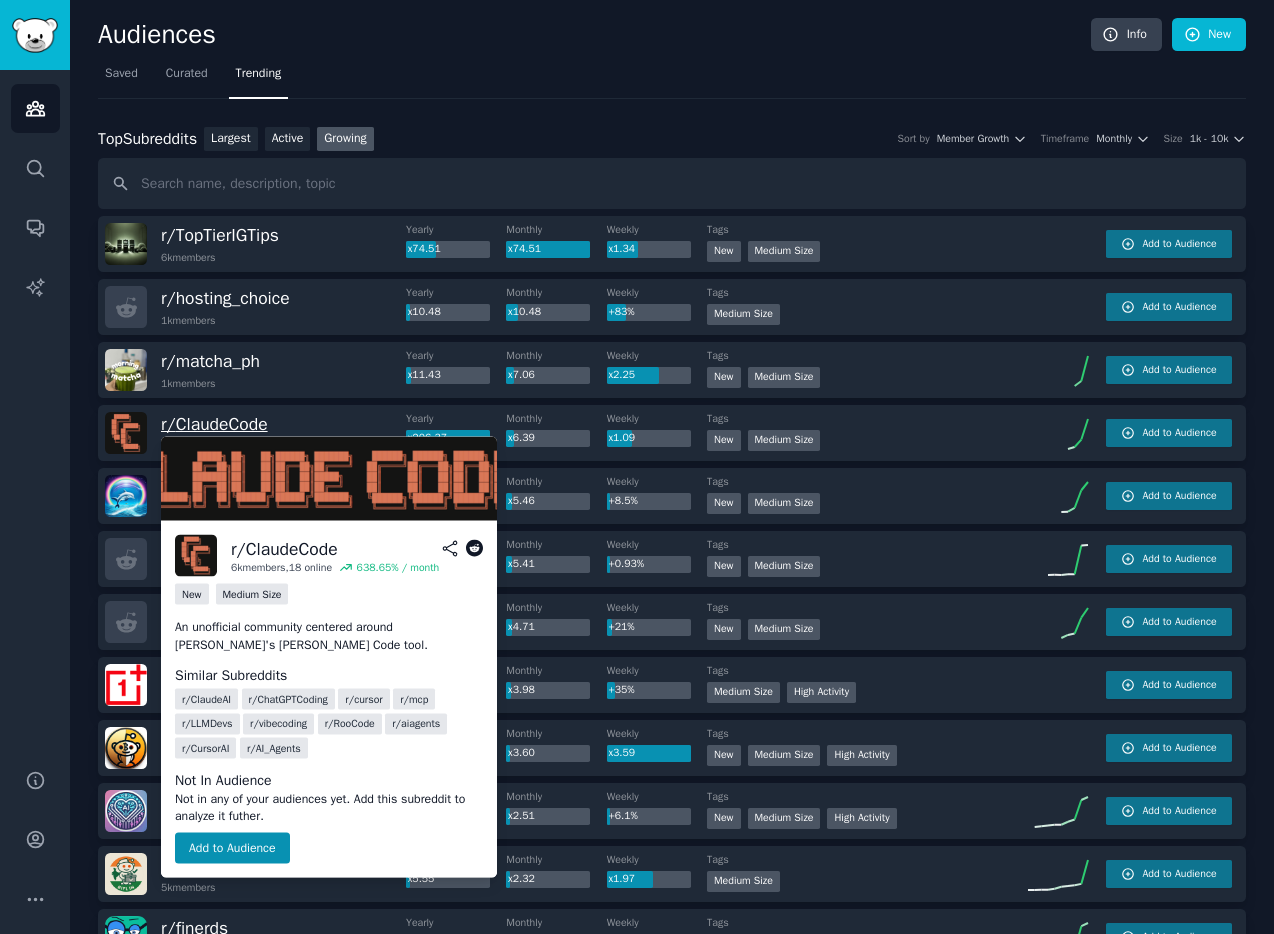click on "r/ ClaudeCode" at bounding box center [214, 424] 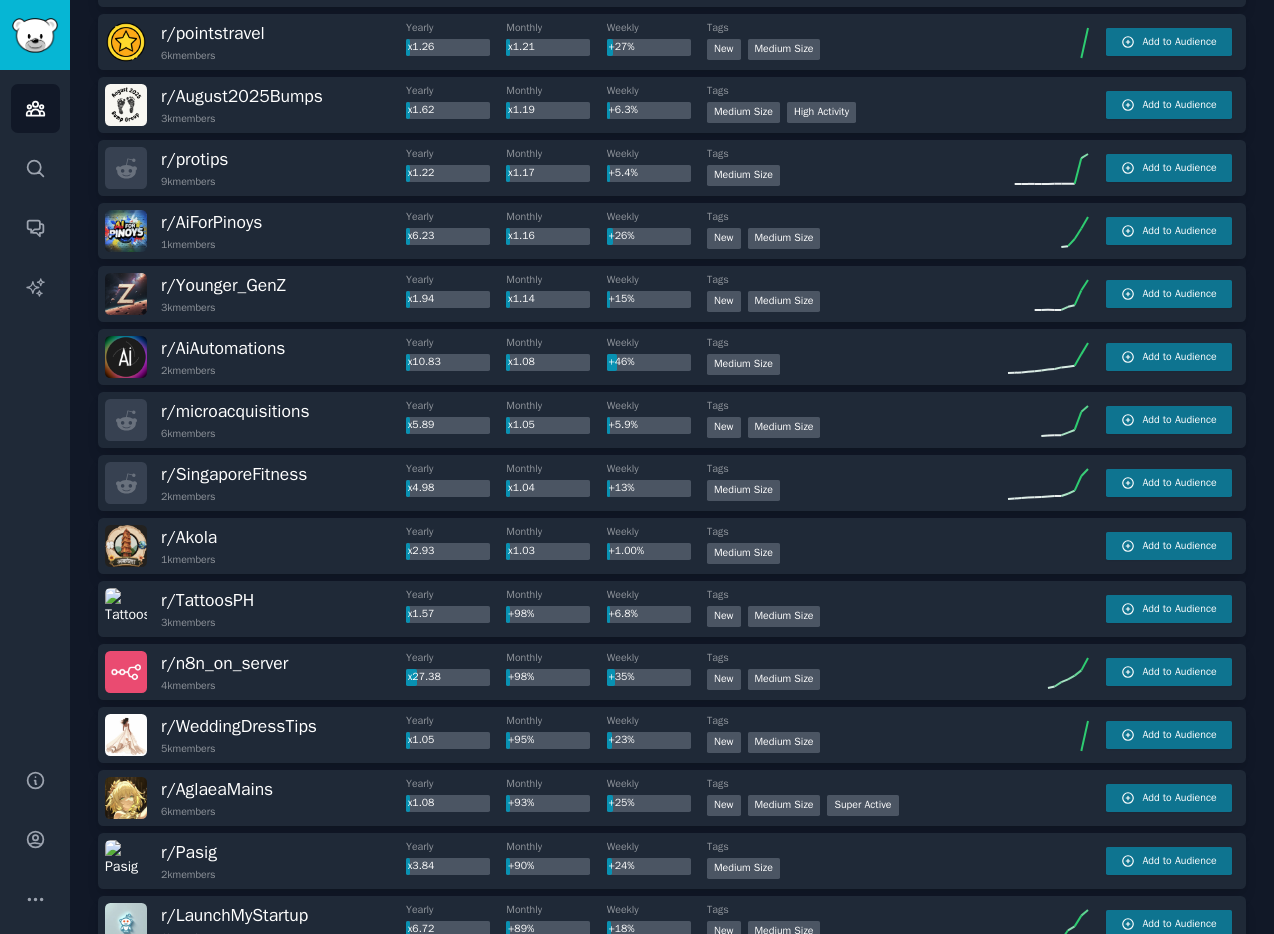 scroll, scrollTop: 1806, scrollLeft: 0, axis: vertical 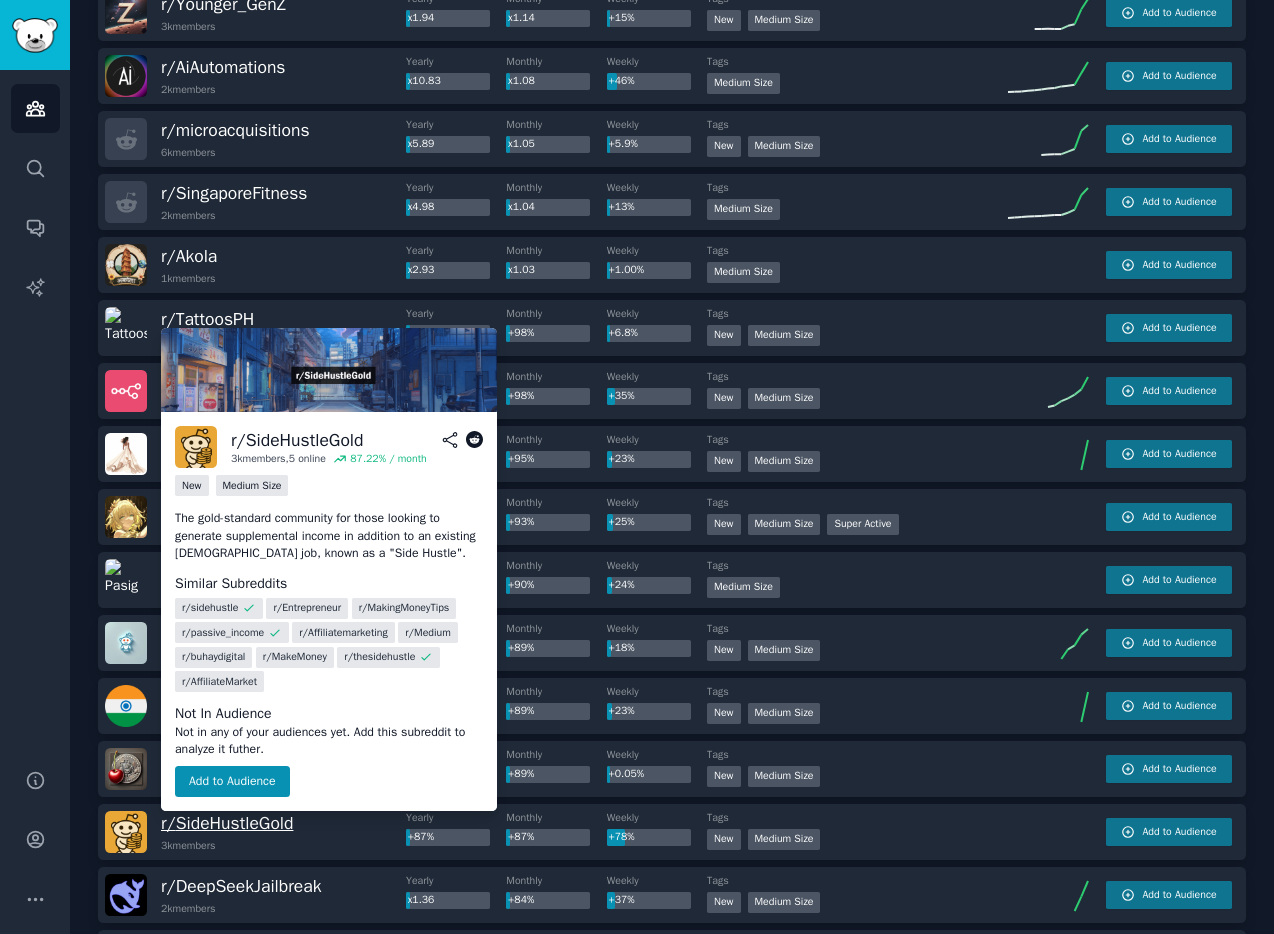 click on "r/ SideHustleGold" at bounding box center [227, 823] 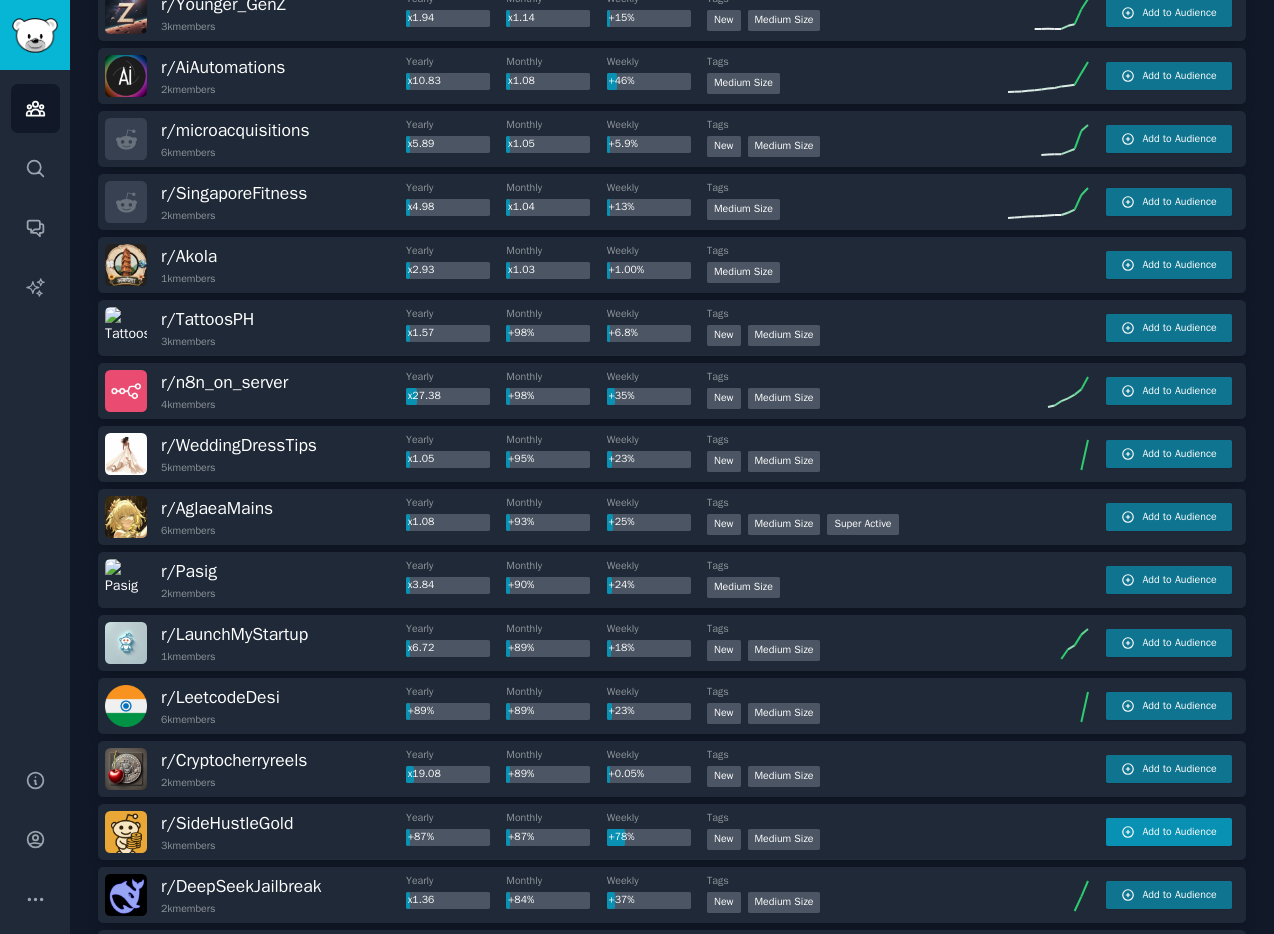 click on "Add to Audience" at bounding box center (1179, 832) 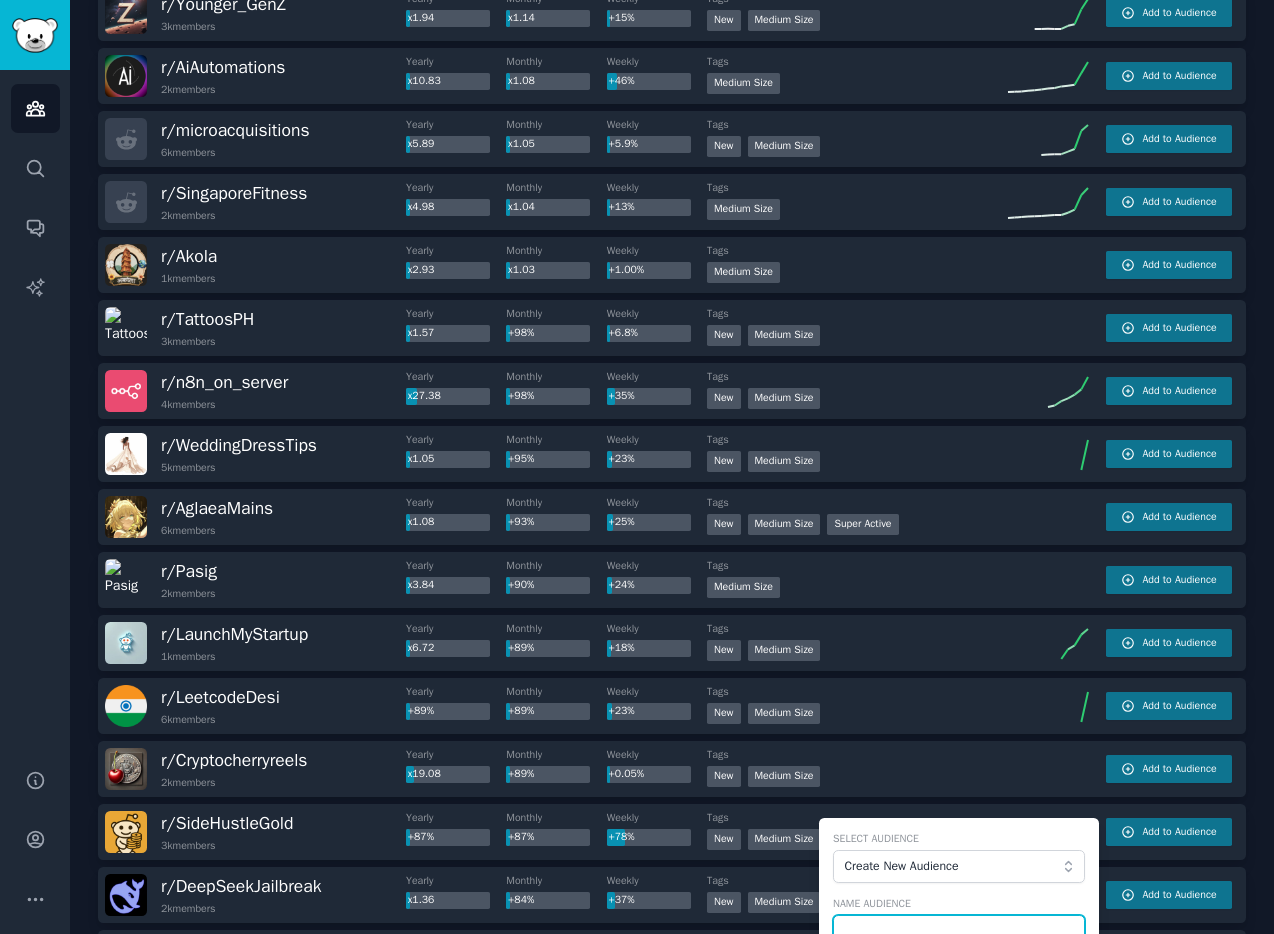 click at bounding box center (959, 932) 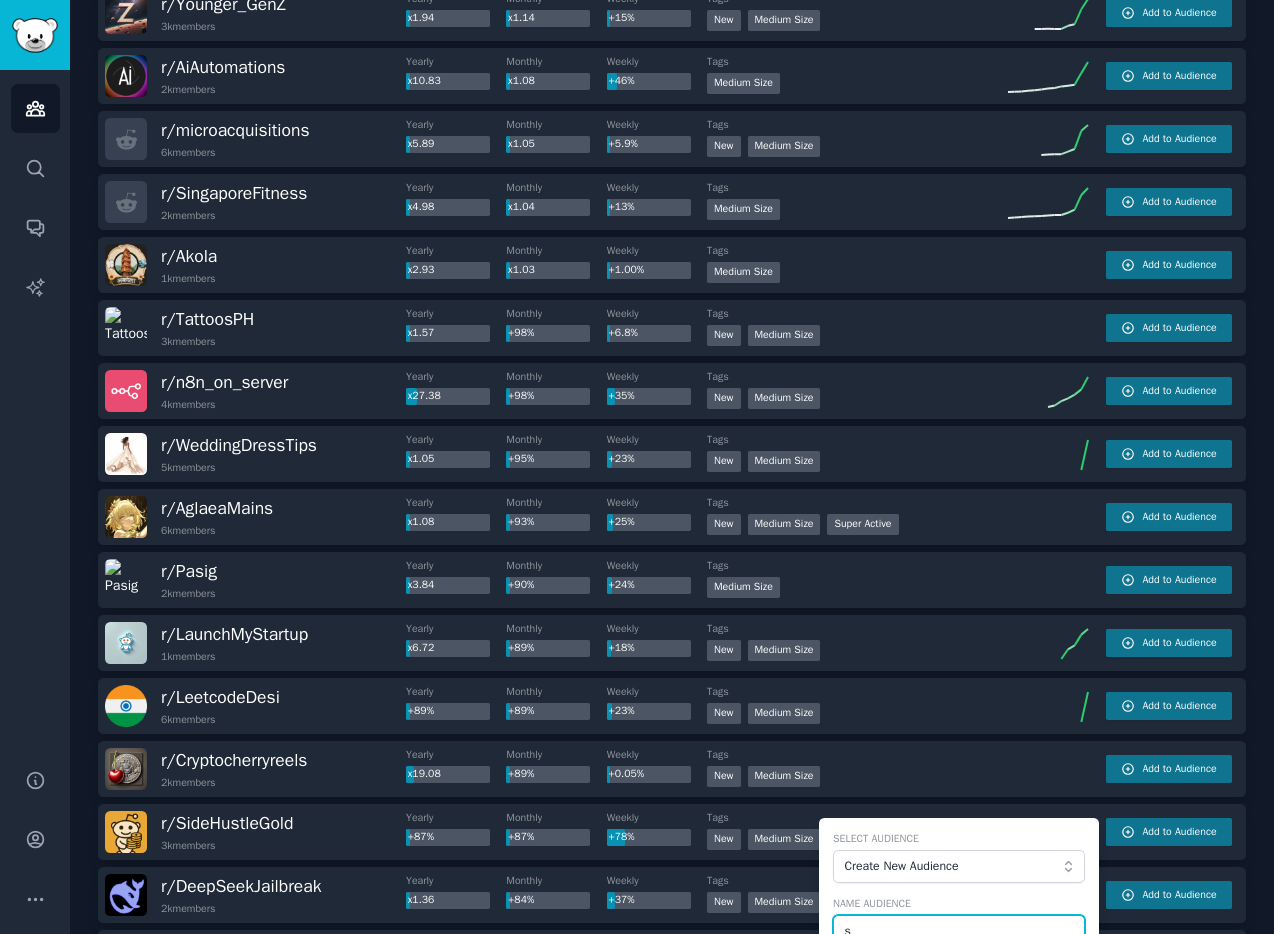 scroll, scrollTop: 1811, scrollLeft: 0, axis: vertical 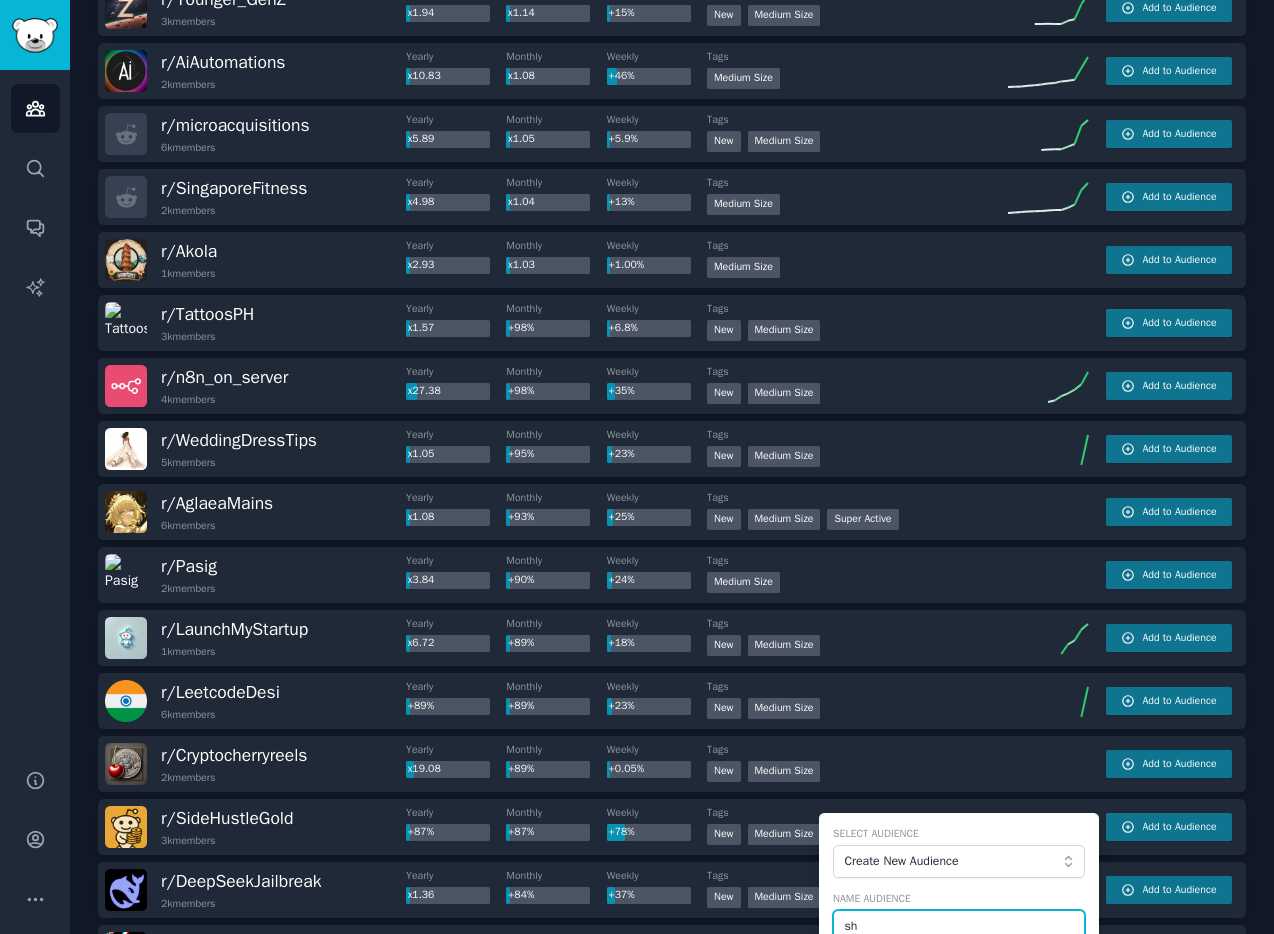 type on "sh" 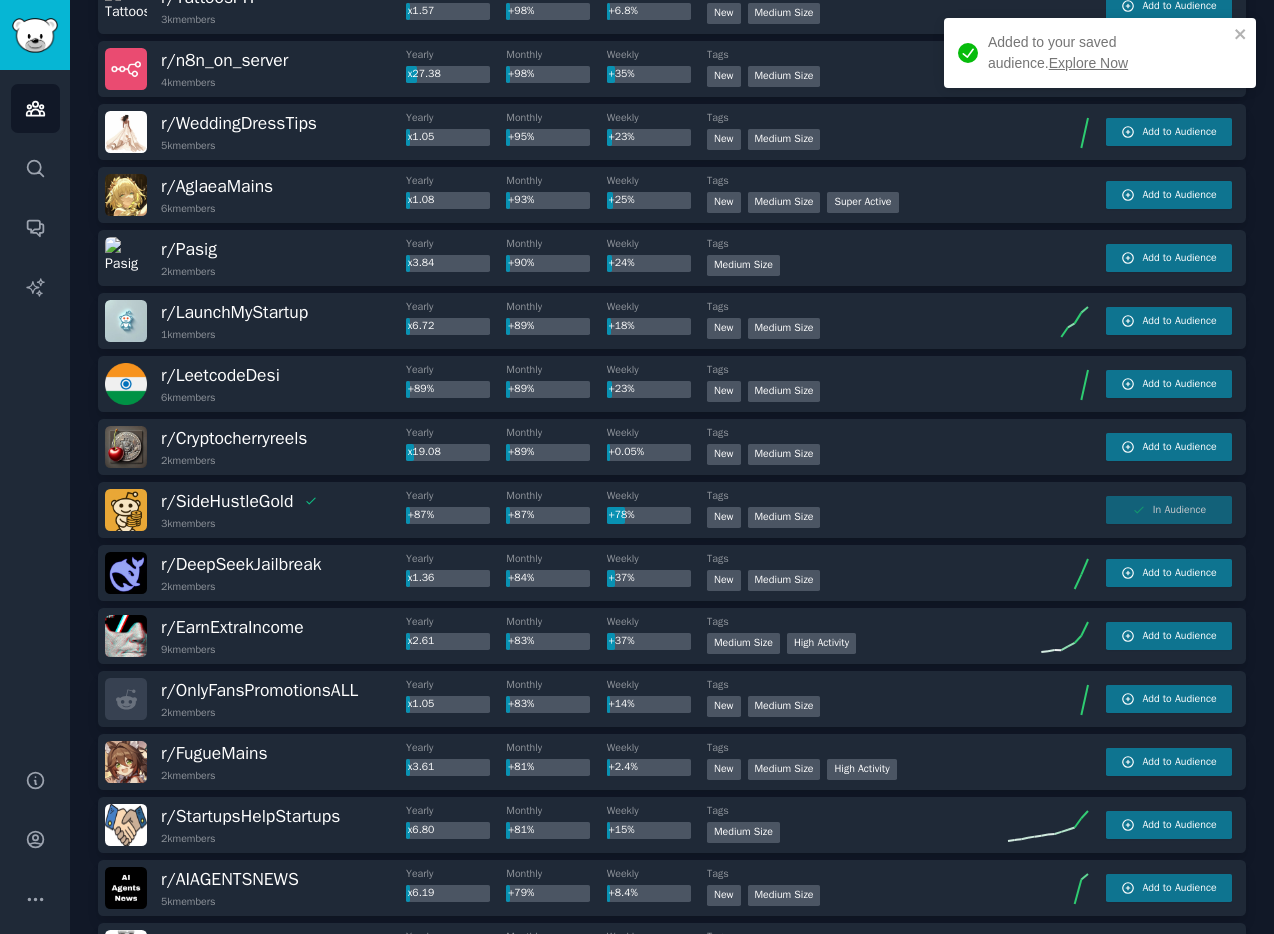 scroll, scrollTop: 2284, scrollLeft: 0, axis: vertical 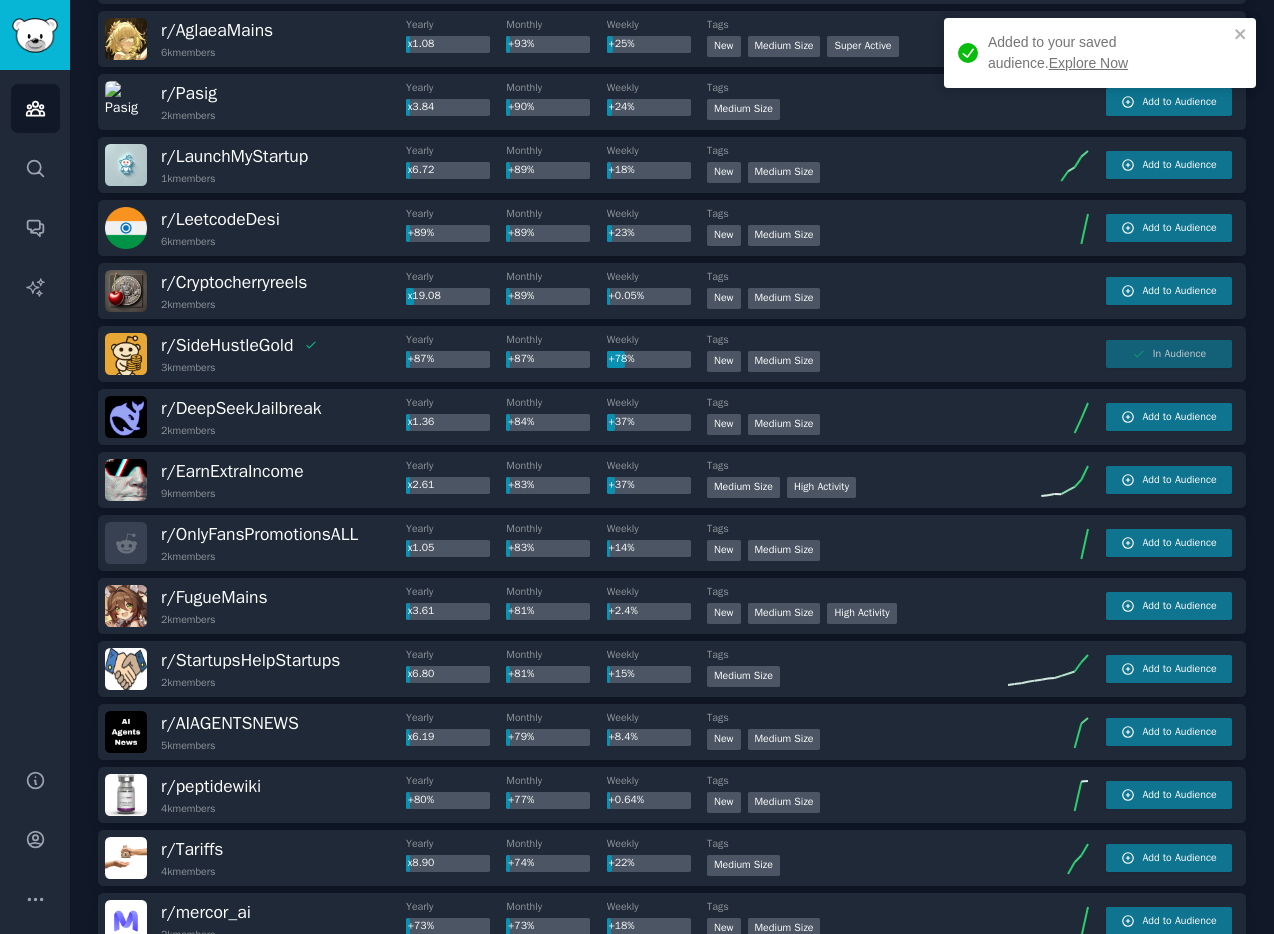 click on "Explore Now" at bounding box center (1088, 63) 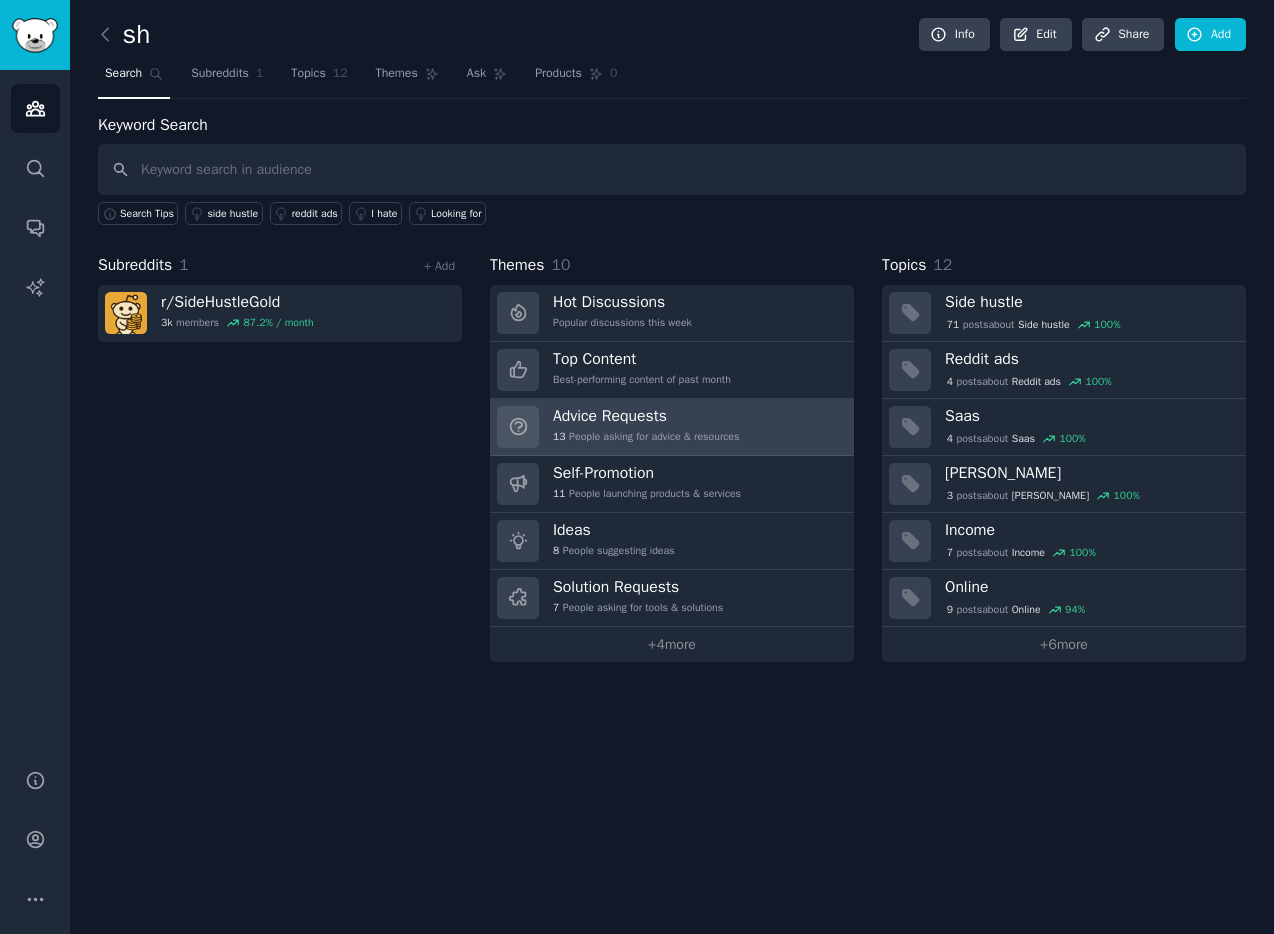 click on "Advice Requests" at bounding box center (646, 416) 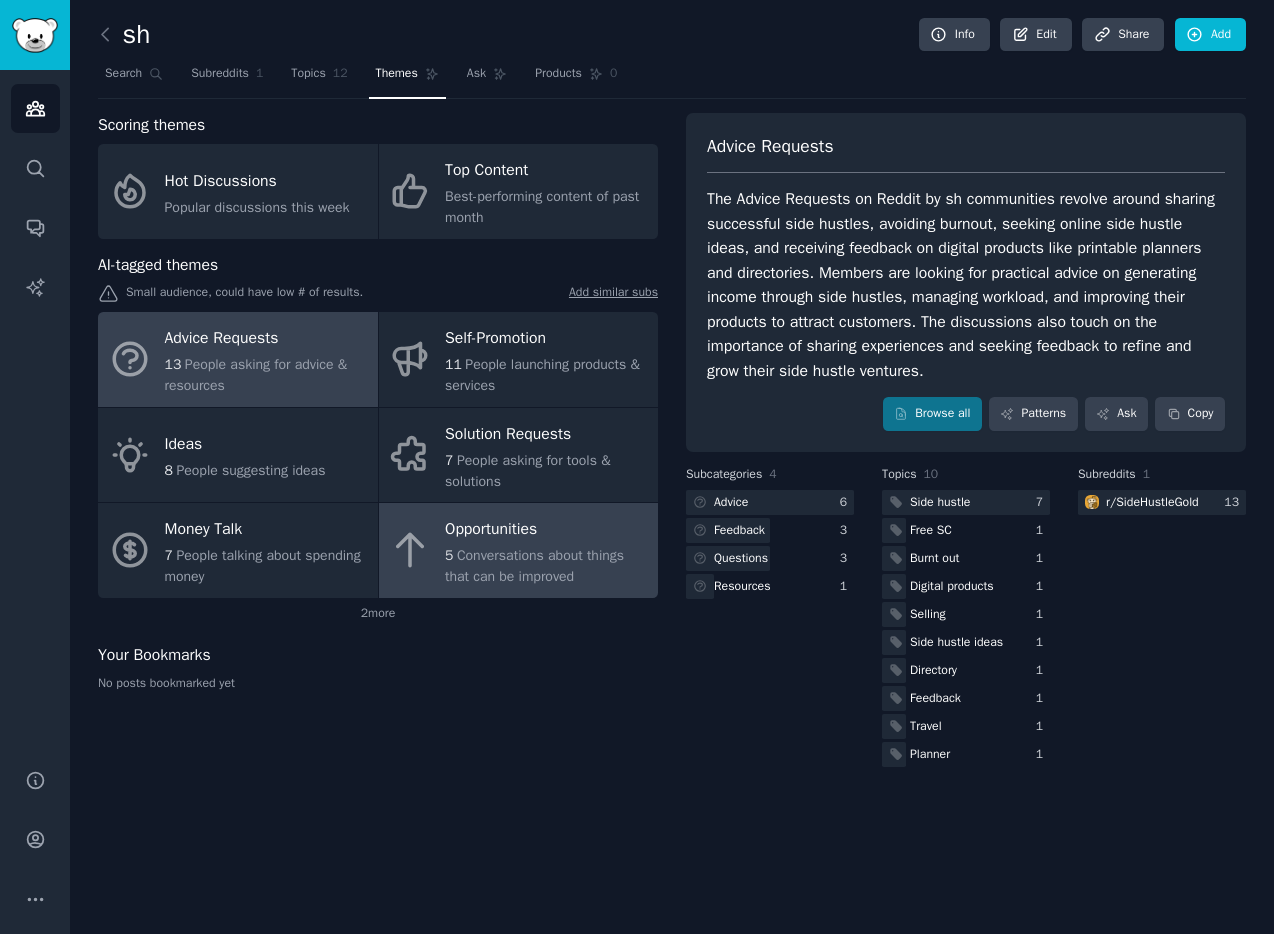 click on "Conversations about things that can be improved" at bounding box center [534, 566] 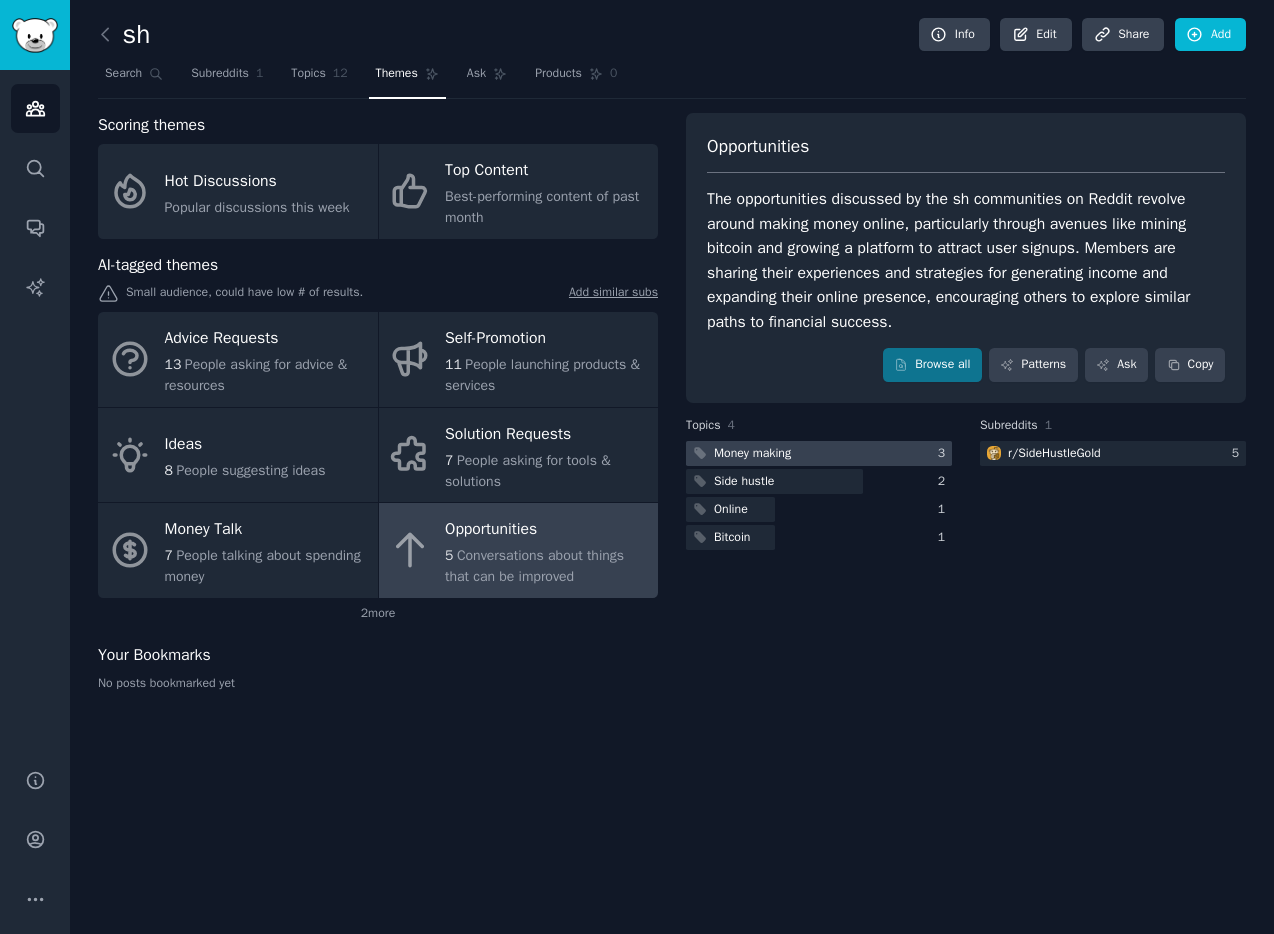 click on "Money making" at bounding box center (752, 454) 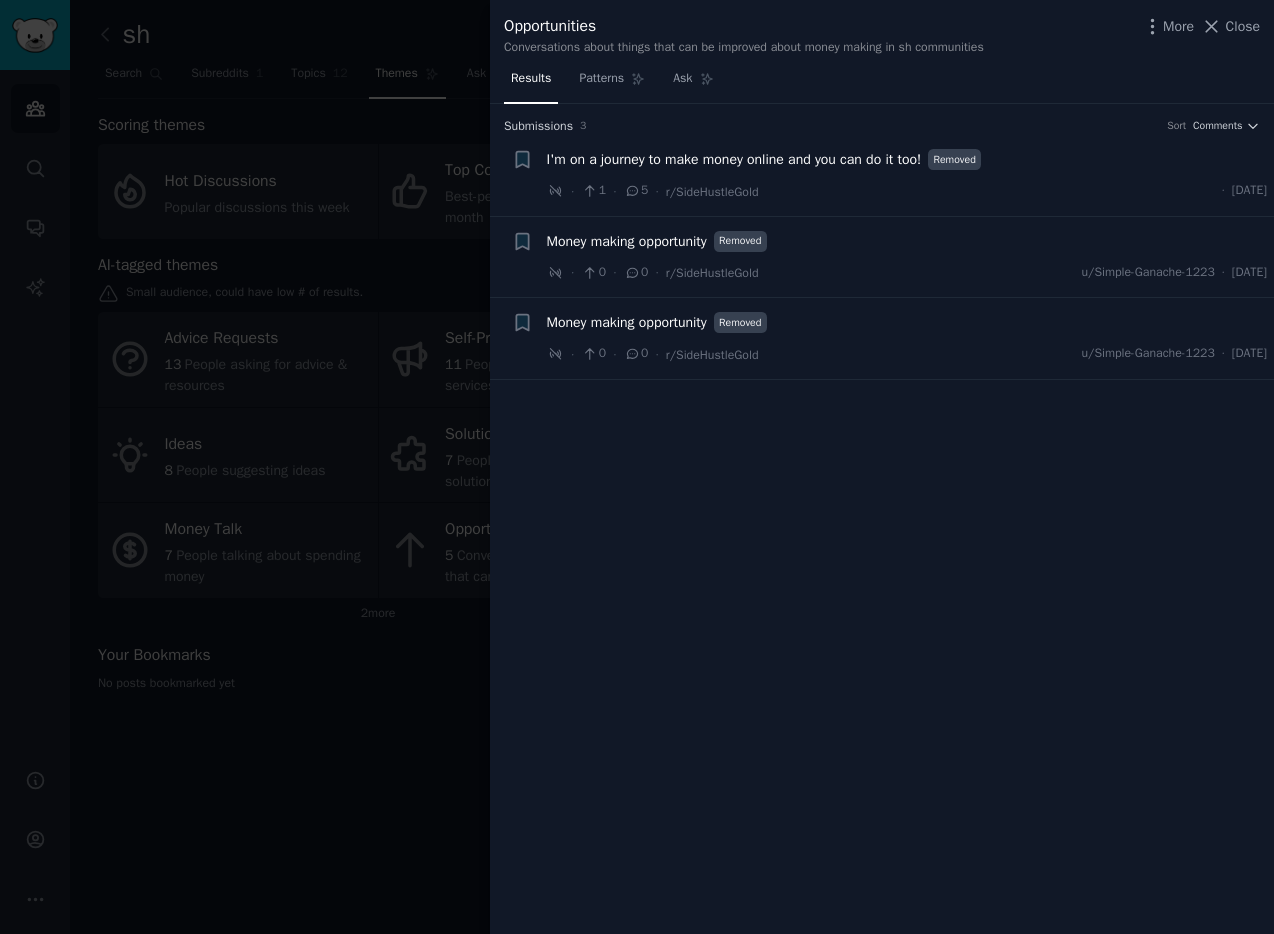 click at bounding box center [637, 467] 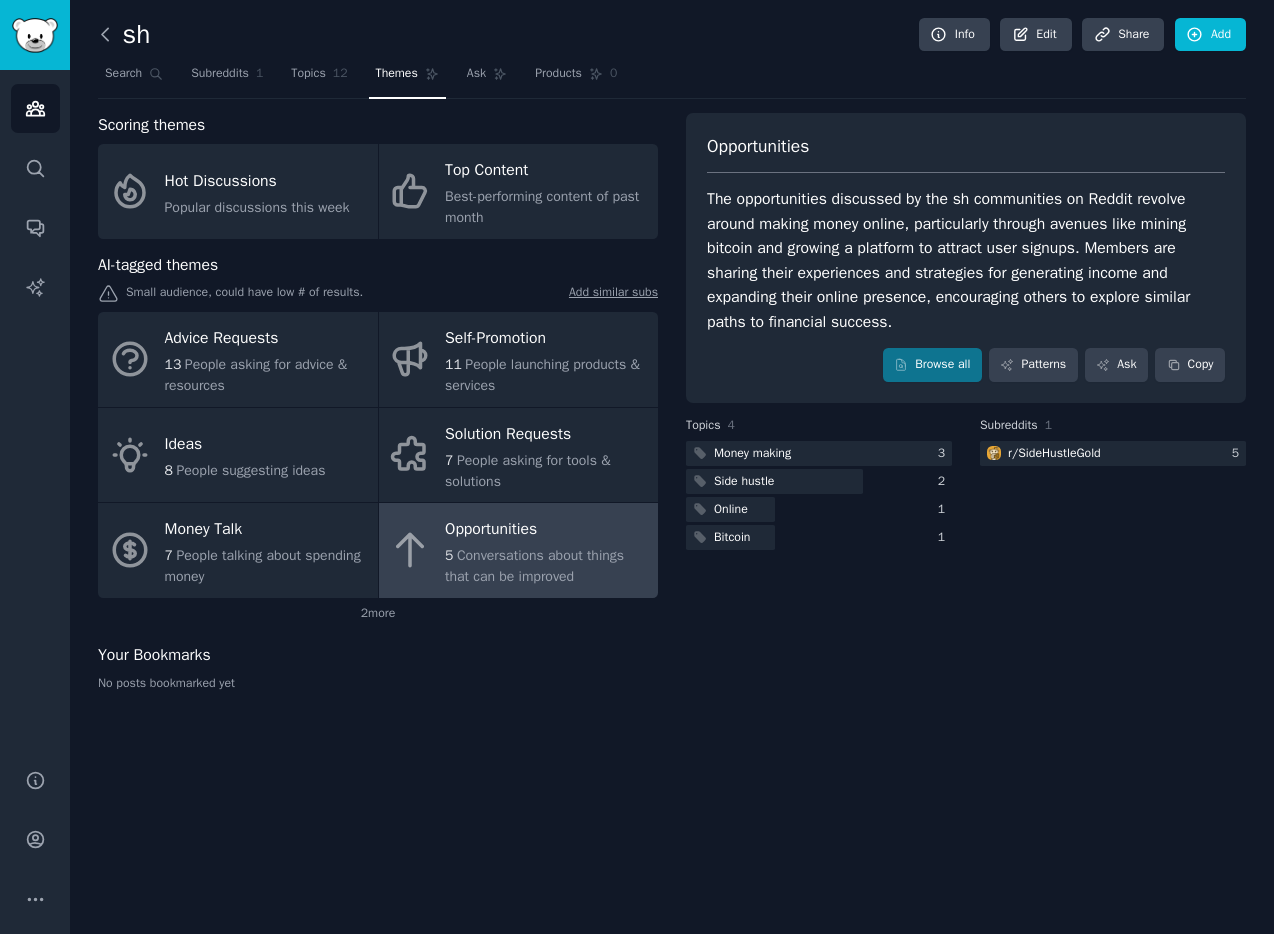 click 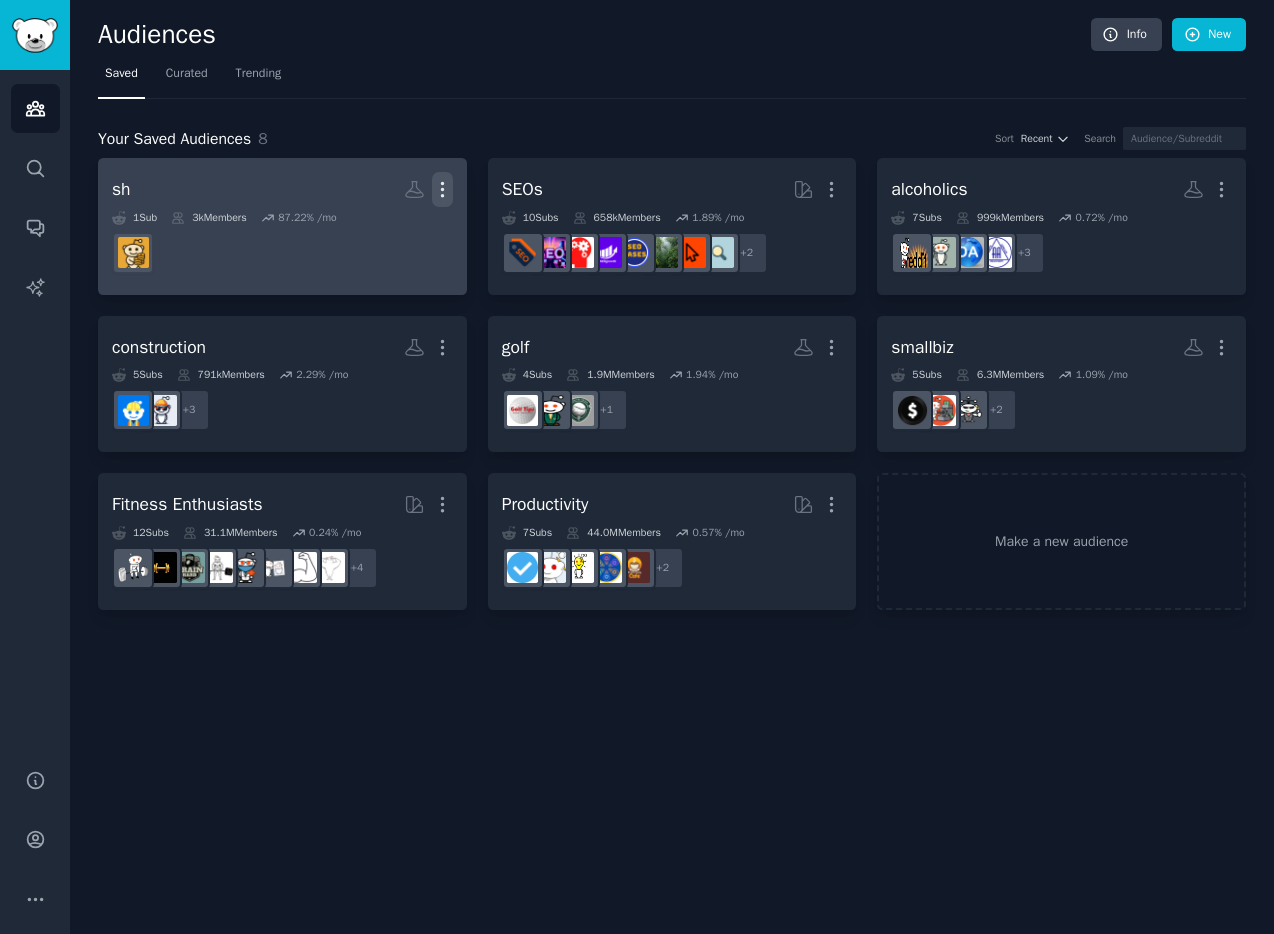 click 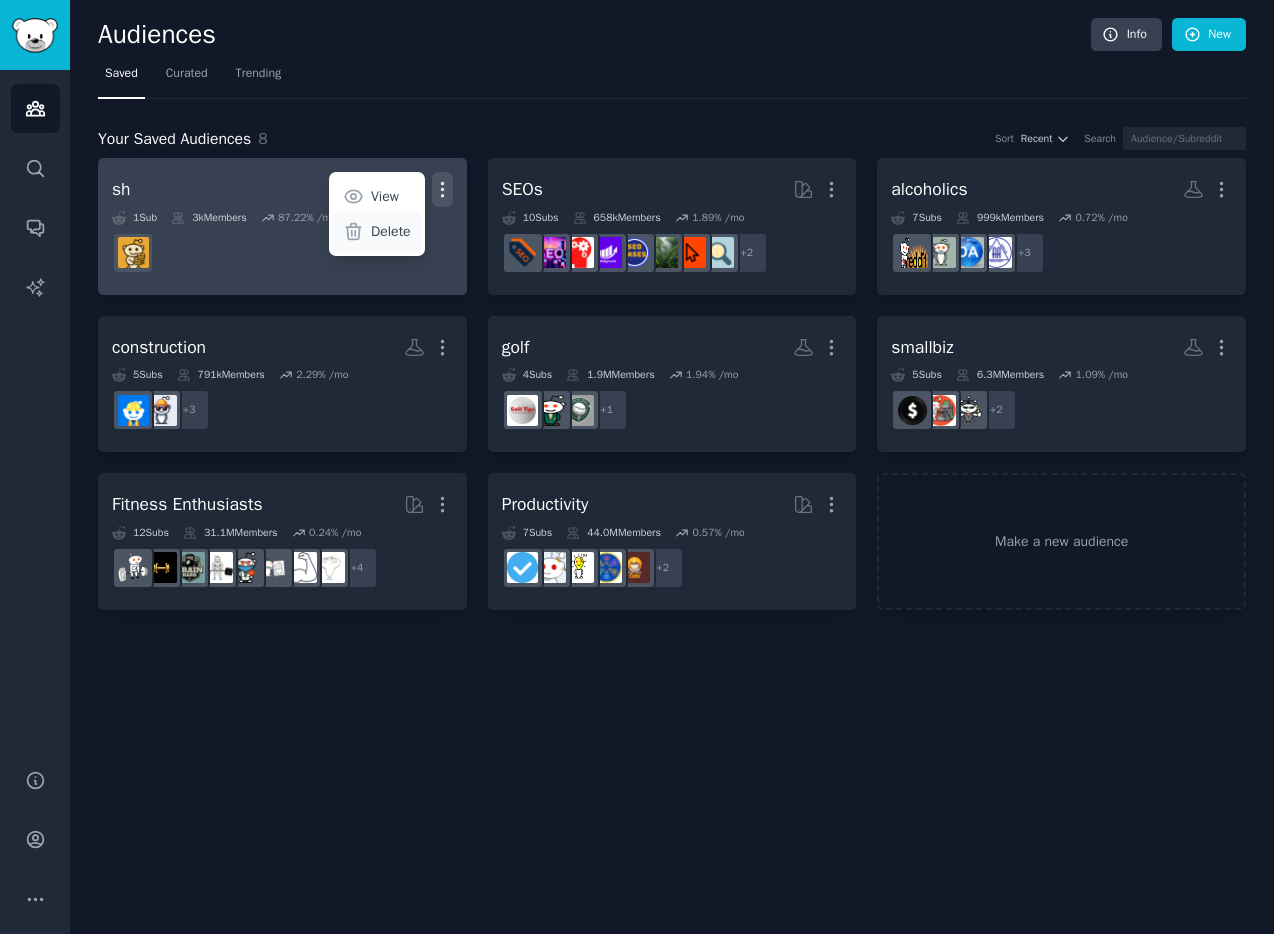 click on "Delete" at bounding box center (391, 231) 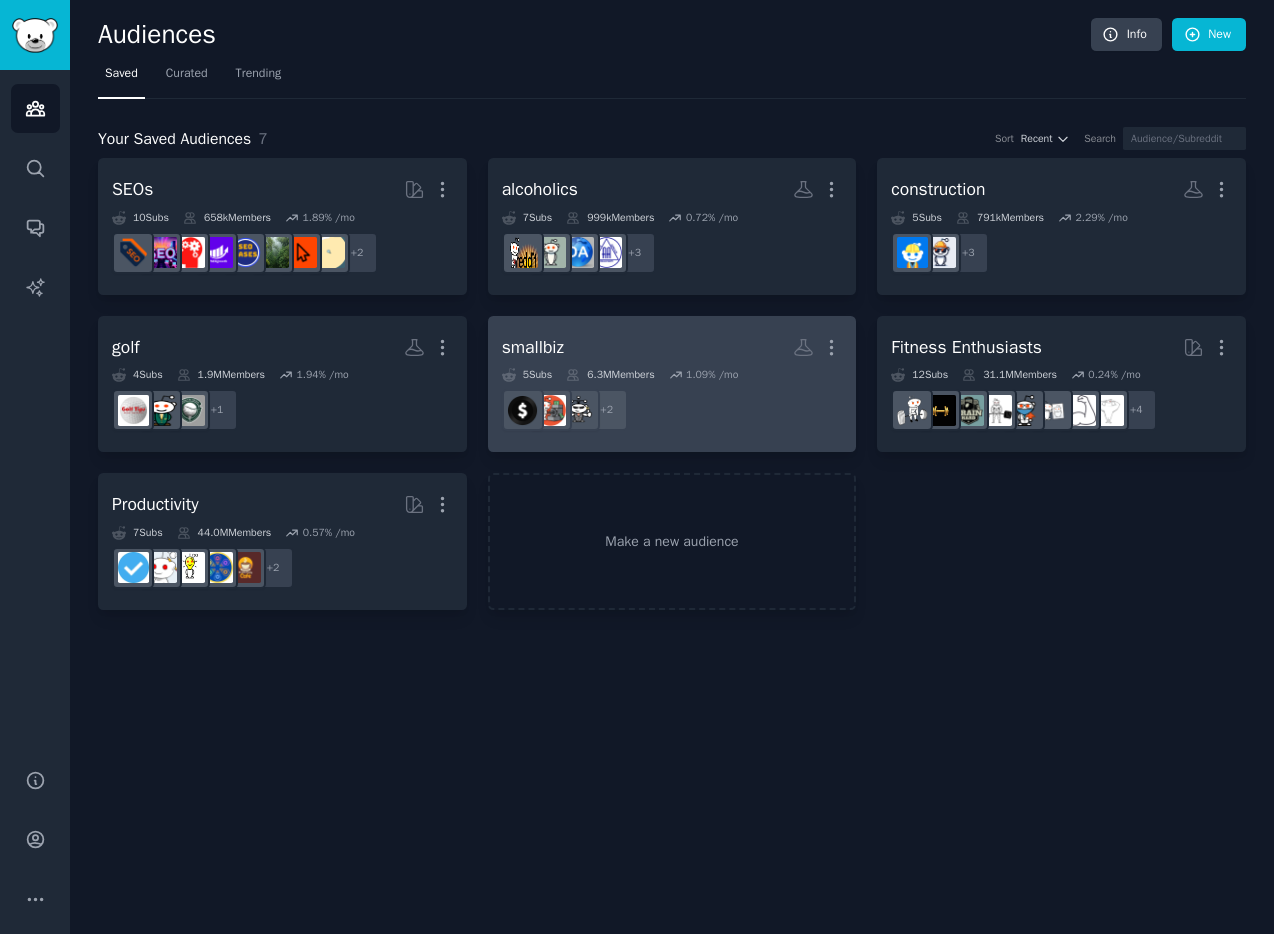 click on "smallbiz More" at bounding box center (672, 347) 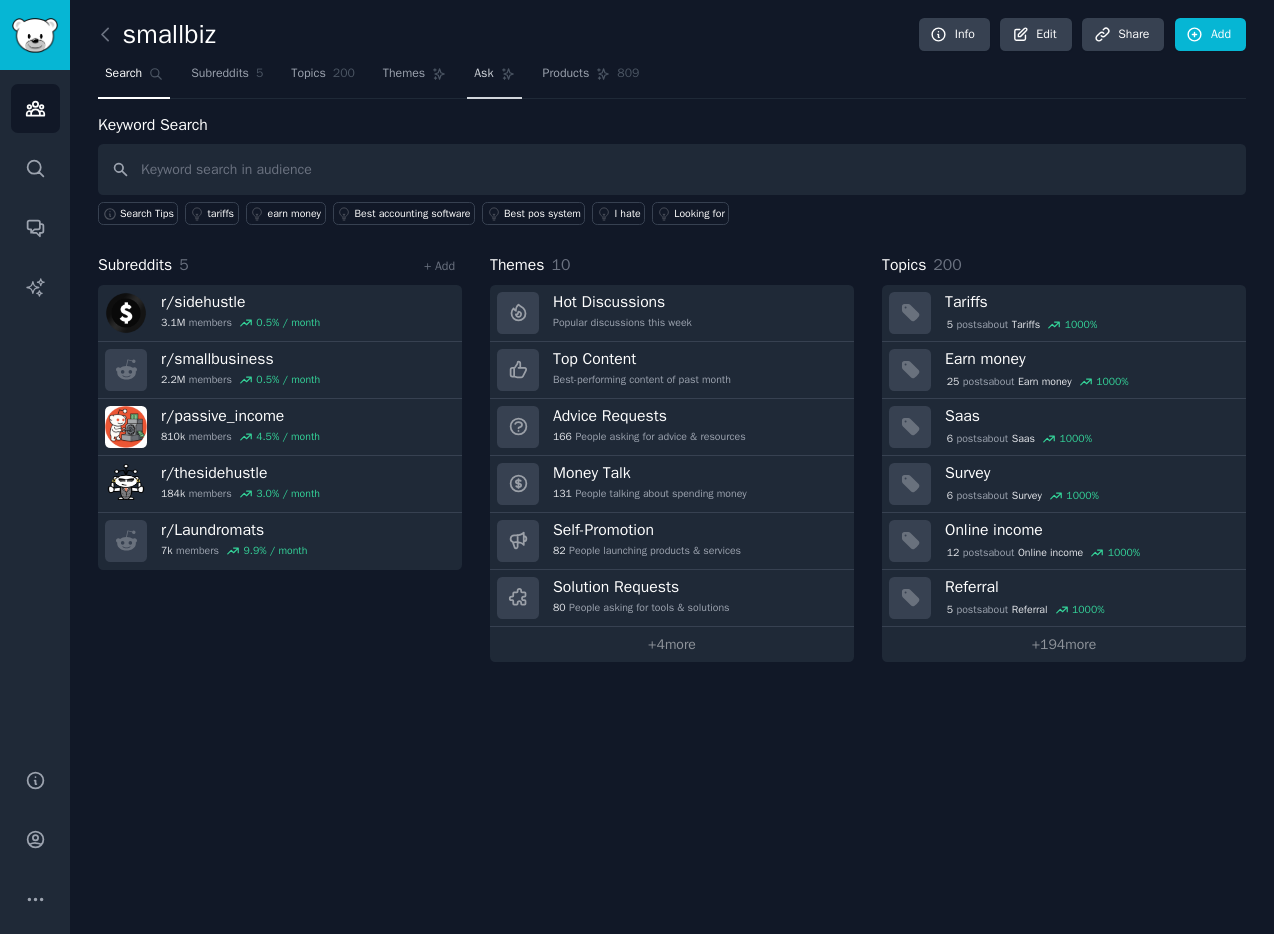 click on "Ask" at bounding box center [483, 74] 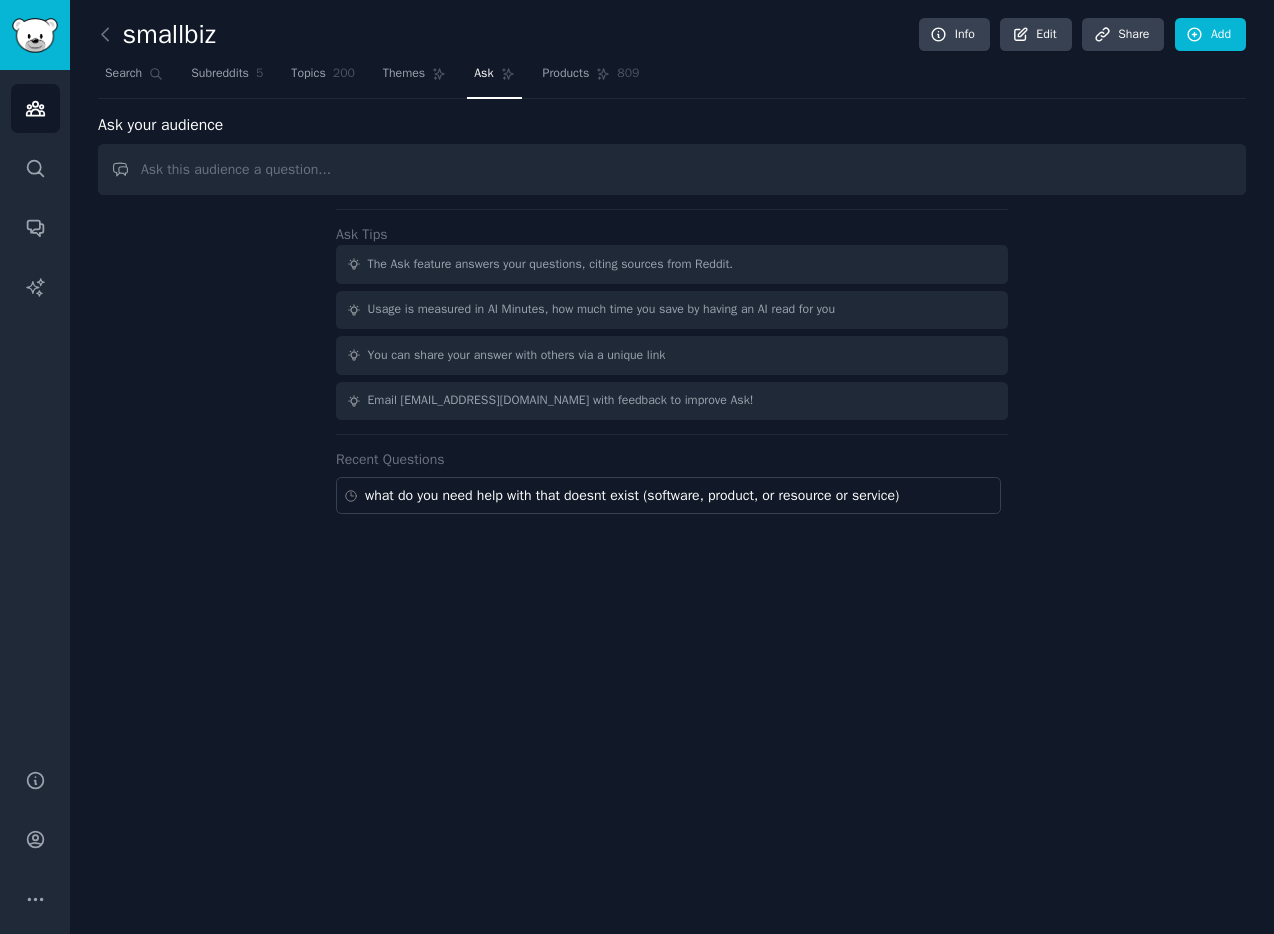 click at bounding box center (672, 169) 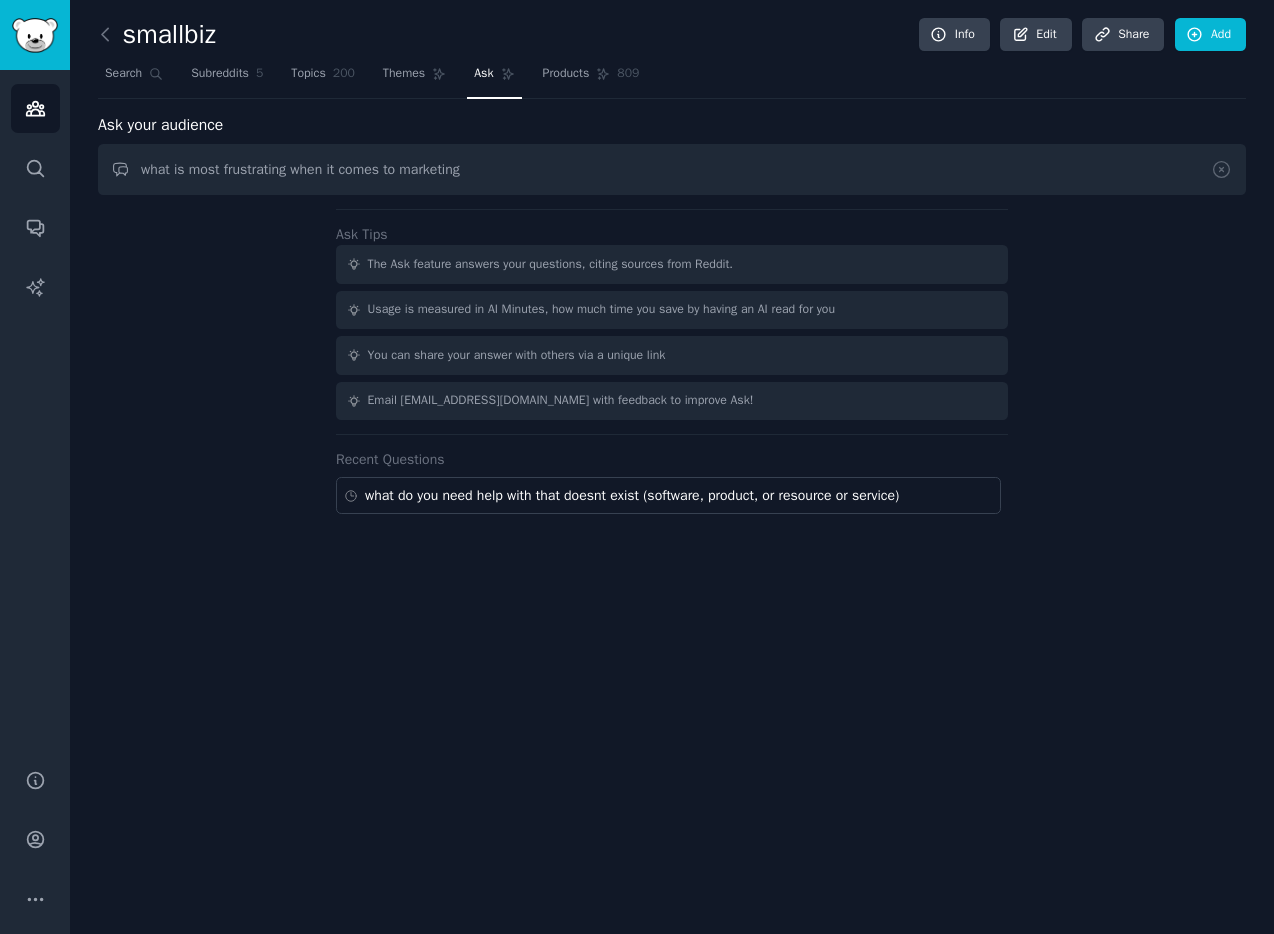 type on "what is most frustrating when it comes to marketing" 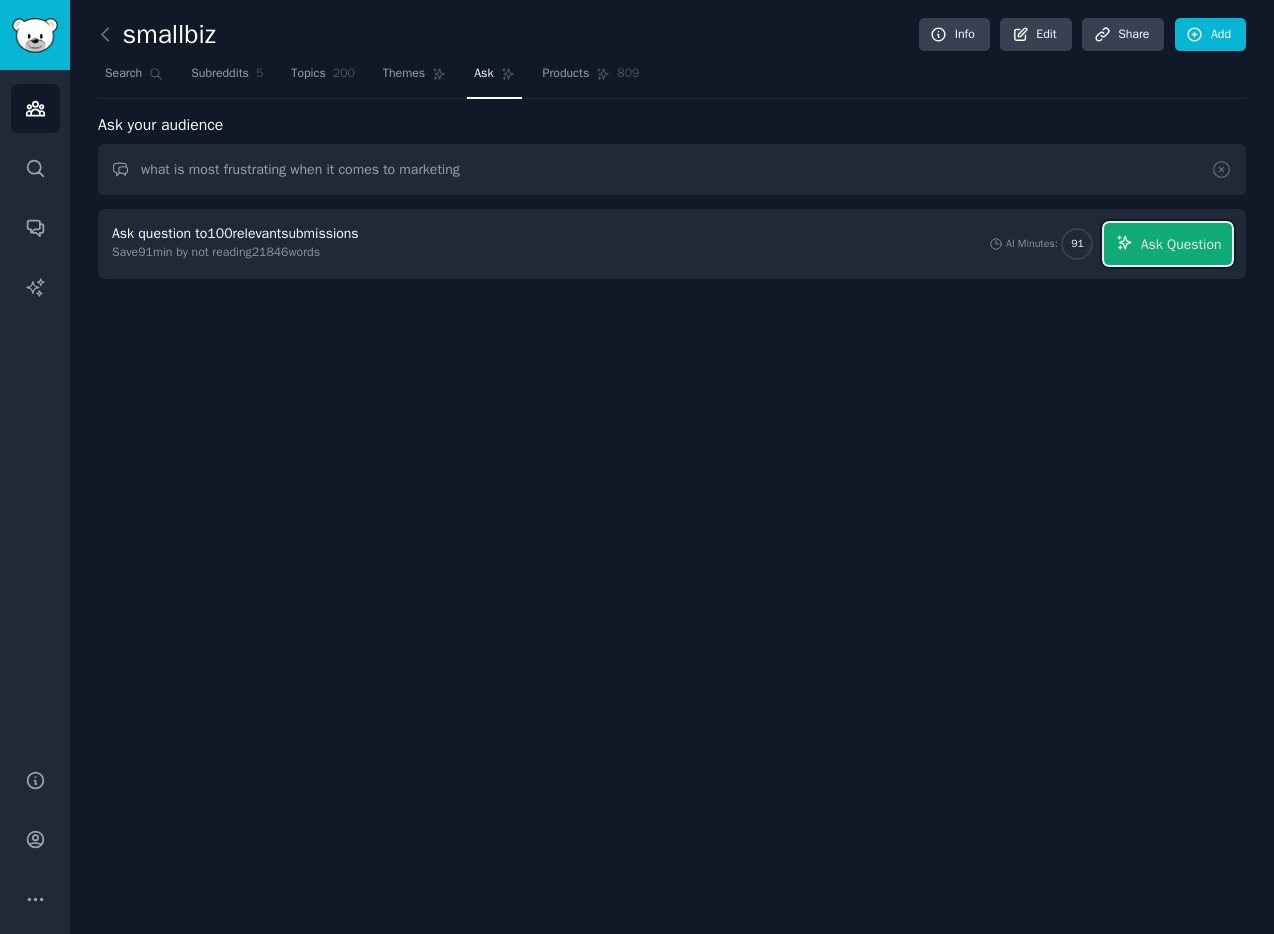 click on "Ask Question" at bounding box center (1181, 244) 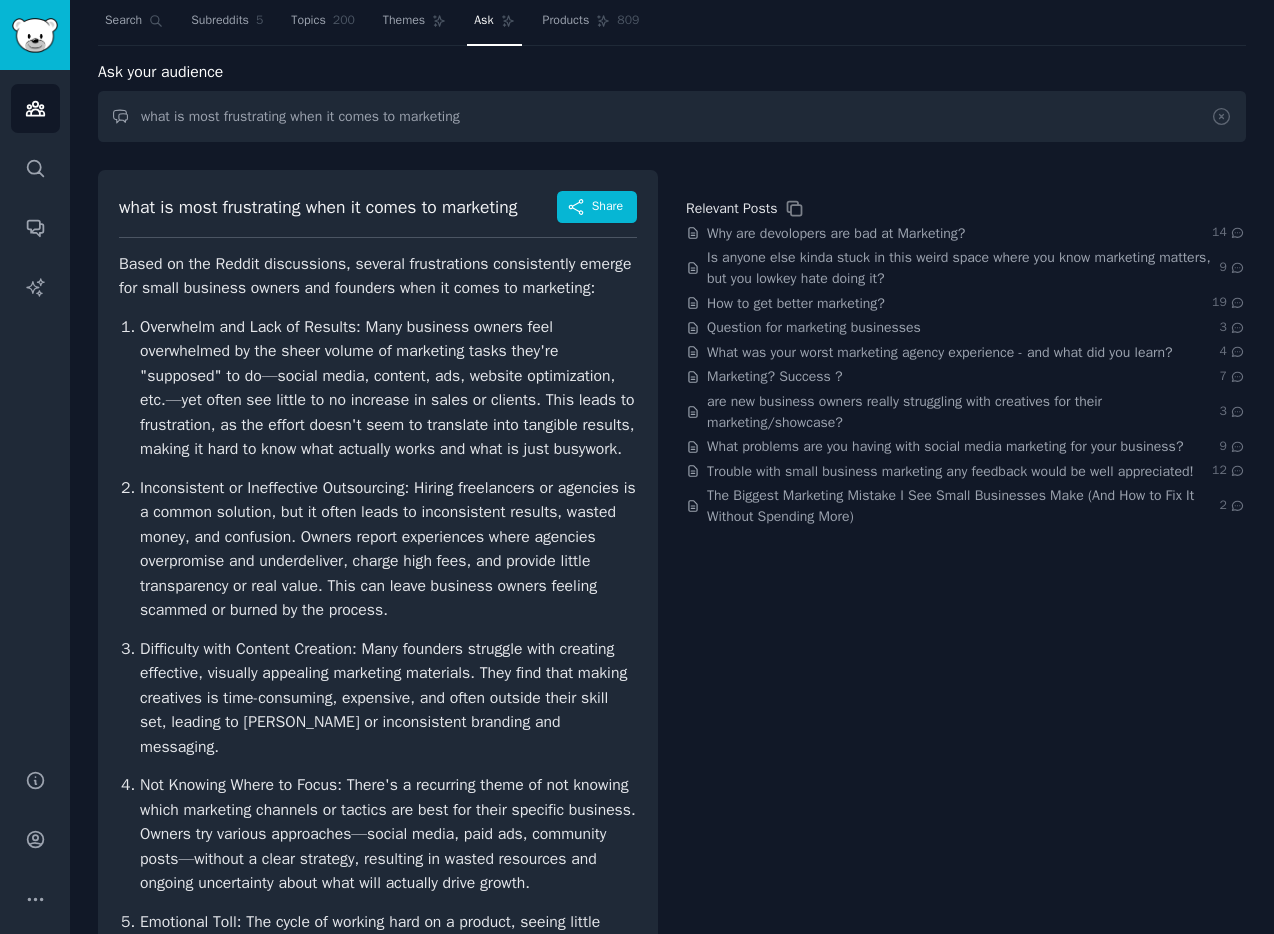 scroll, scrollTop: 0, scrollLeft: 0, axis: both 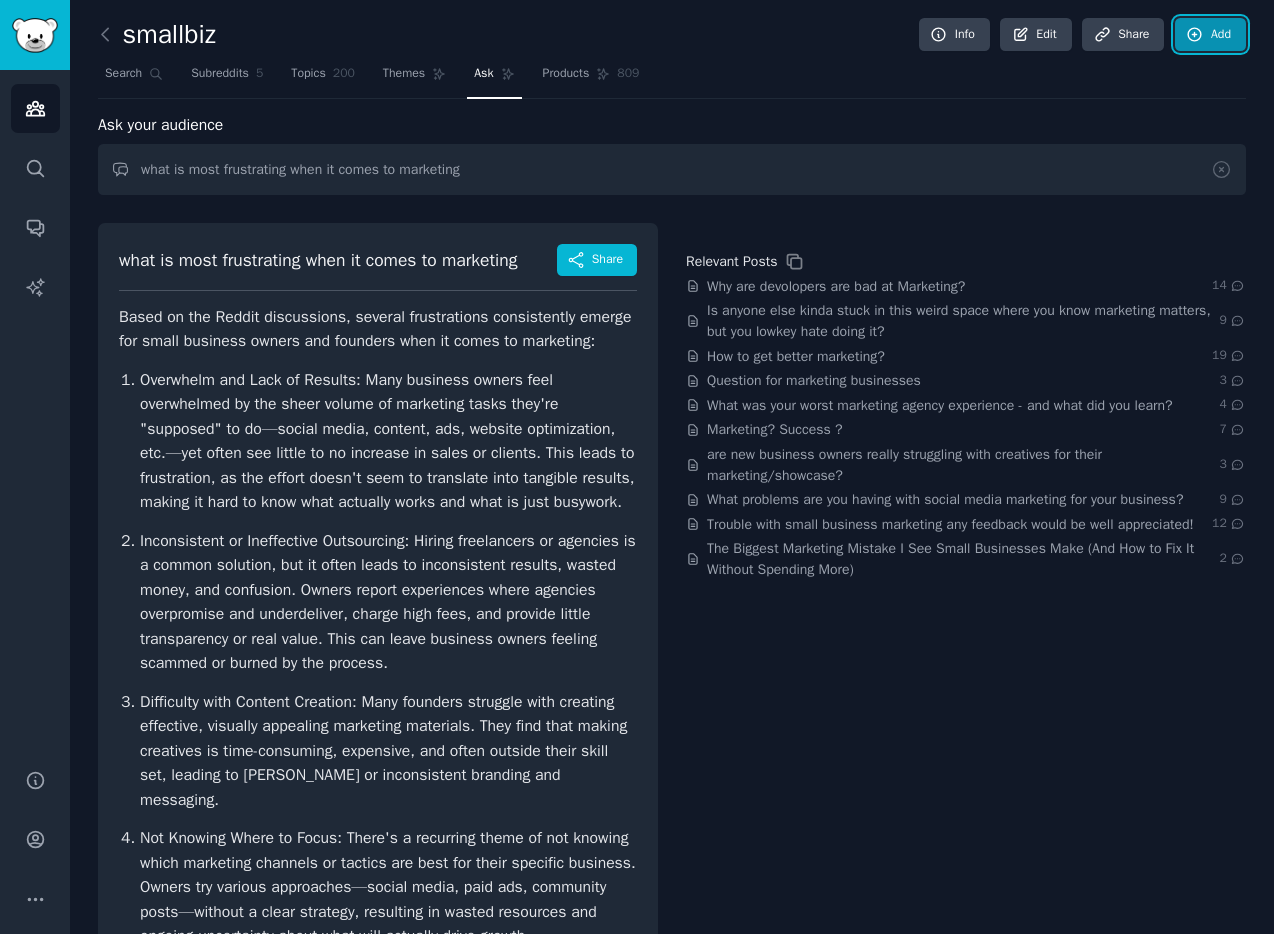click on "Add" at bounding box center (1210, 35) 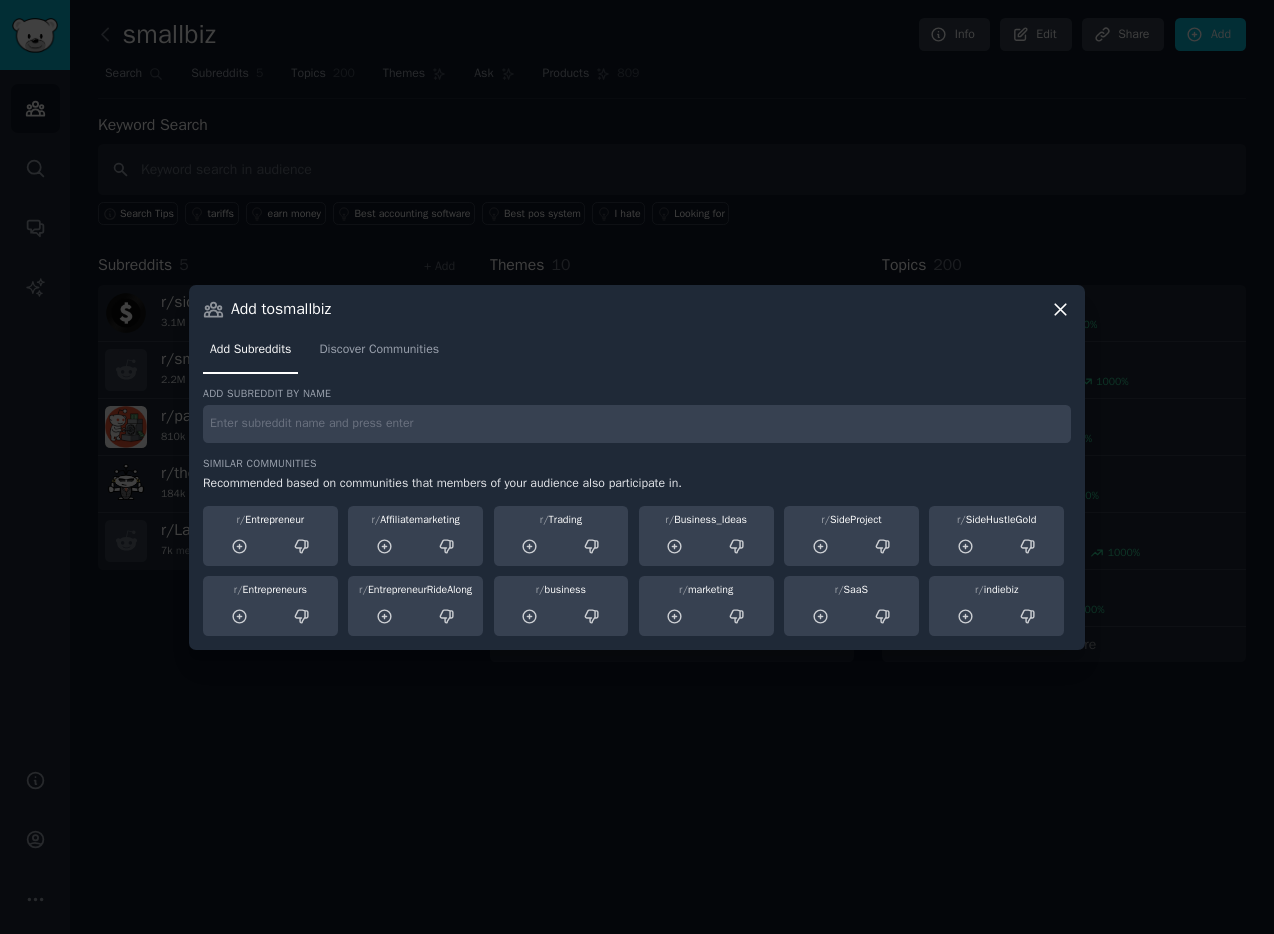 click 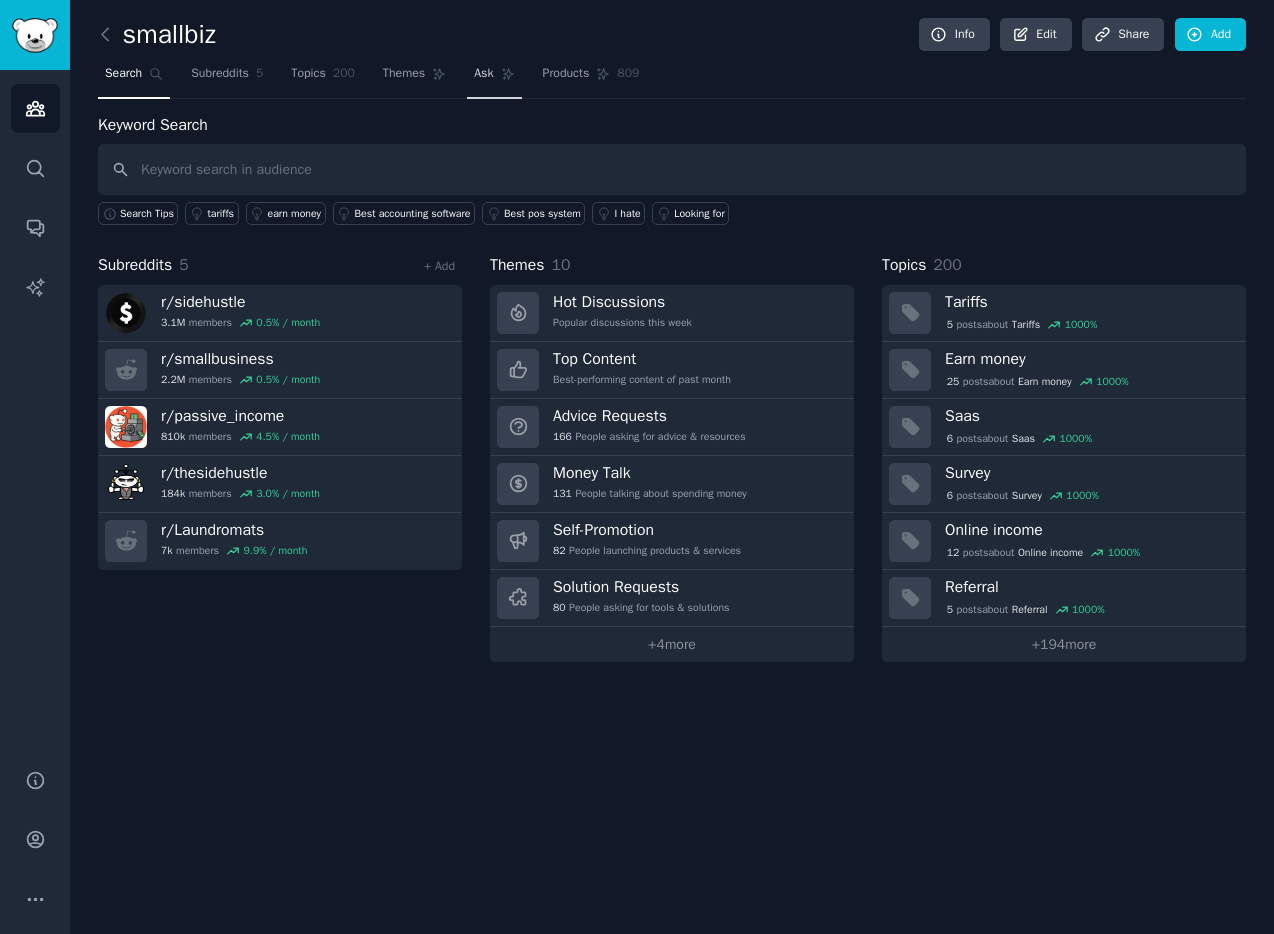 click on "Ask" at bounding box center [483, 74] 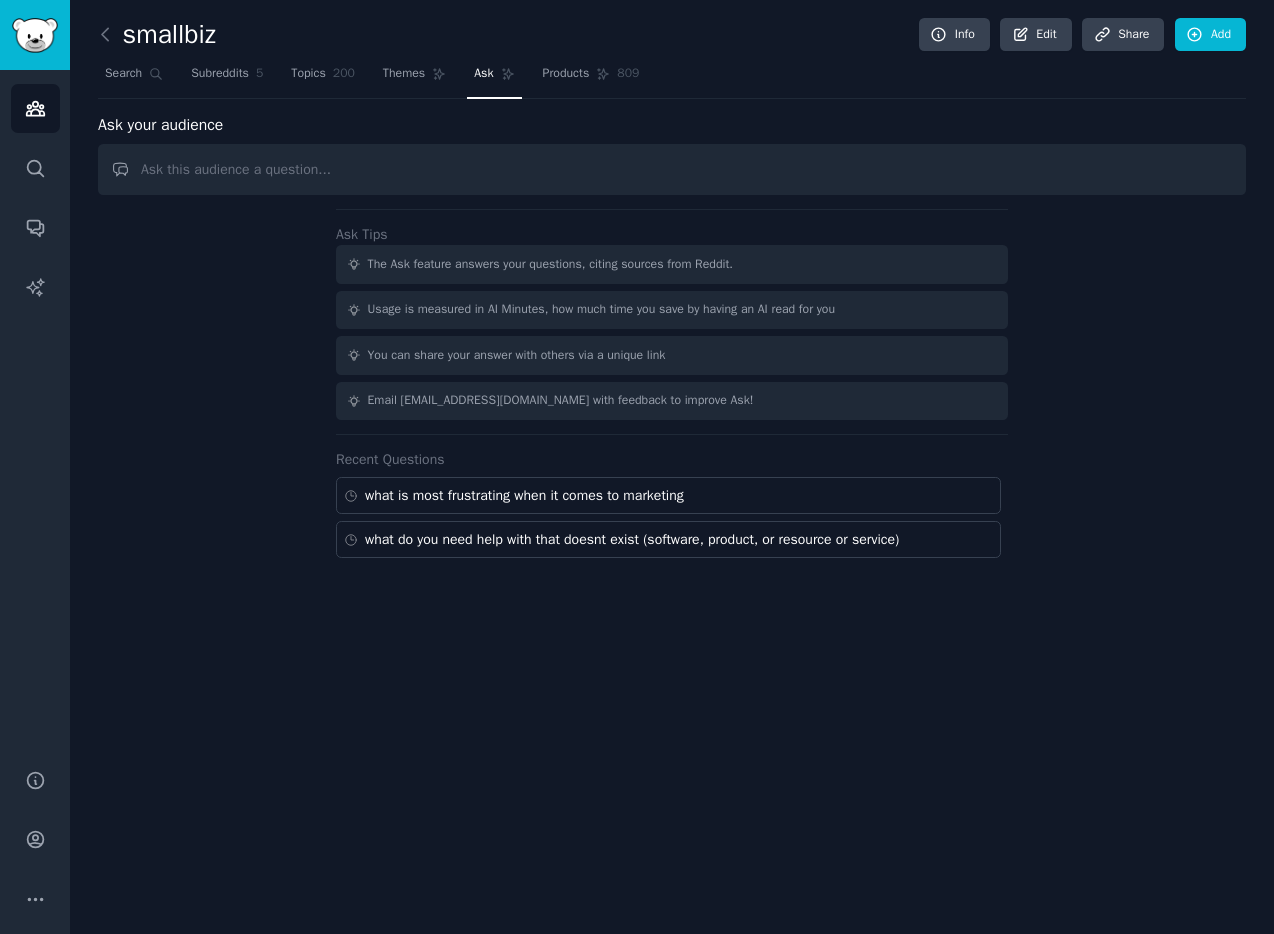click at bounding box center (672, 169) 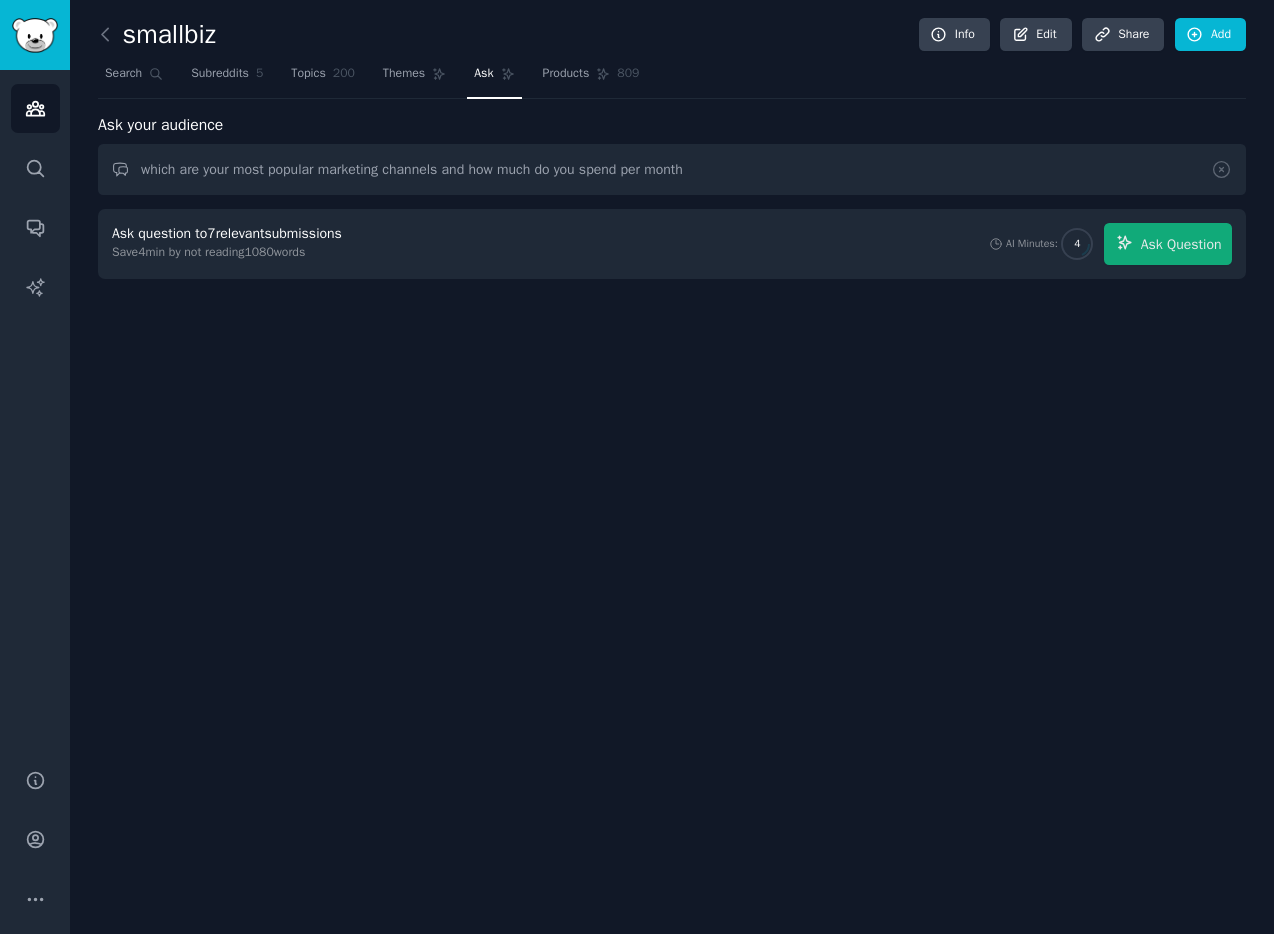drag, startPoint x: 710, startPoint y: 163, endPoint x: 123, endPoint y: 171, distance: 587.0545 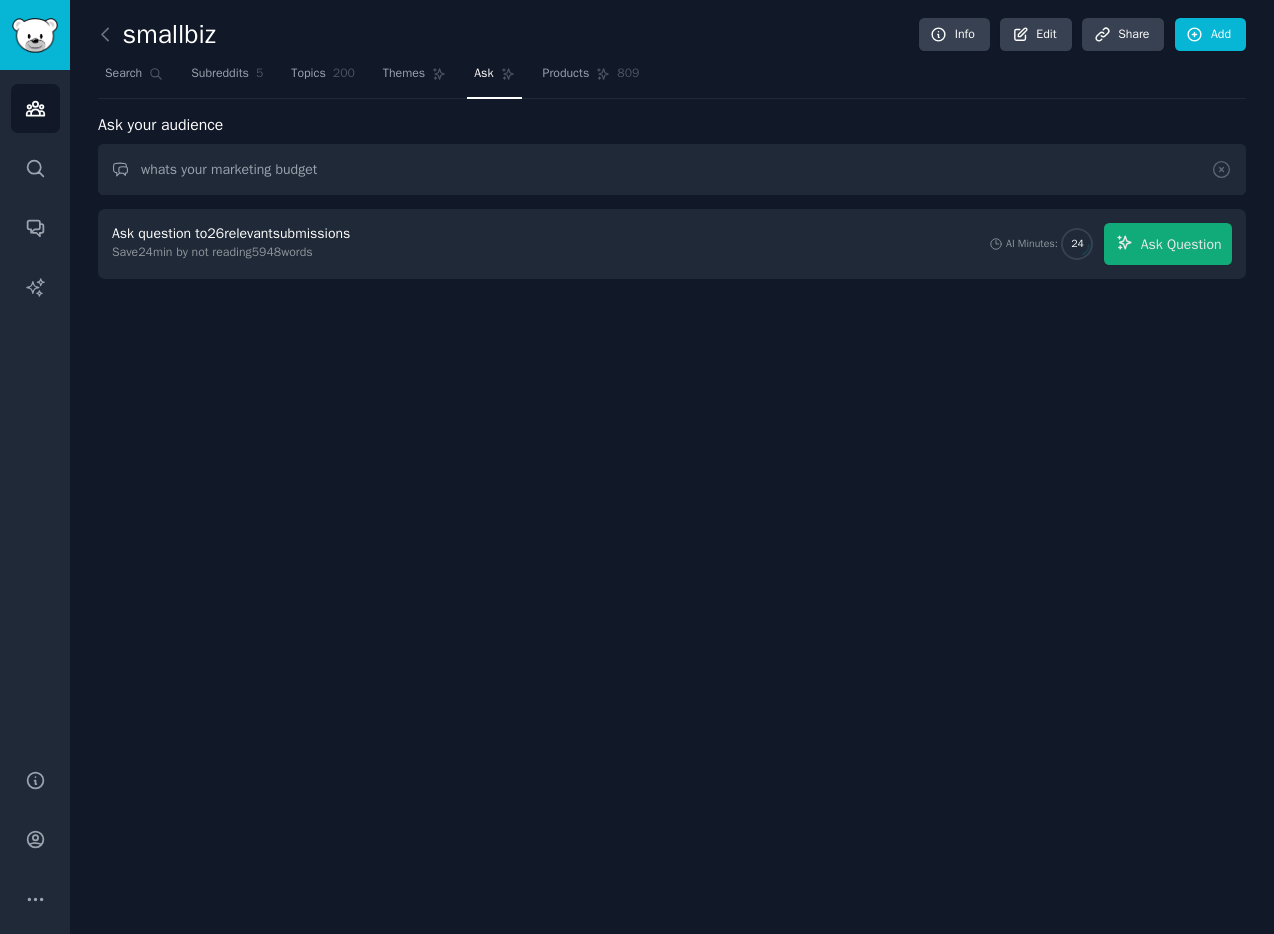drag, startPoint x: 334, startPoint y: 169, endPoint x: 138, endPoint y: 161, distance: 196.1632 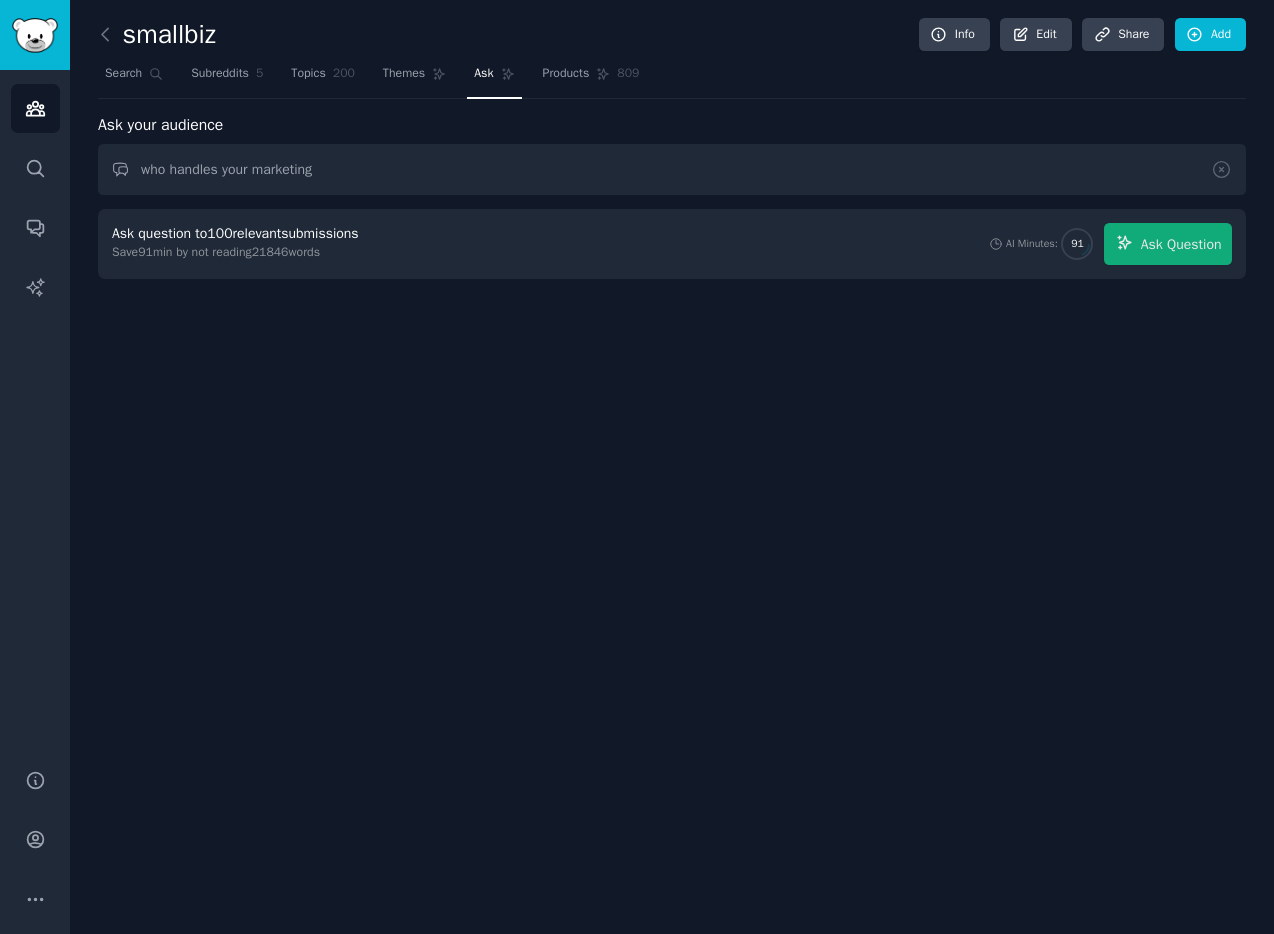 drag, startPoint x: 276, startPoint y: 165, endPoint x: 116, endPoint y: 169, distance: 160.04999 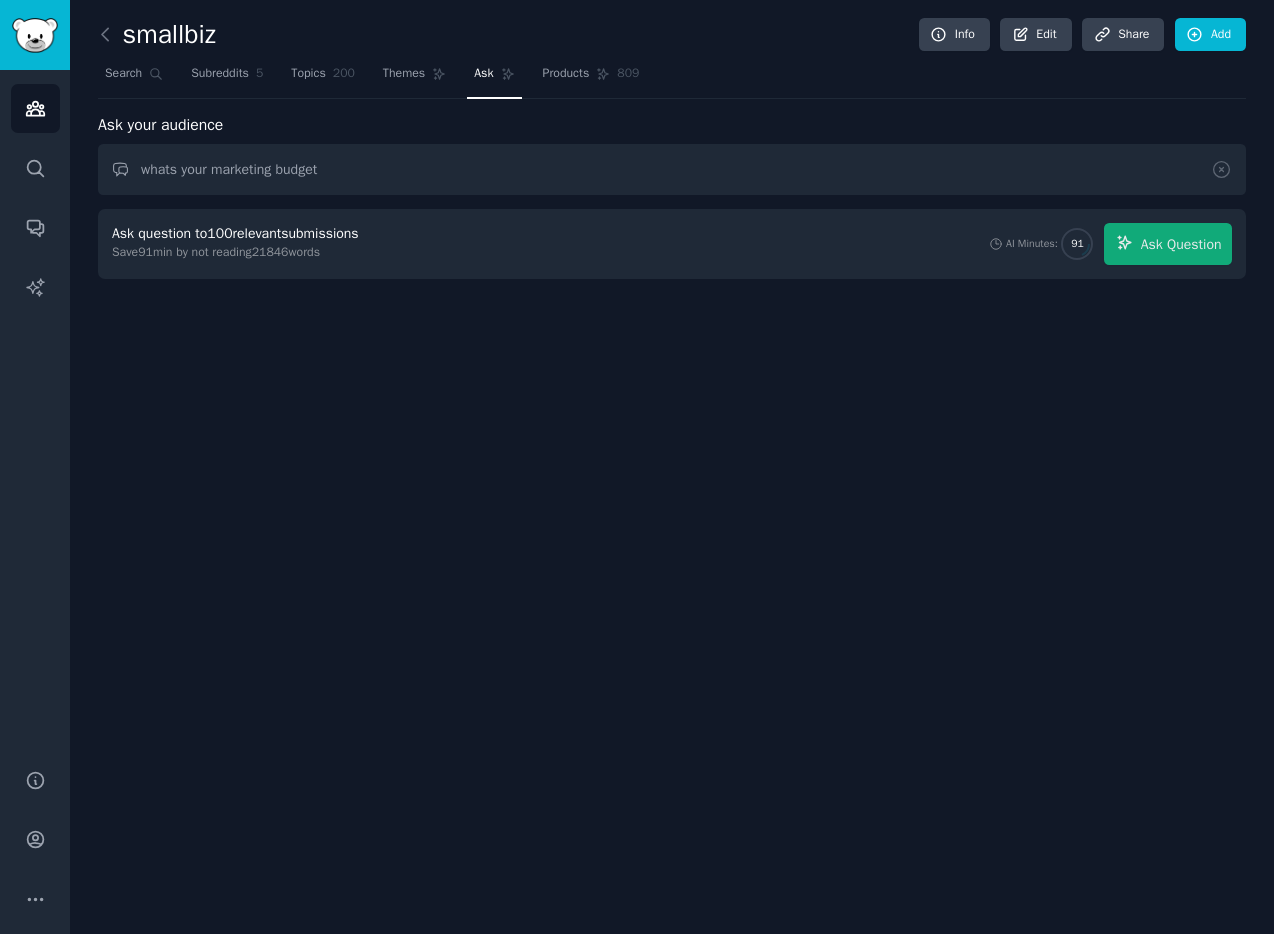 type on "whats your marketing budget" 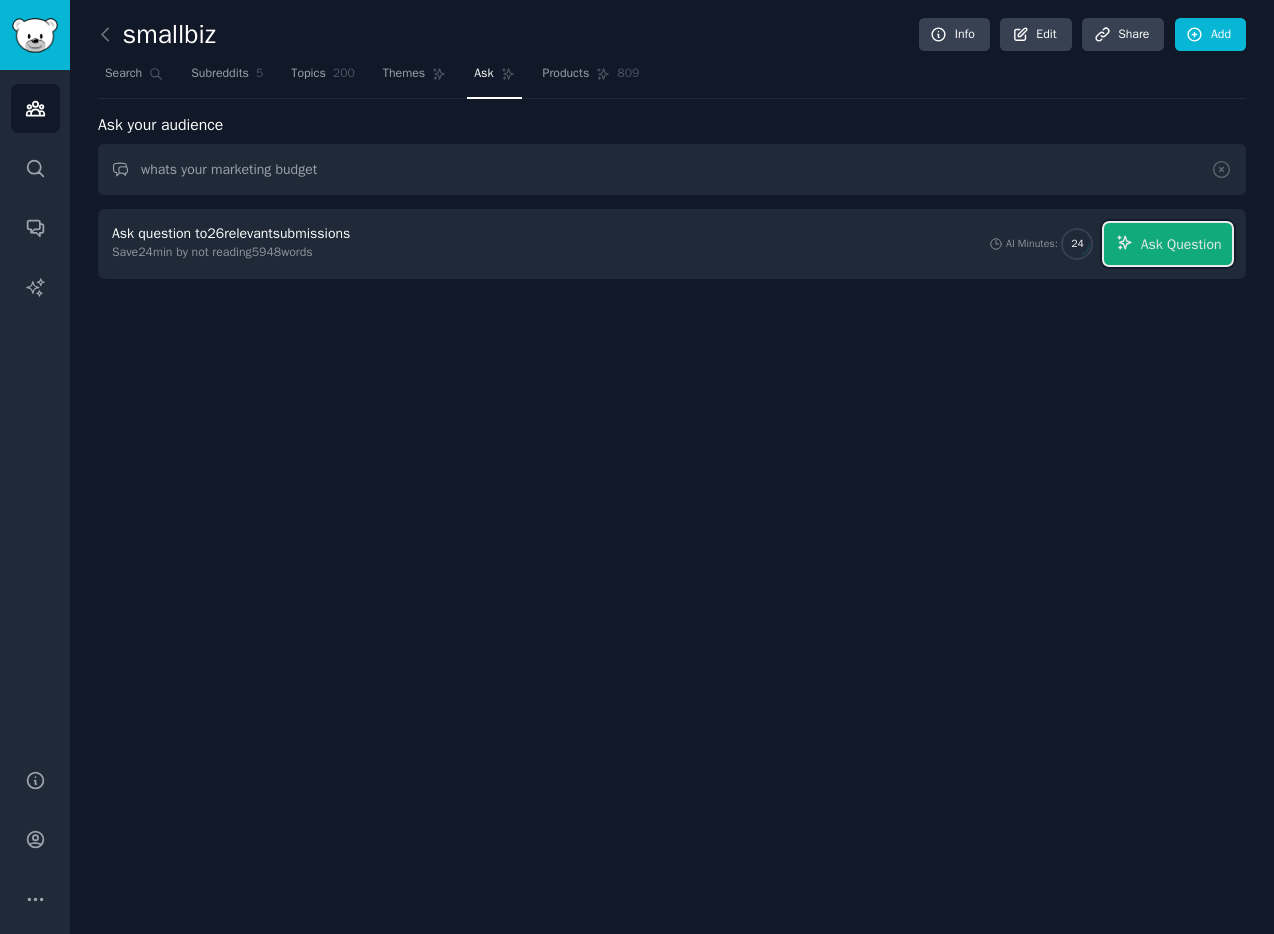 click on "Ask Question" at bounding box center [1181, 244] 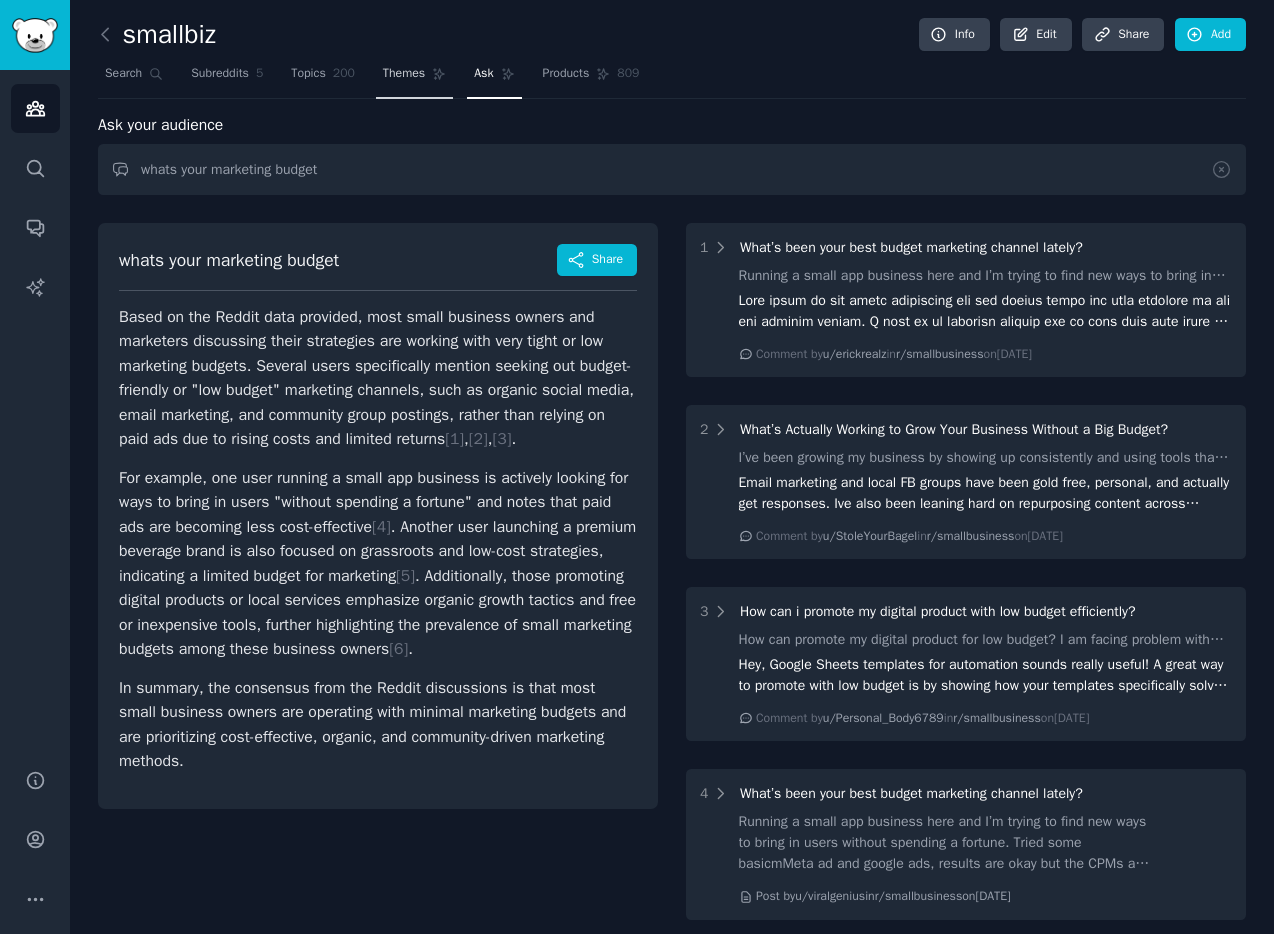 click on "Themes" at bounding box center (404, 74) 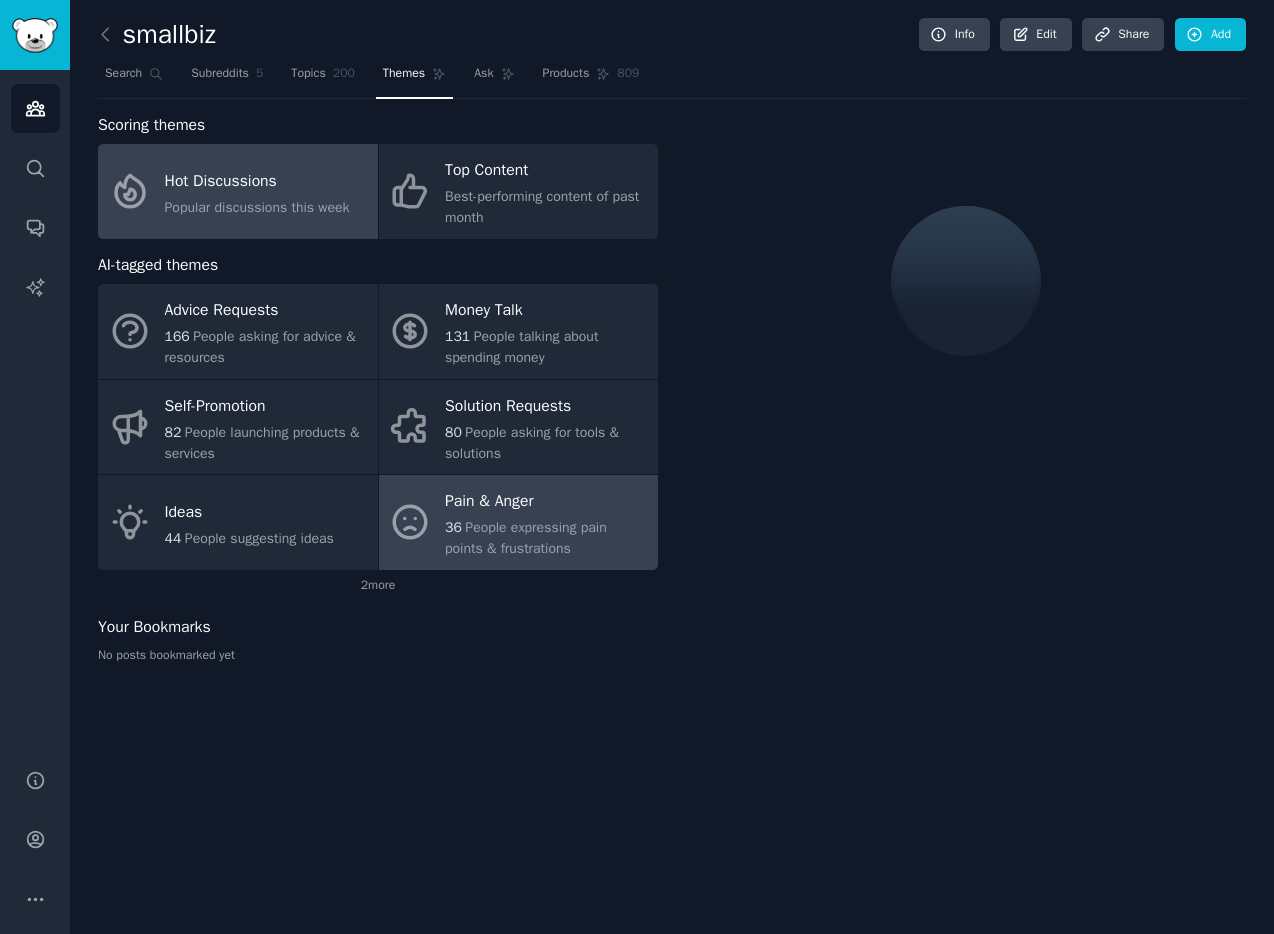 click on "Pain & Anger" at bounding box center (546, 502) 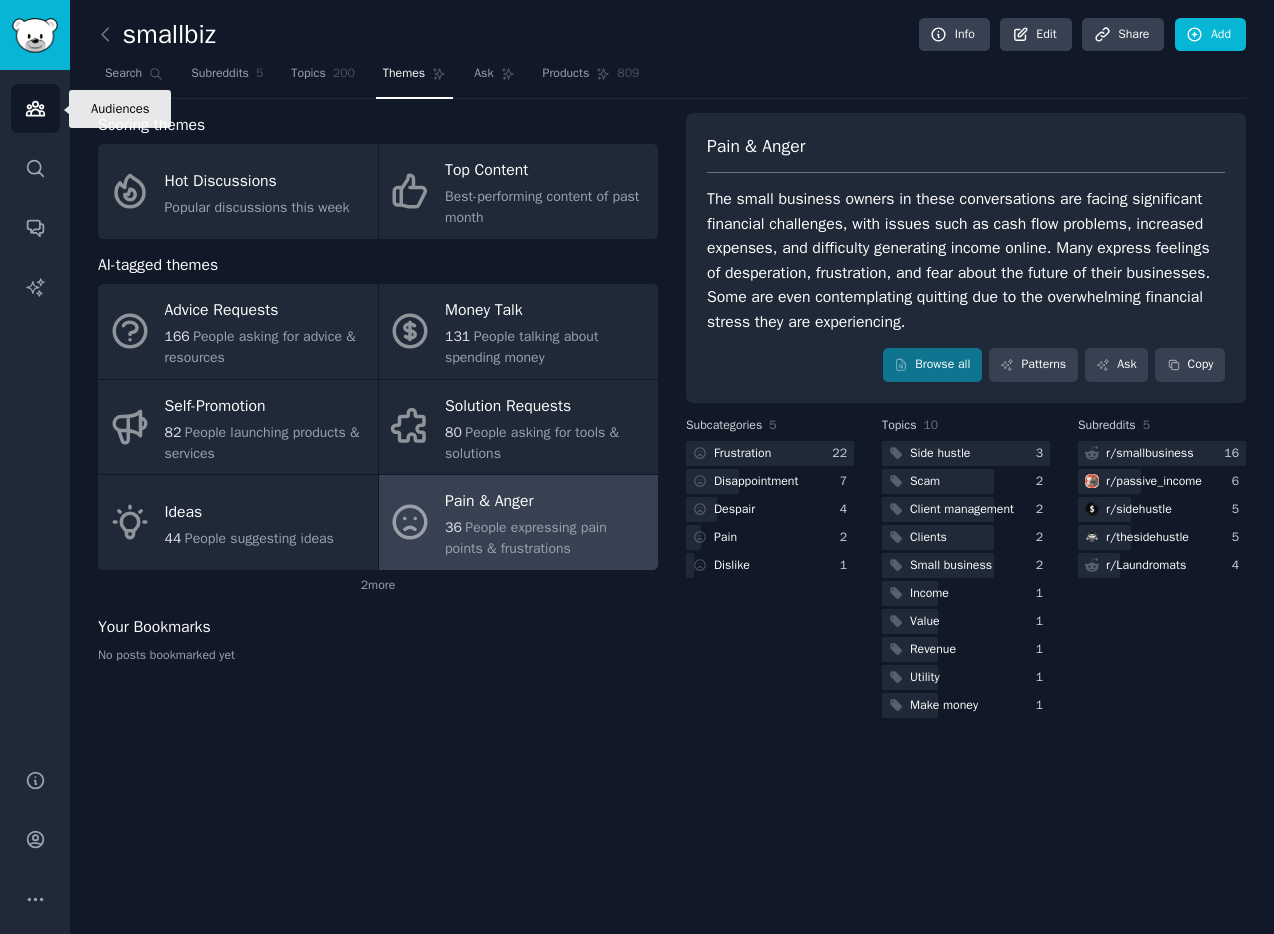 click 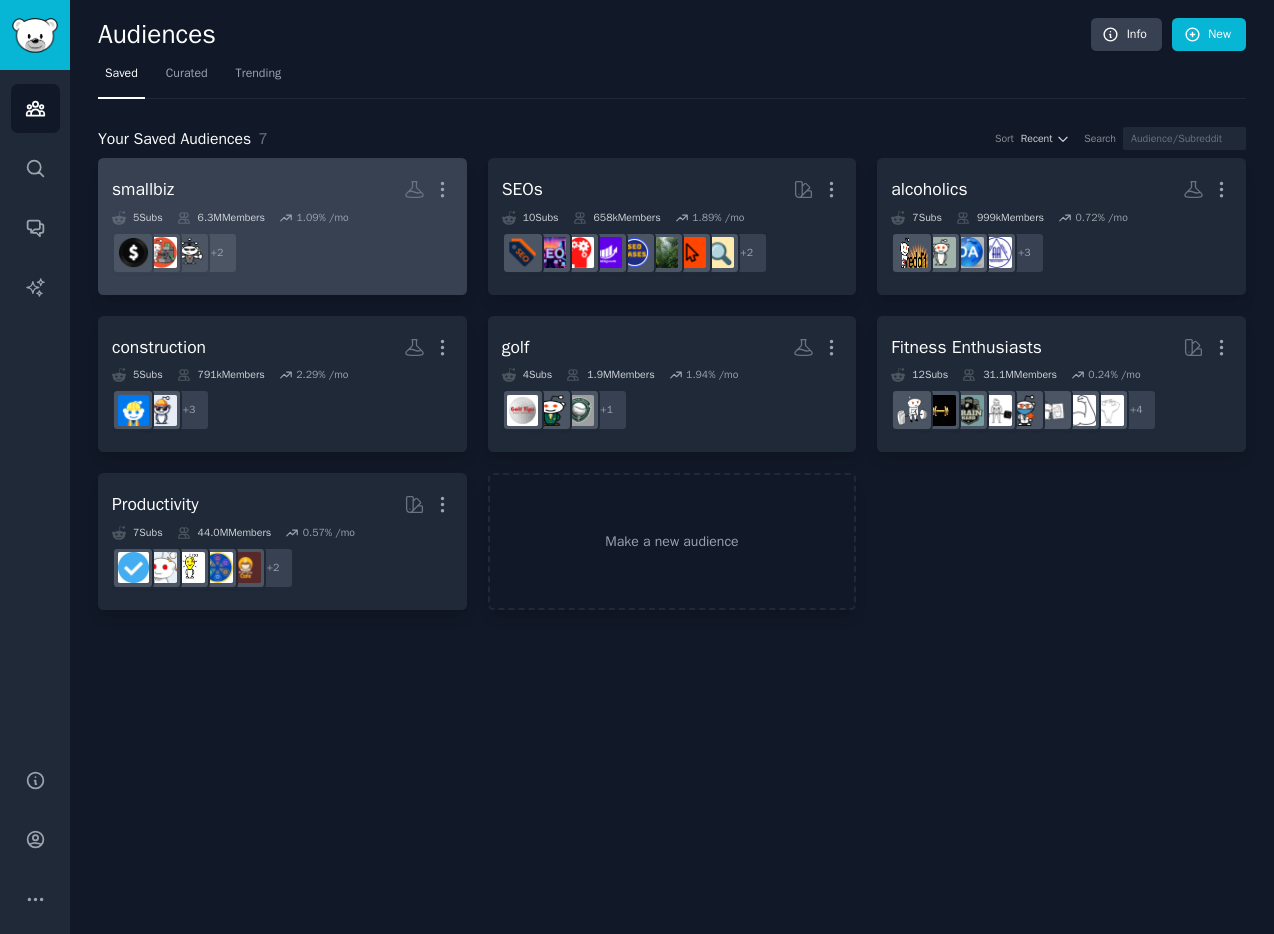 click on "smallbiz More" at bounding box center [282, 189] 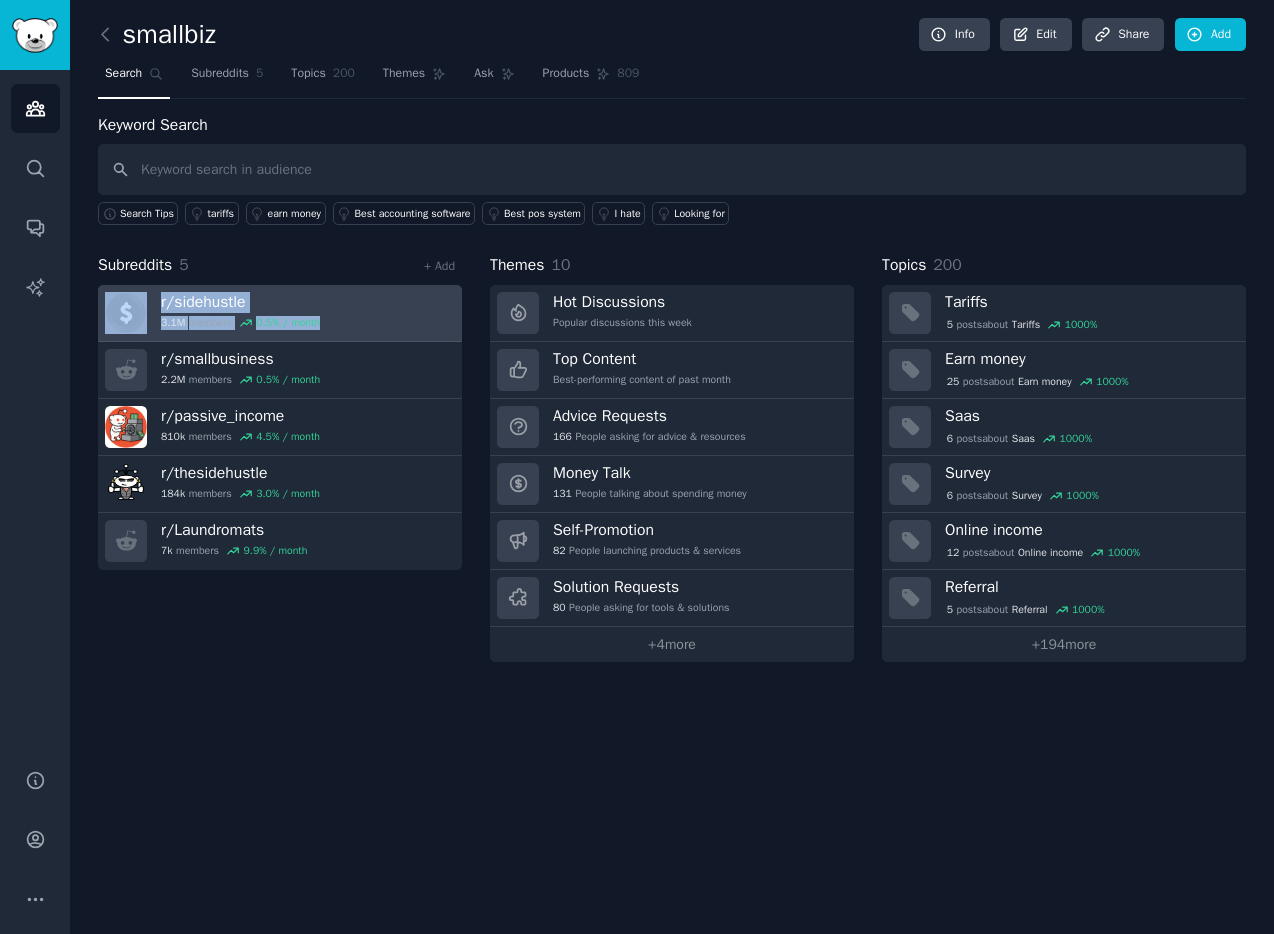 click on "r/ sidehustle 3.1M  members 0.5 % / month" at bounding box center [280, 313] 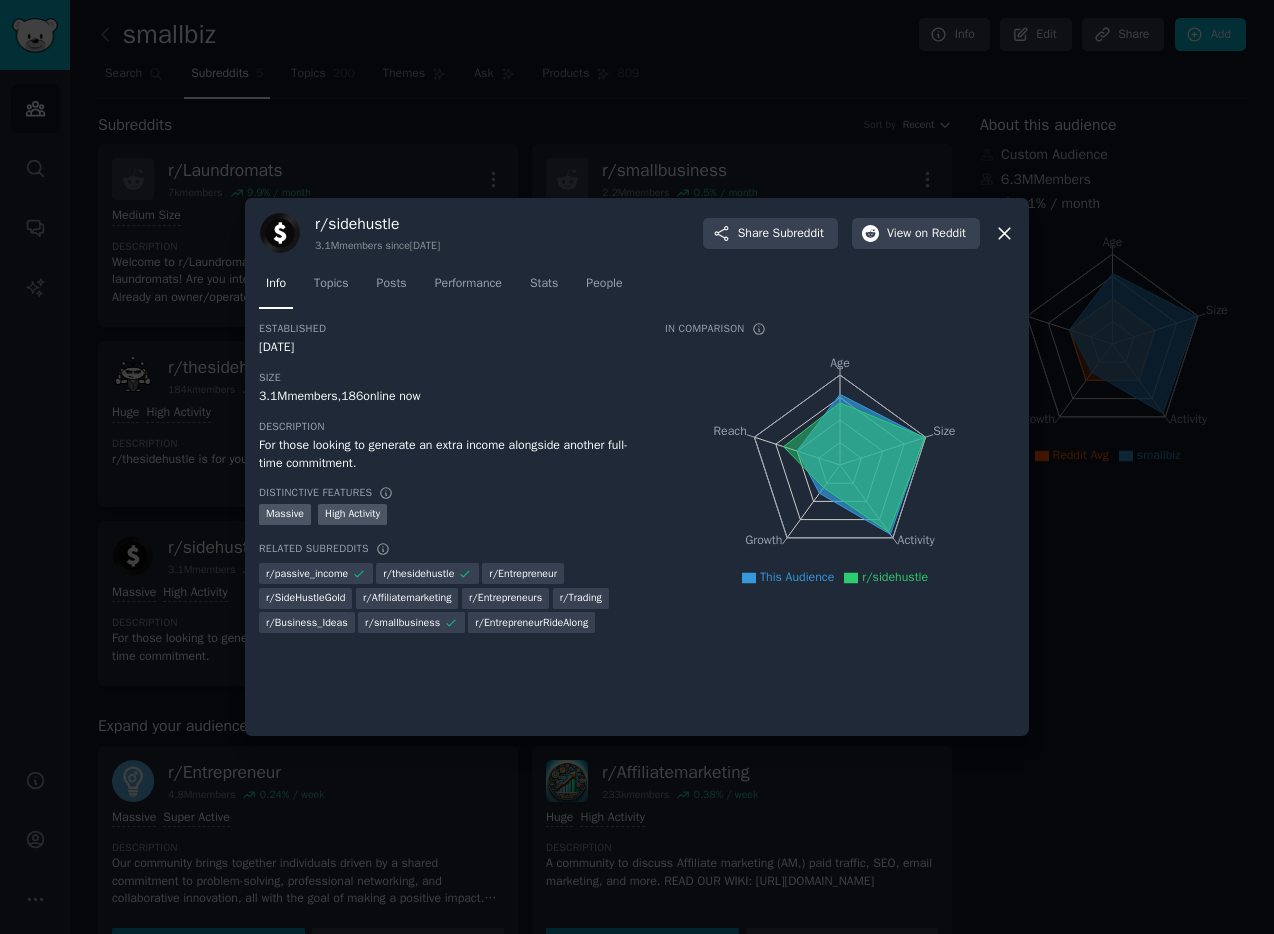 click 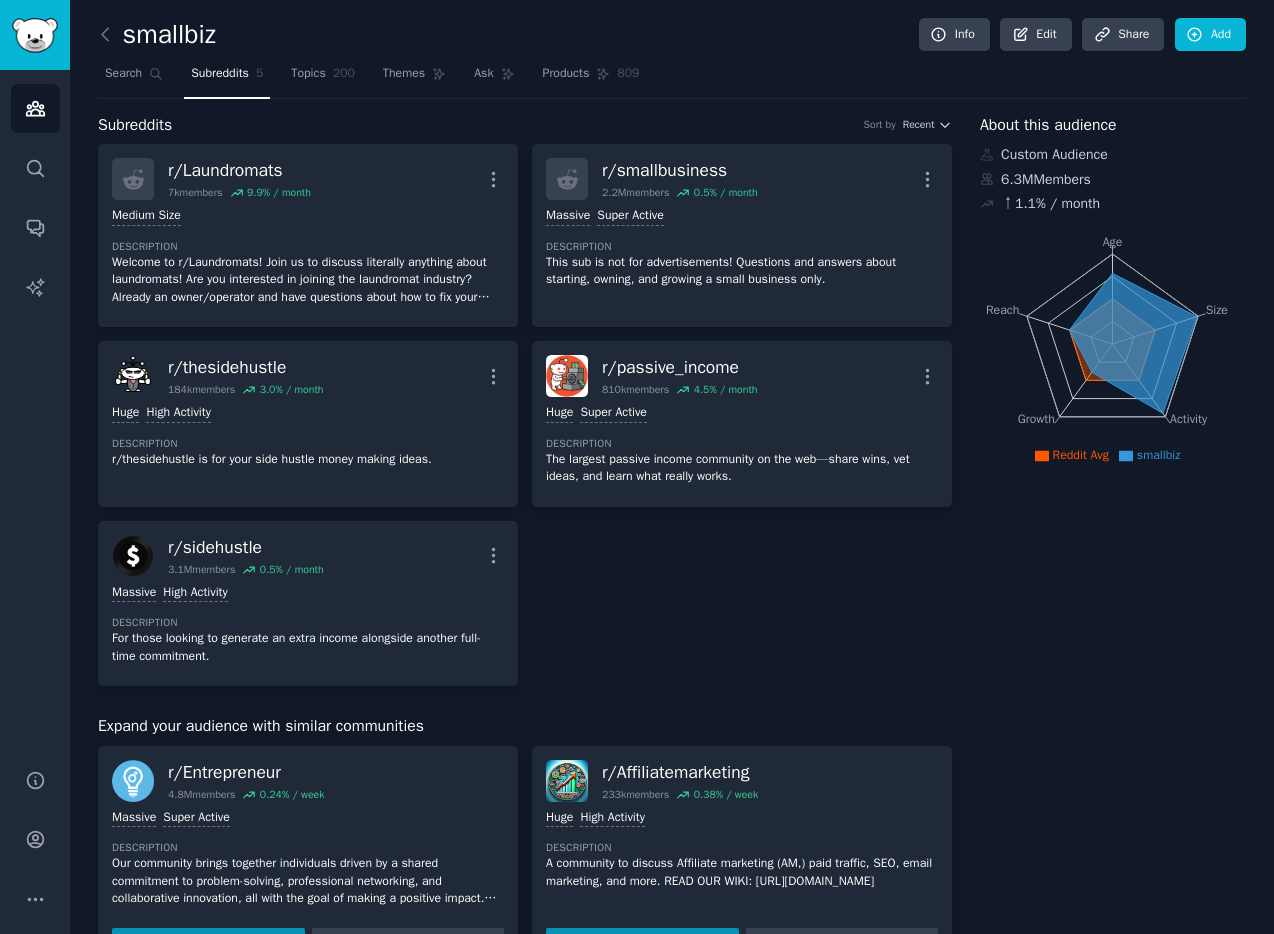 click at bounding box center (110, 35) 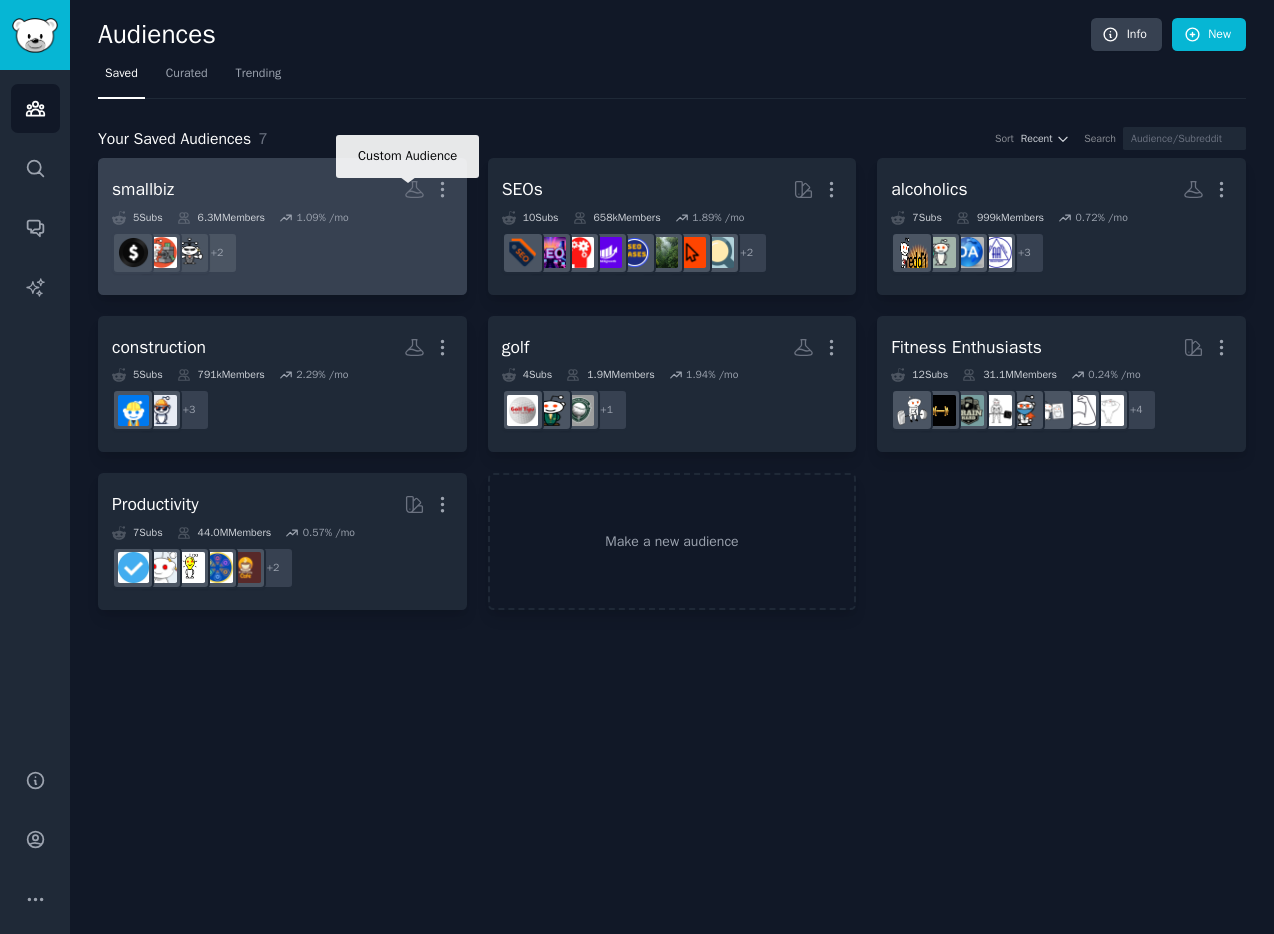 click 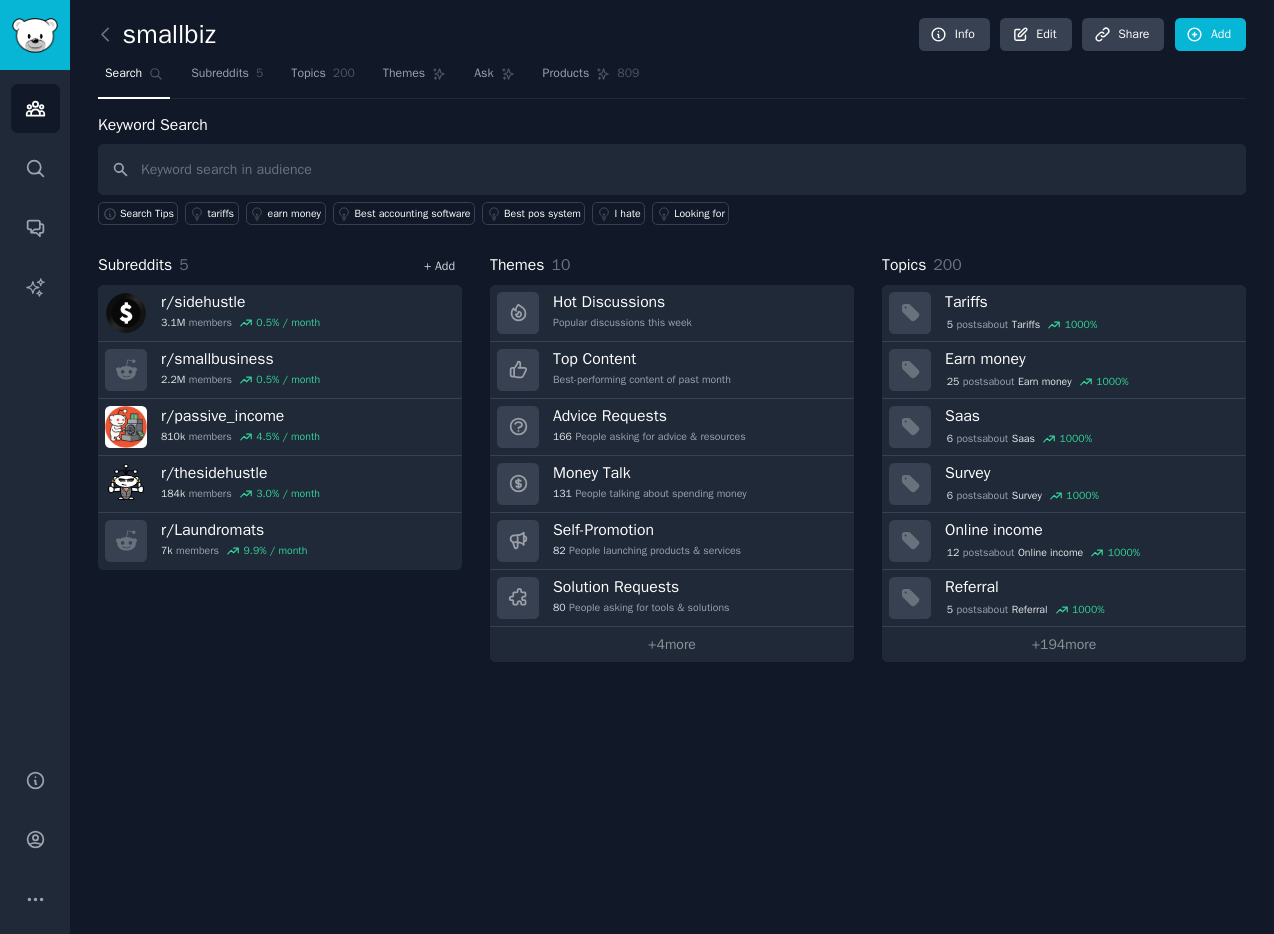 click on "+ Add" at bounding box center (439, 266) 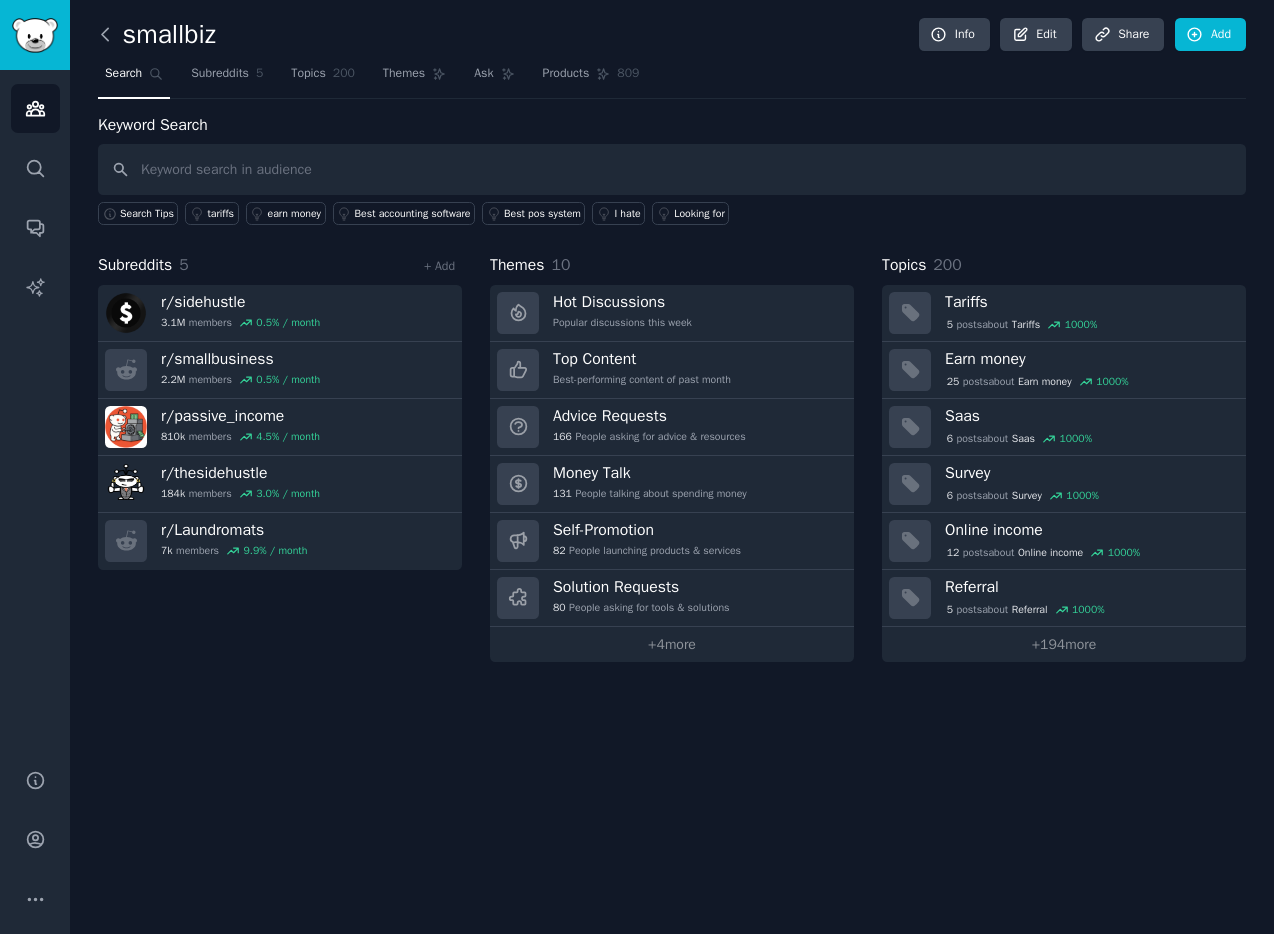 click 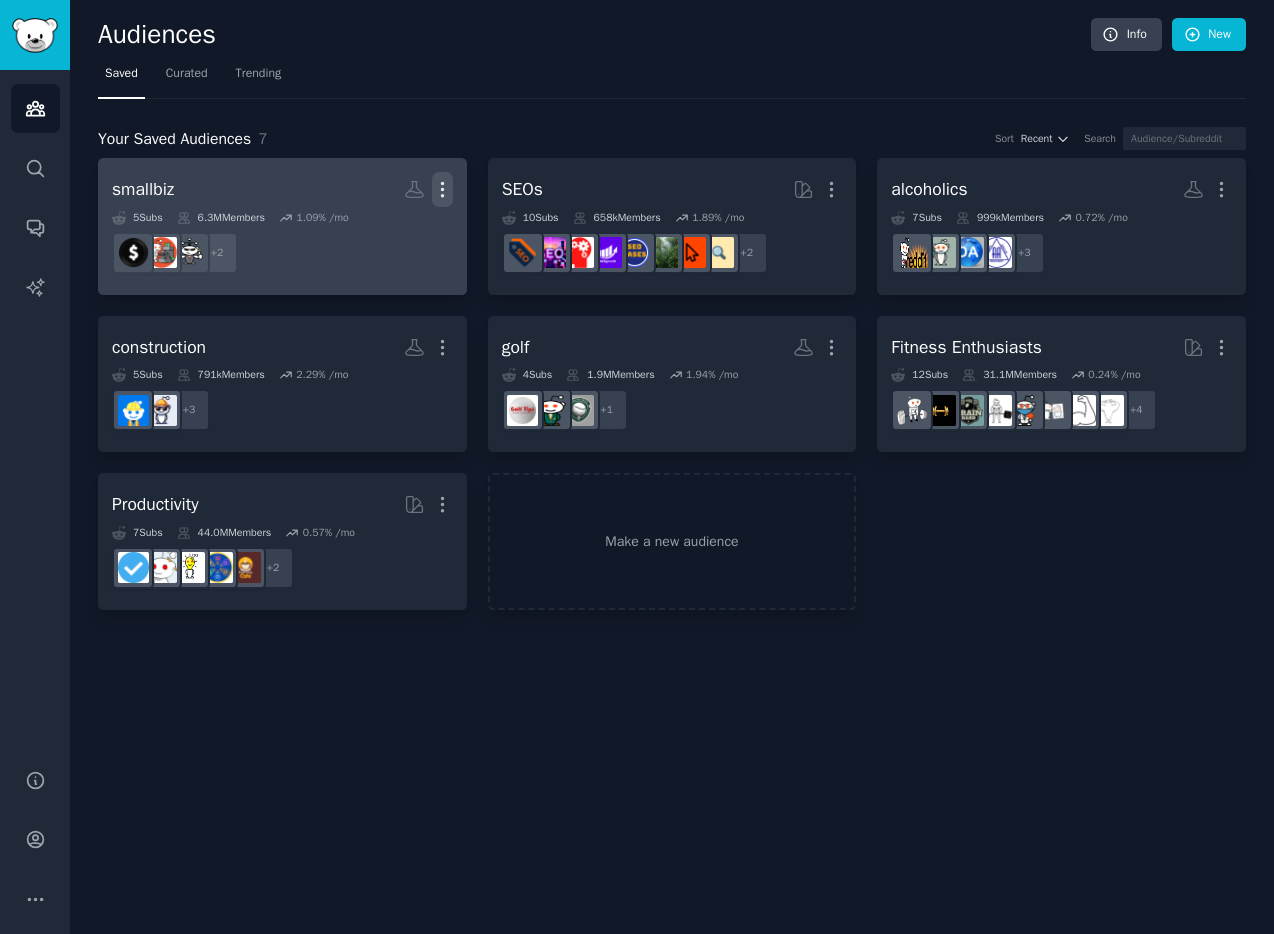 click 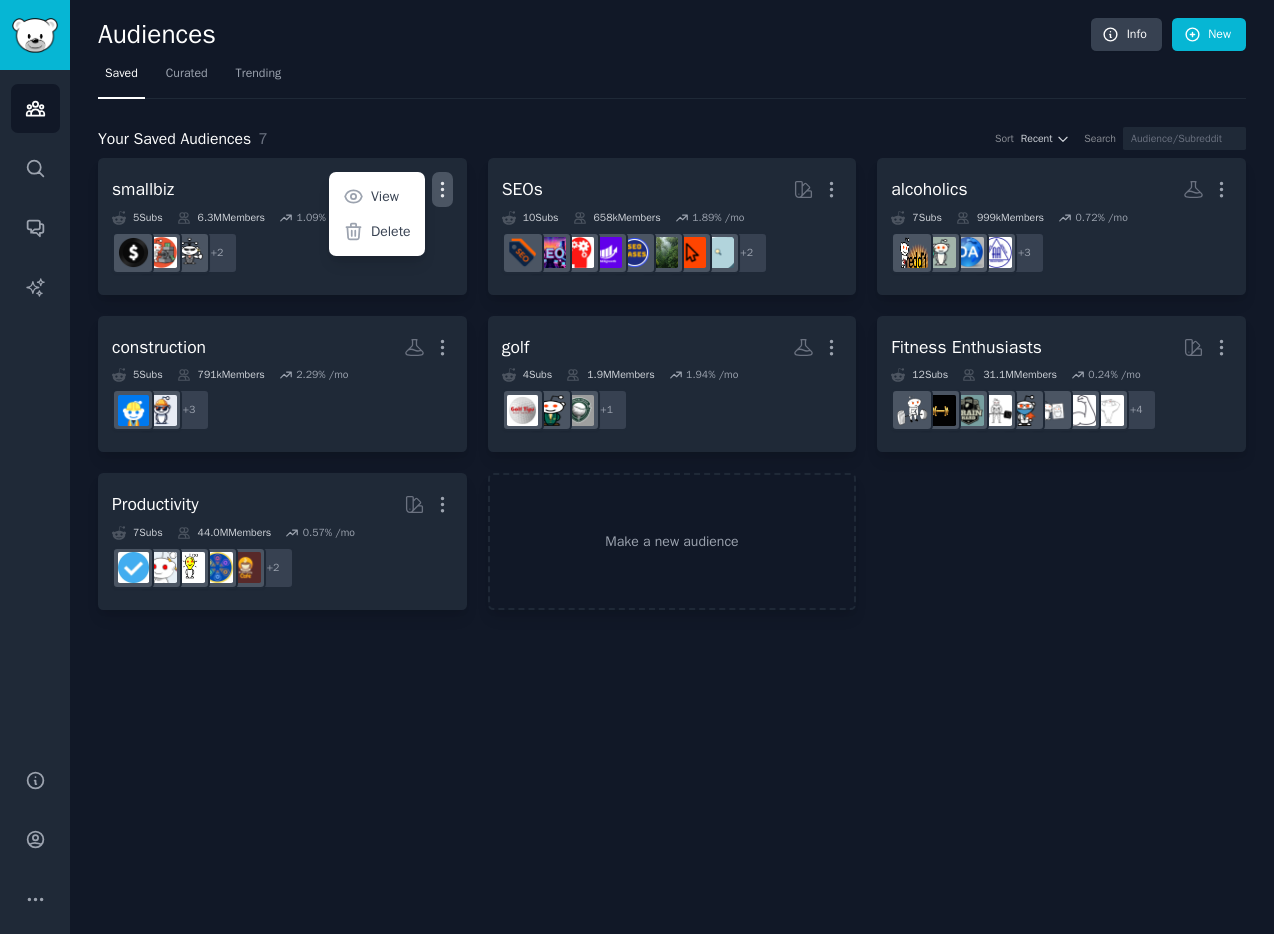 drag, startPoint x: 371, startPoint y: 103, endPoint x: 318, endPoint y: 109, distance: 53.338543 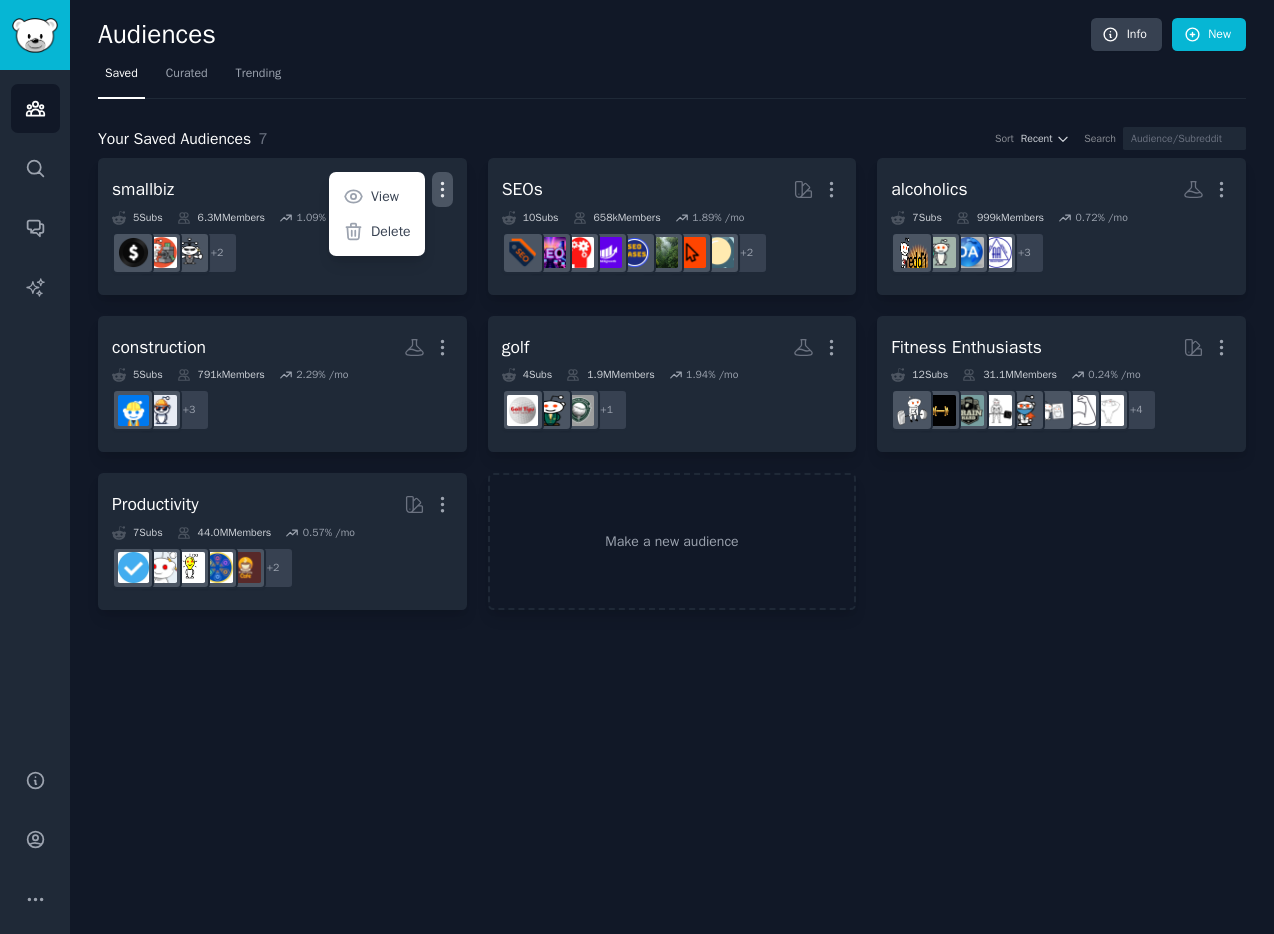 click on "Your Saved Audiences 7 Sort Recent Search smallbiz Custom Audience More View Delete 5  Sub s 6.3M  Members 1.09 % /mo + 2 SEOs More 10  Sub s 658k  Members 1.89 % /mo + 2 alcoholics More 7  Sub s 999k  Members 0.72 % /mo + 3 construction More 5  Sub s 791k  Members 2.29 % /mo + 3 golf More 4  Sub s 1.9M  Members 1.94 % /mo + 1 Fitness Enthusiasts More 12  Sub s 31.1M  Members 0.24 % /mo + 4 Productivity More 7  Sub s 44.0M  Members 0.57 % /mo + 2 Make a new audience" at bounding box center (672, 354) 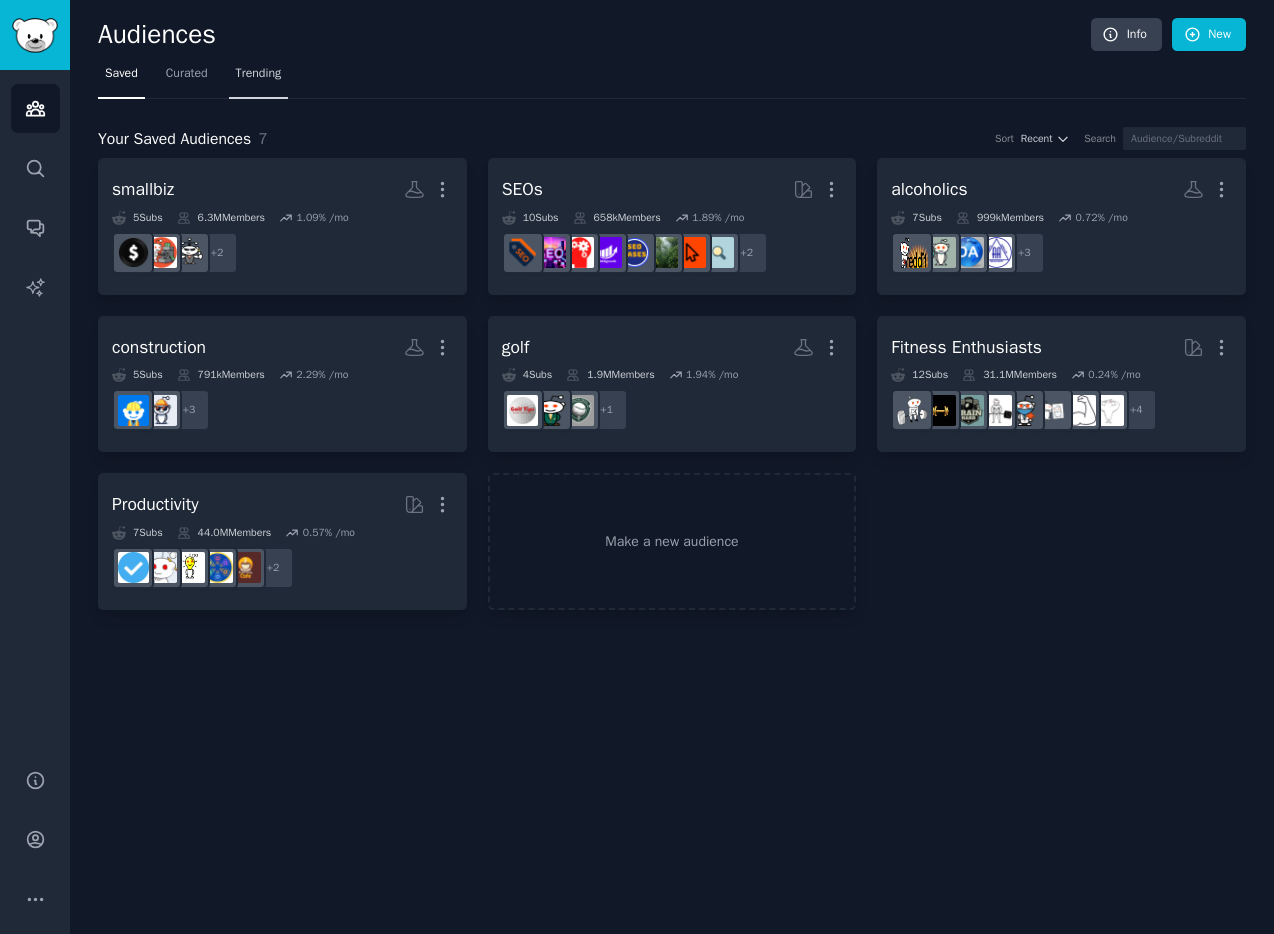 drag, startPoint x: 263, startPoint y: 71, endPoint x: 236, endPoint y: 65, distance: 27.658634 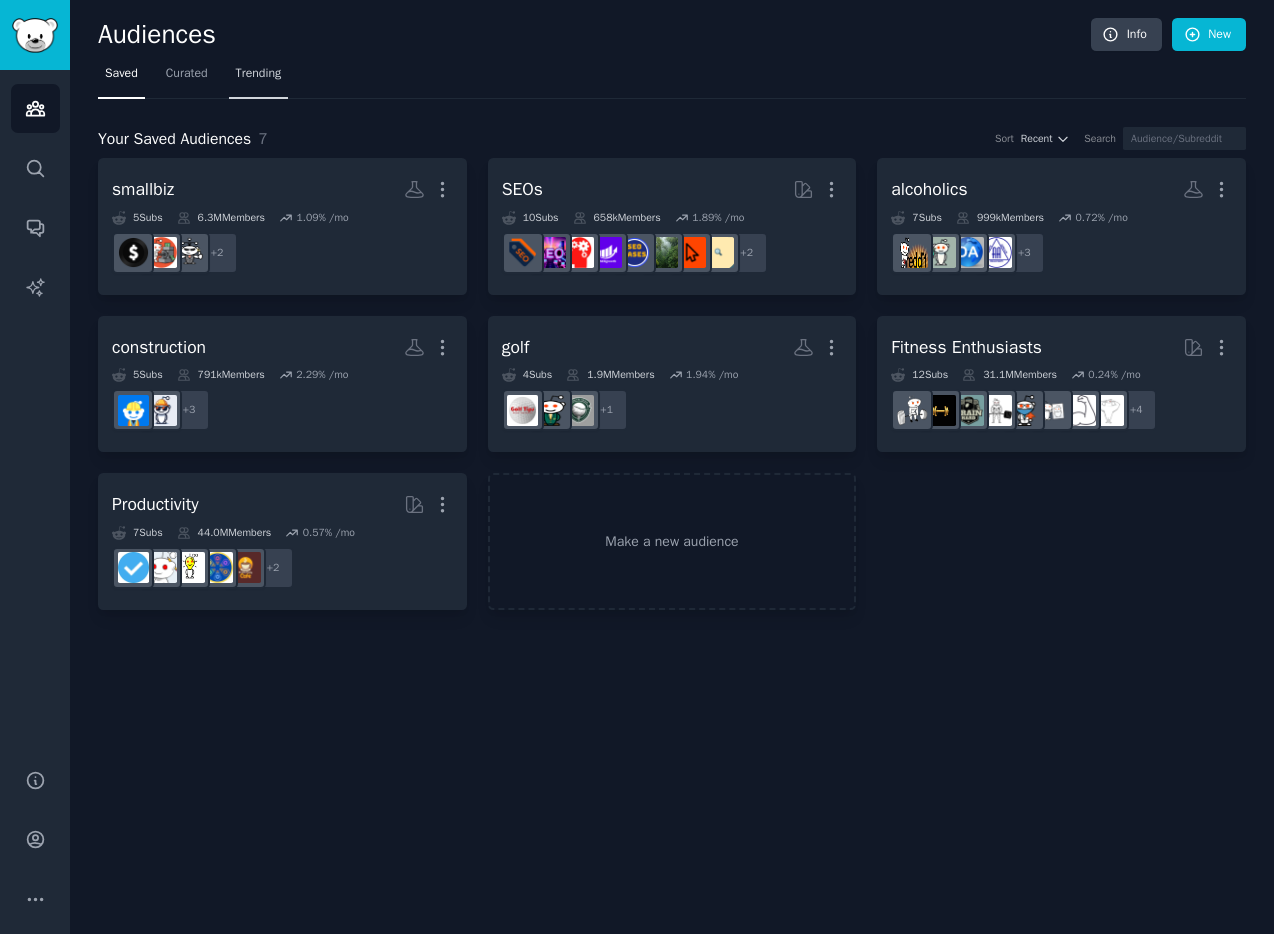 click on "Trending" at bounding box center (259, 74) 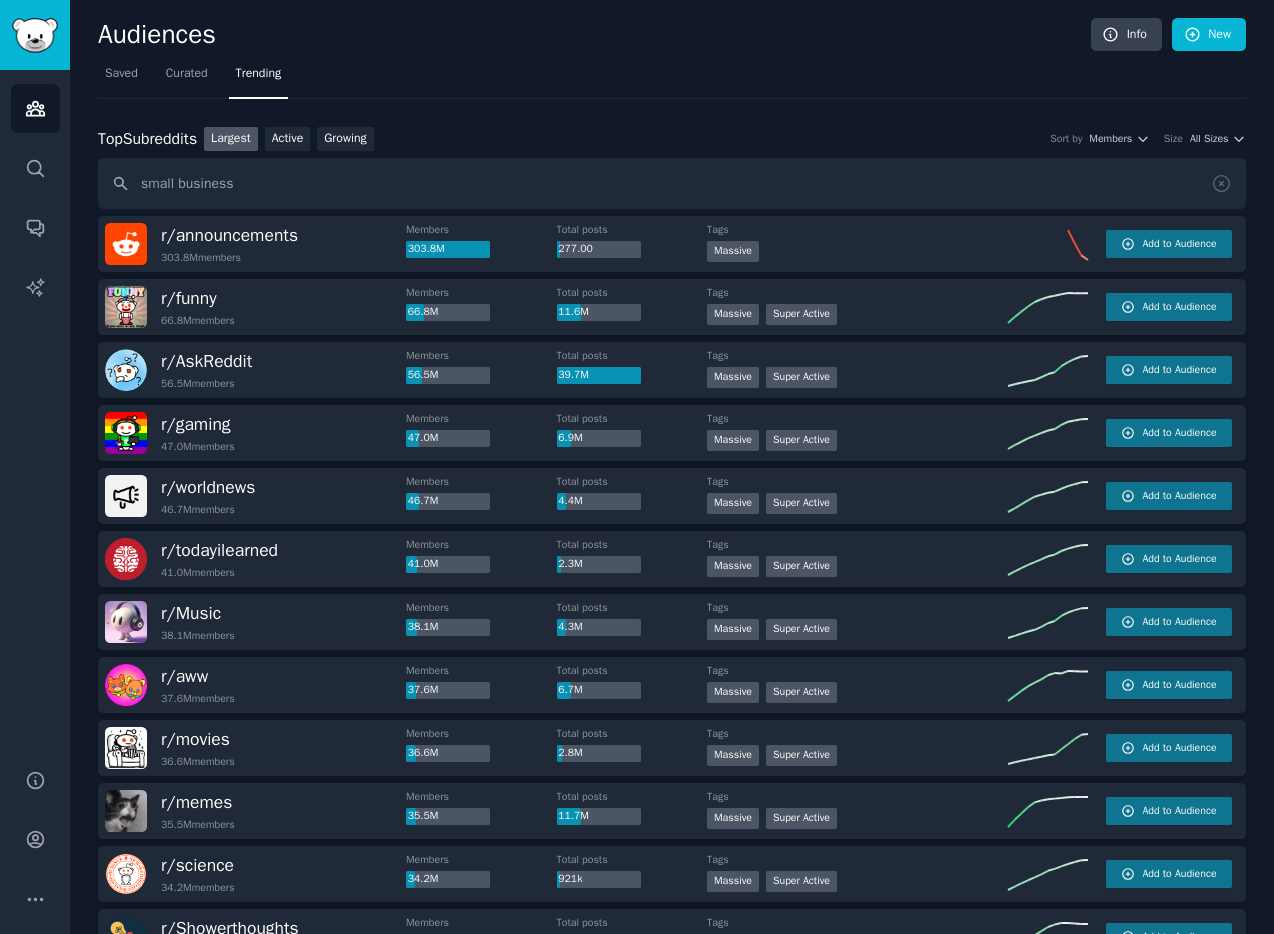 type on "small business" 